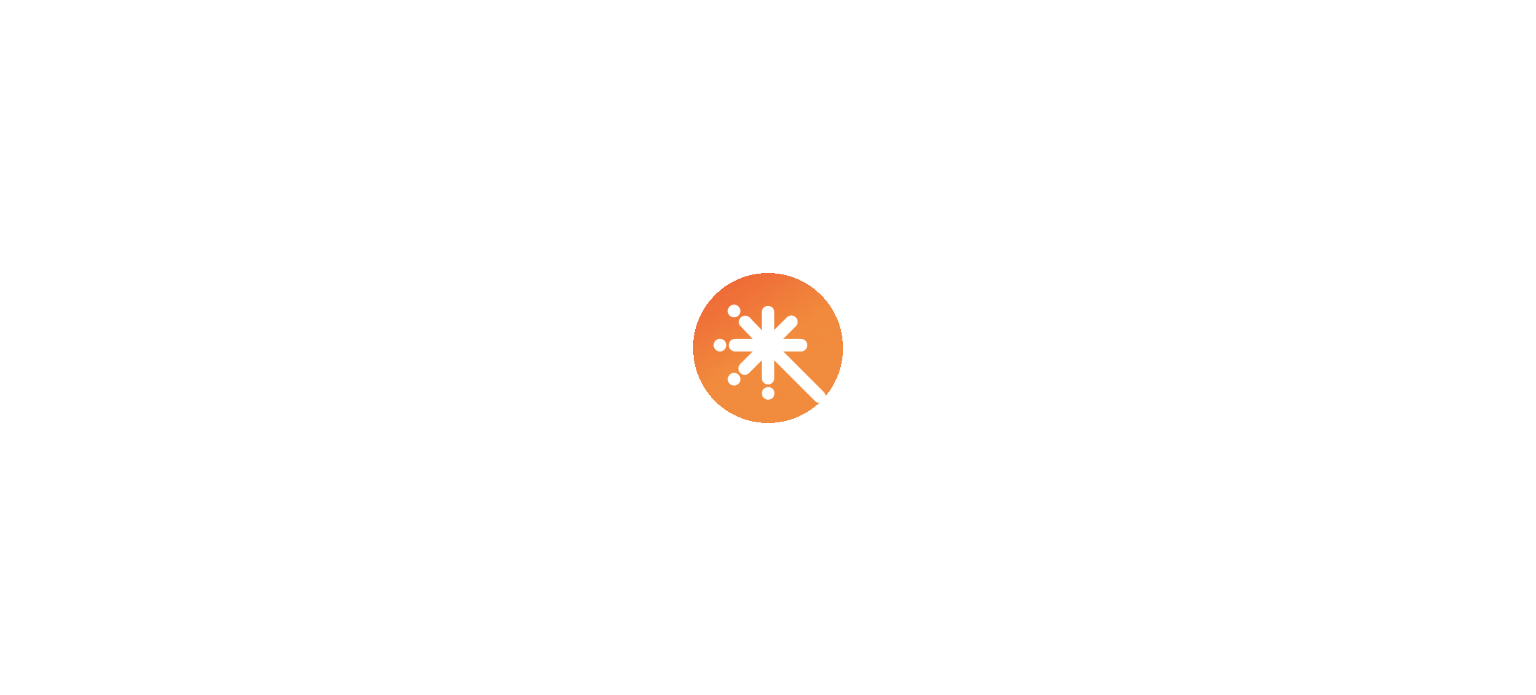 scroll, scrollTop: 0, scrollLeft: 0, axis: both 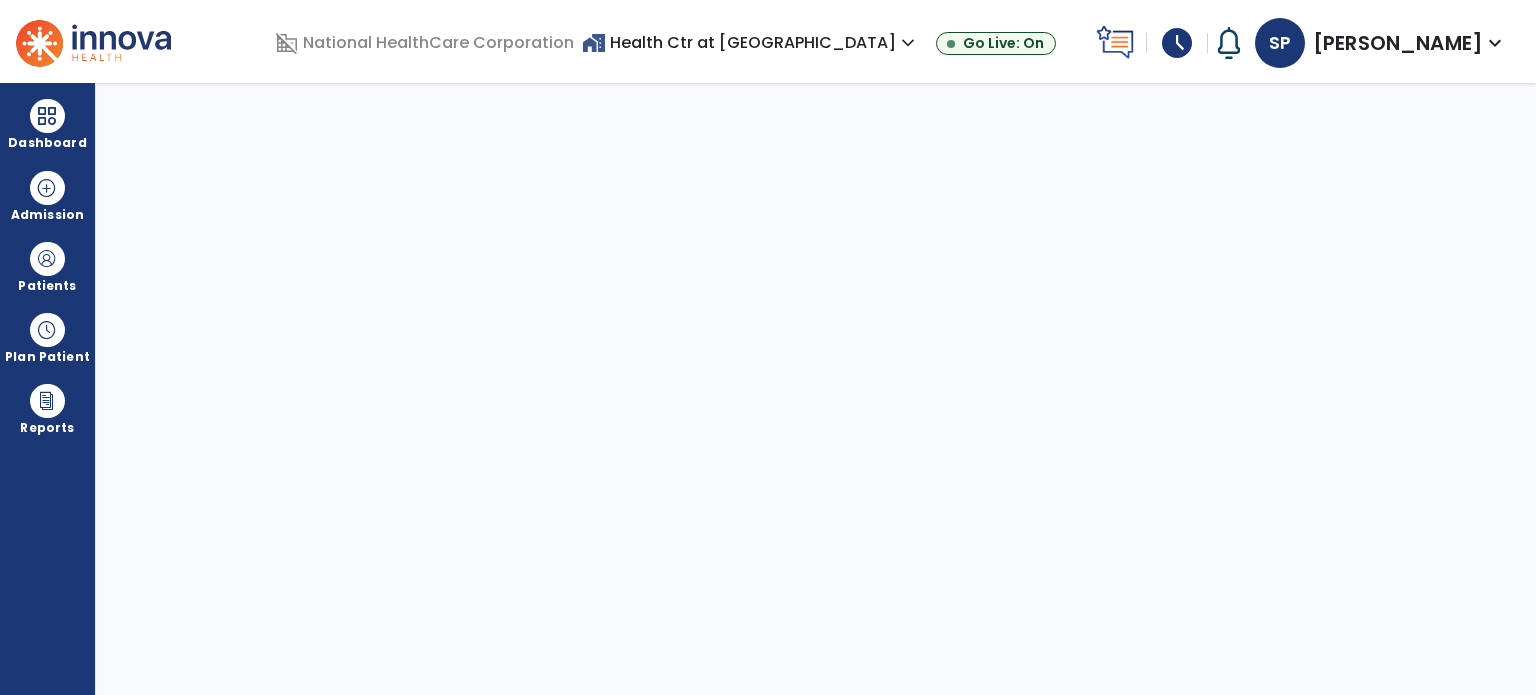 select on "****" 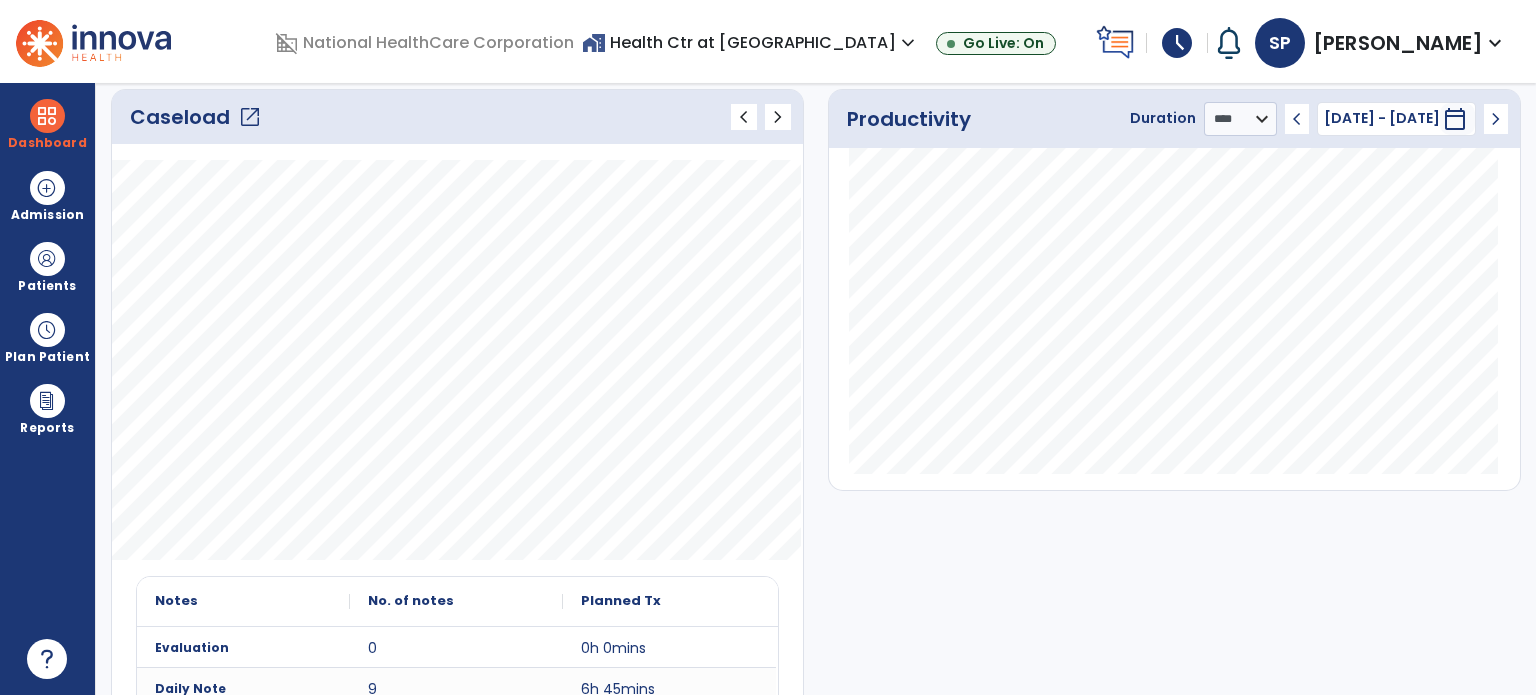 scroll, scrollTop: 0, scrollLeft: 0, axis: both 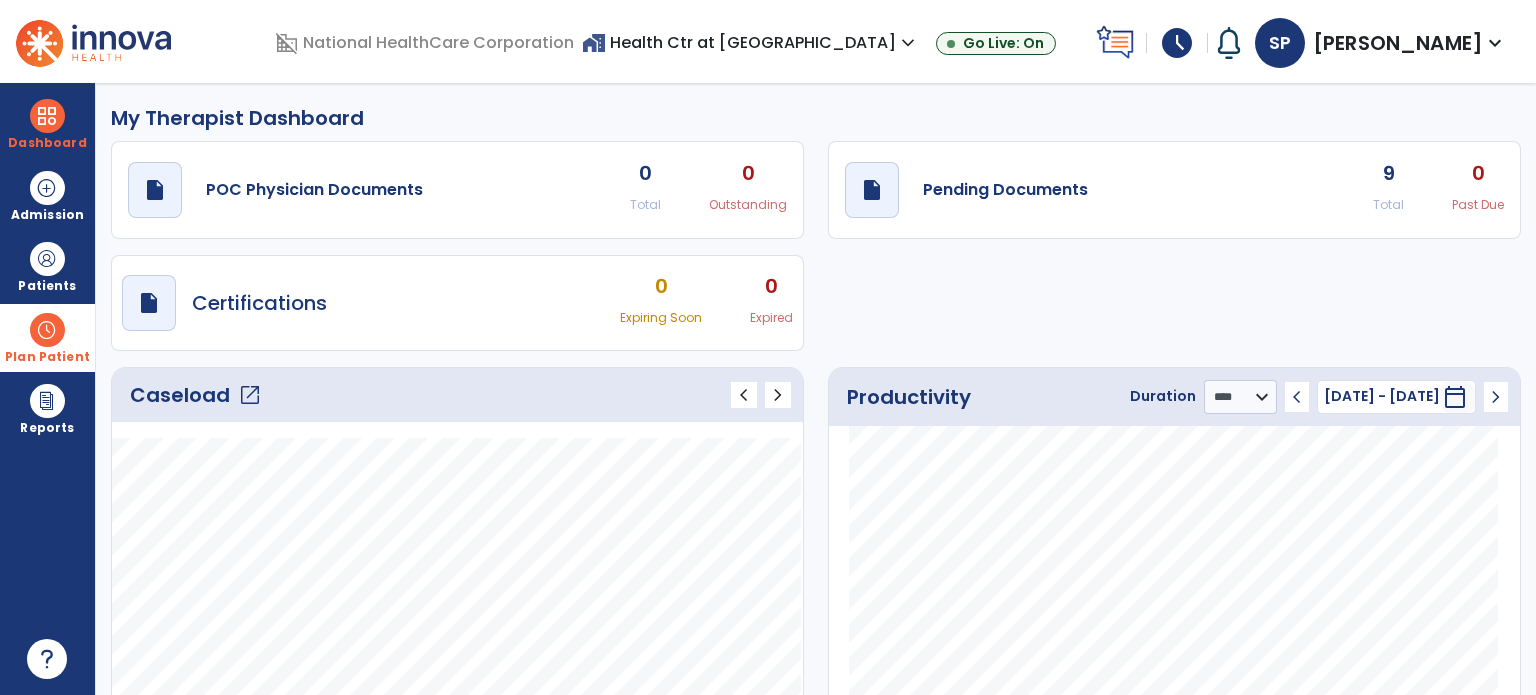 click at bounding box center [47, 330] 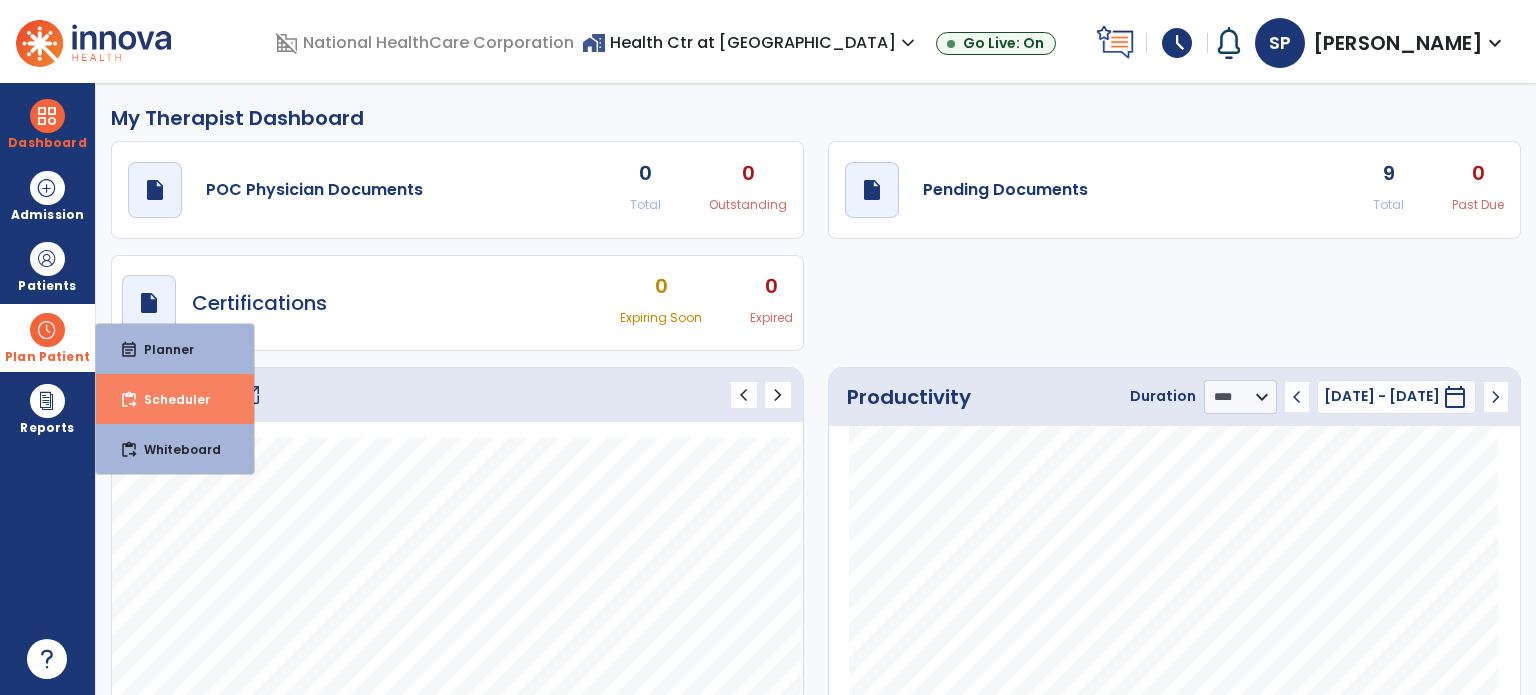 click on "Scheduler" at bounding box center (169, 399) 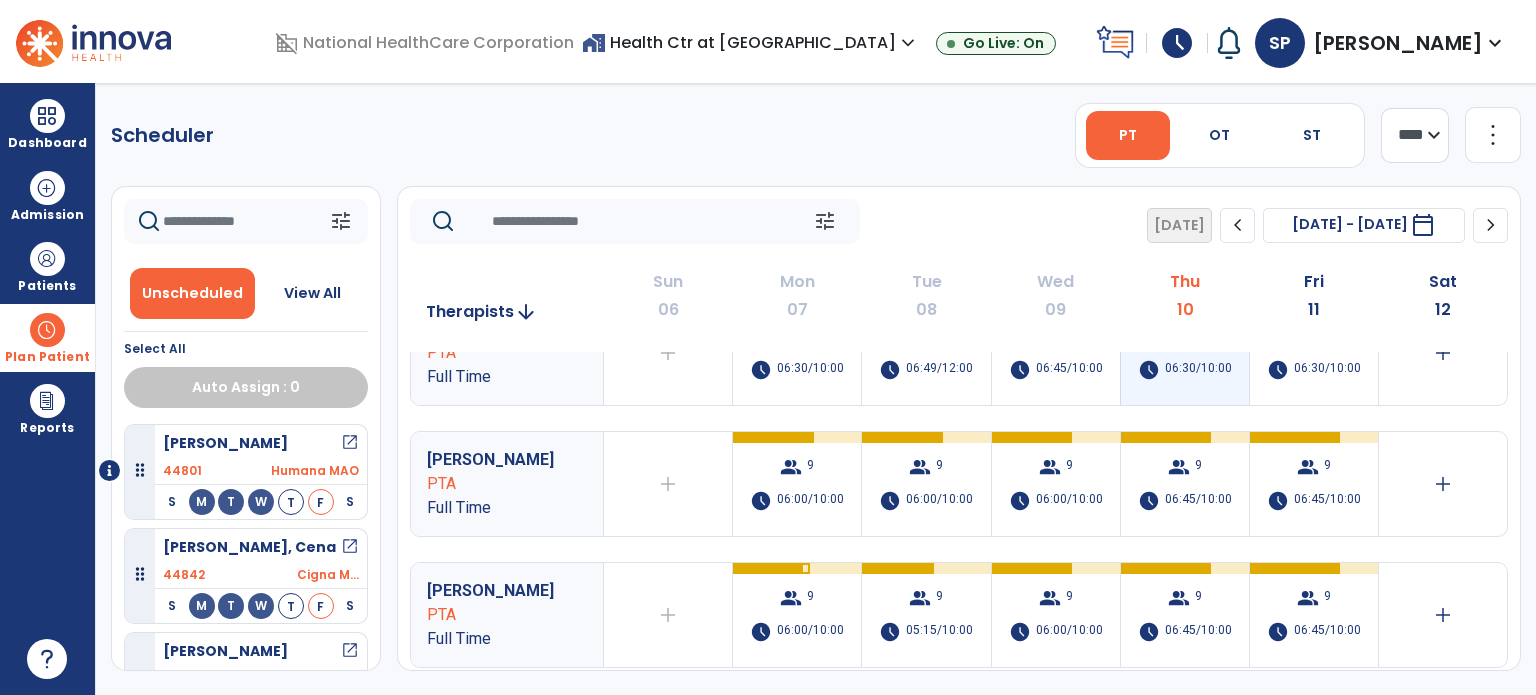 scroll, scrollTop: 184, scrollLeft: 0, axis: vertical 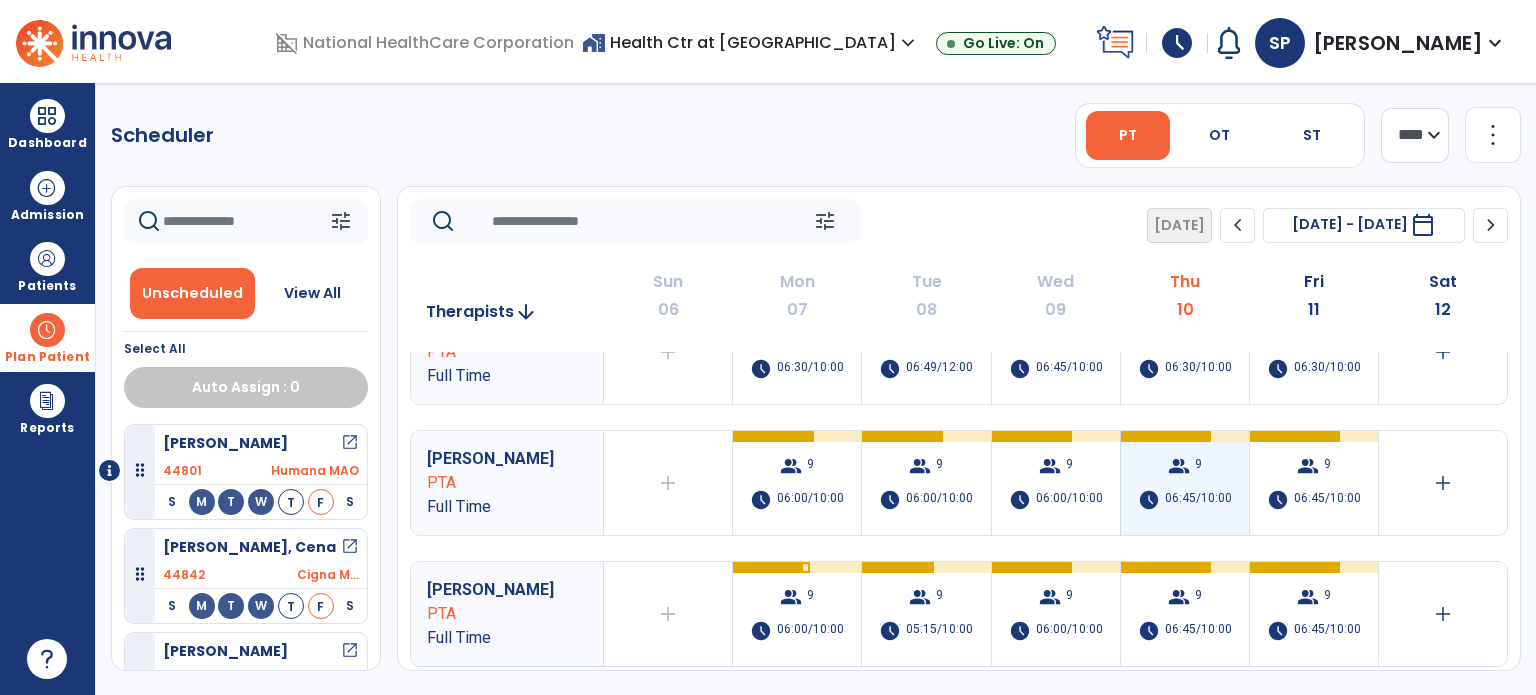 click on "group  9  schedule  06:45/10:00" at bounding box center [1185, 483] 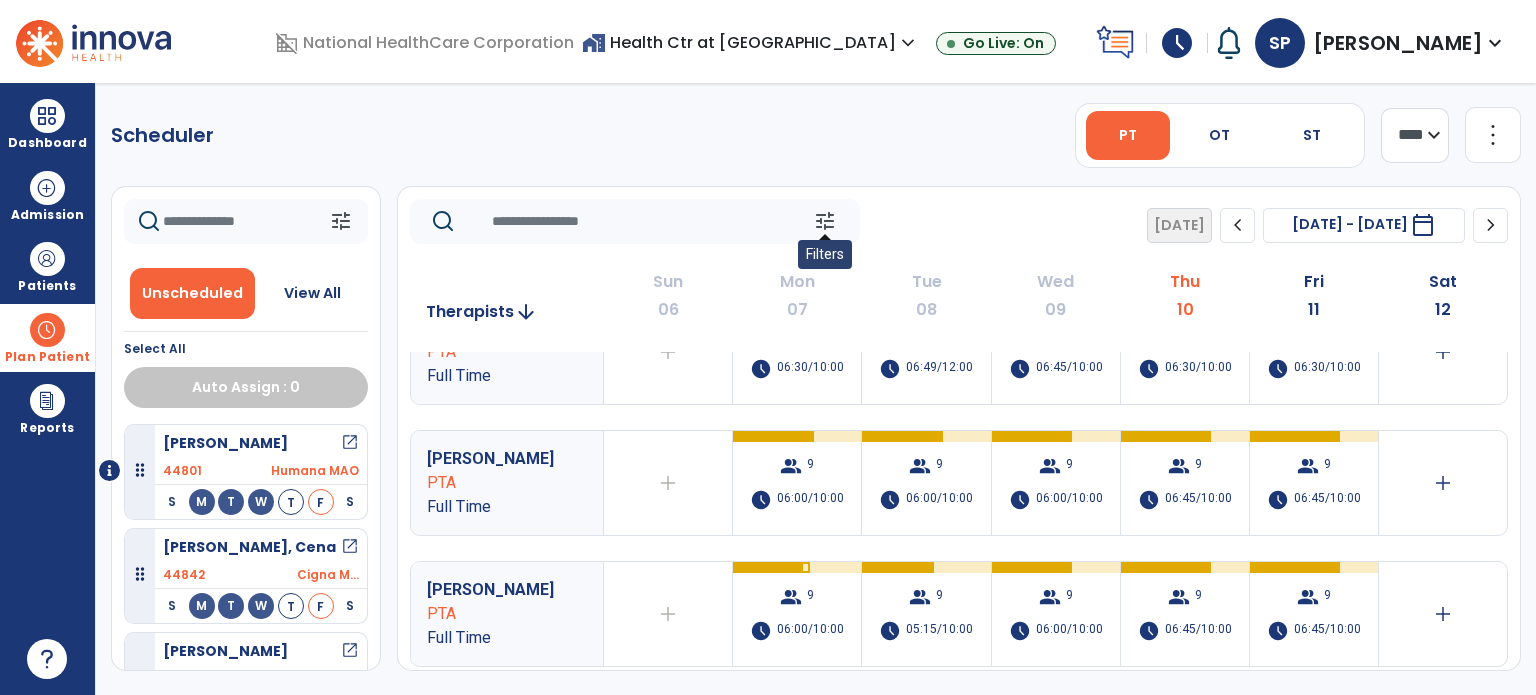 click on "Scheduler   PT   OT   ST  **** *** more_vert  Manage Labor   View All Therapists   Print" 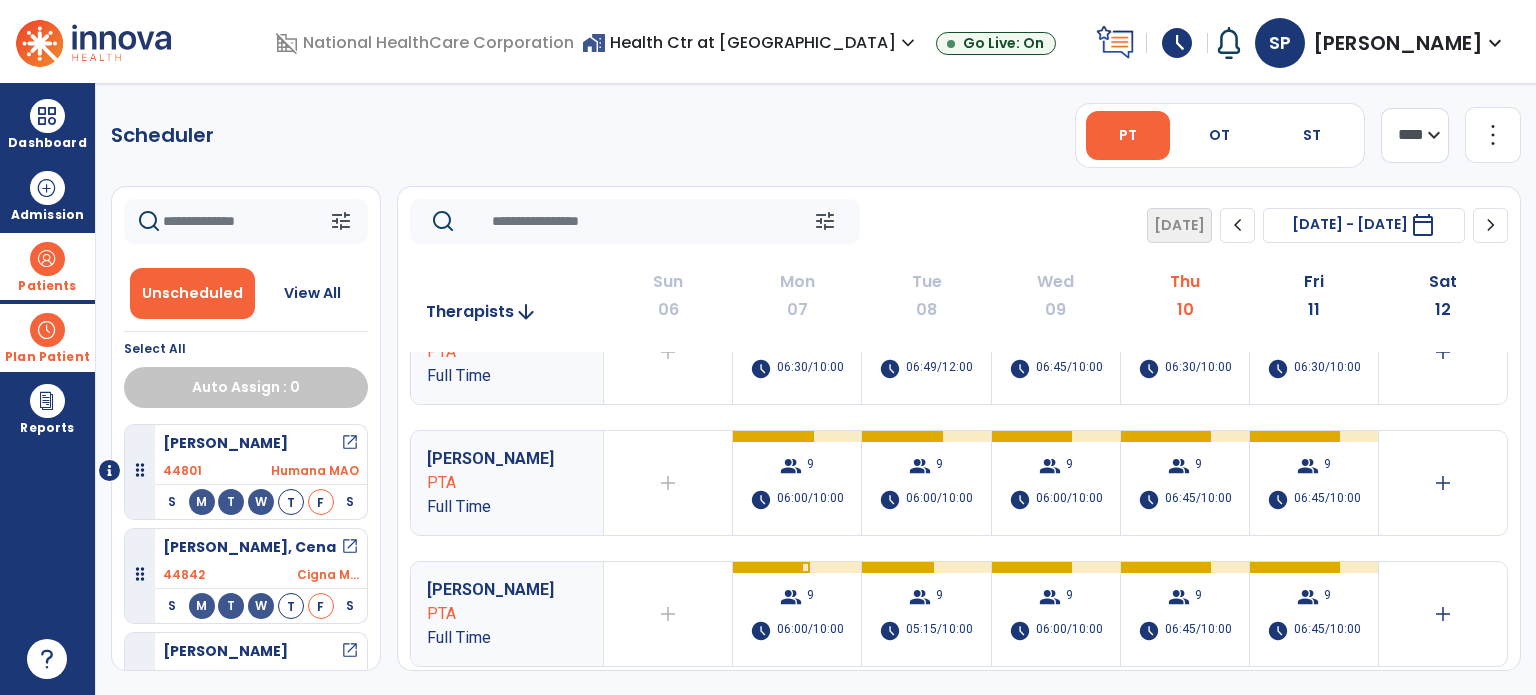 click at bounding box center [47, 259] 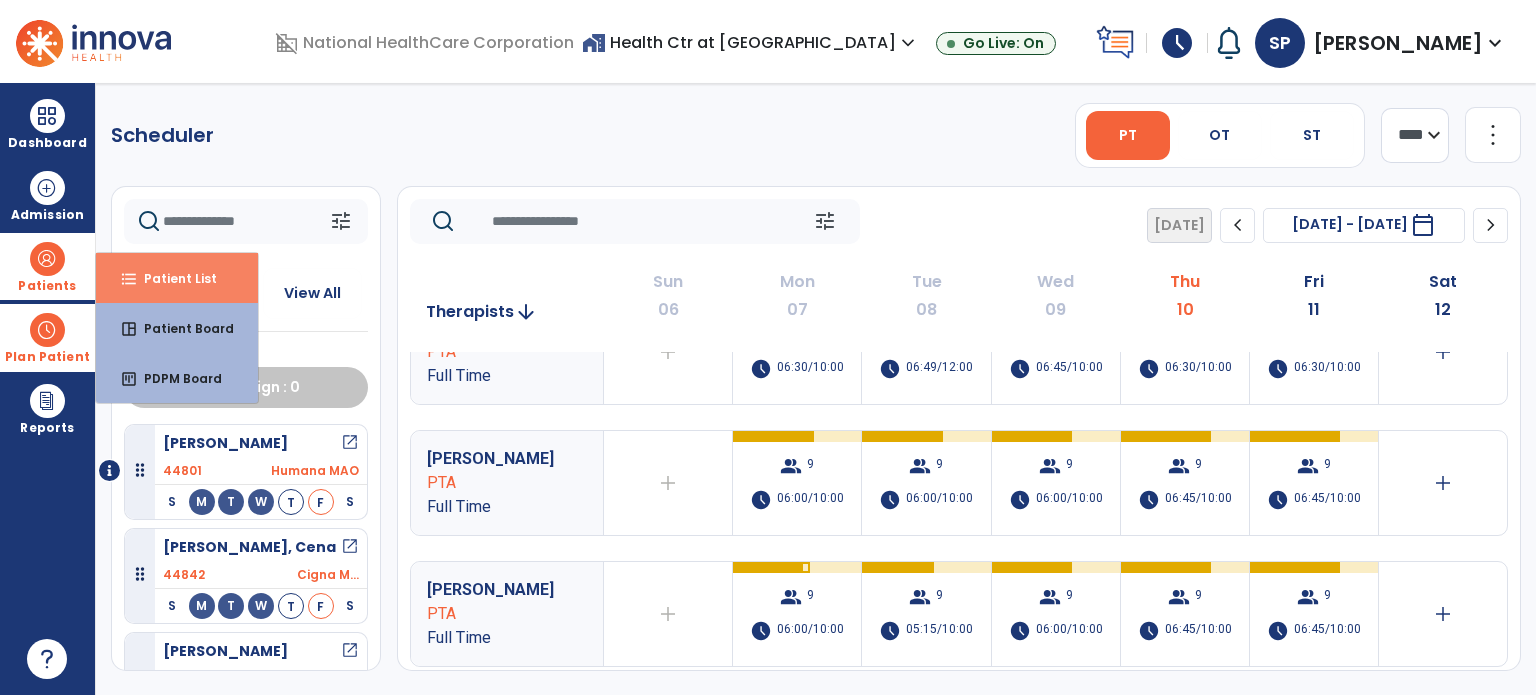 click on "format_list_bulleted  Patient List" at bounding box center (177, 278) 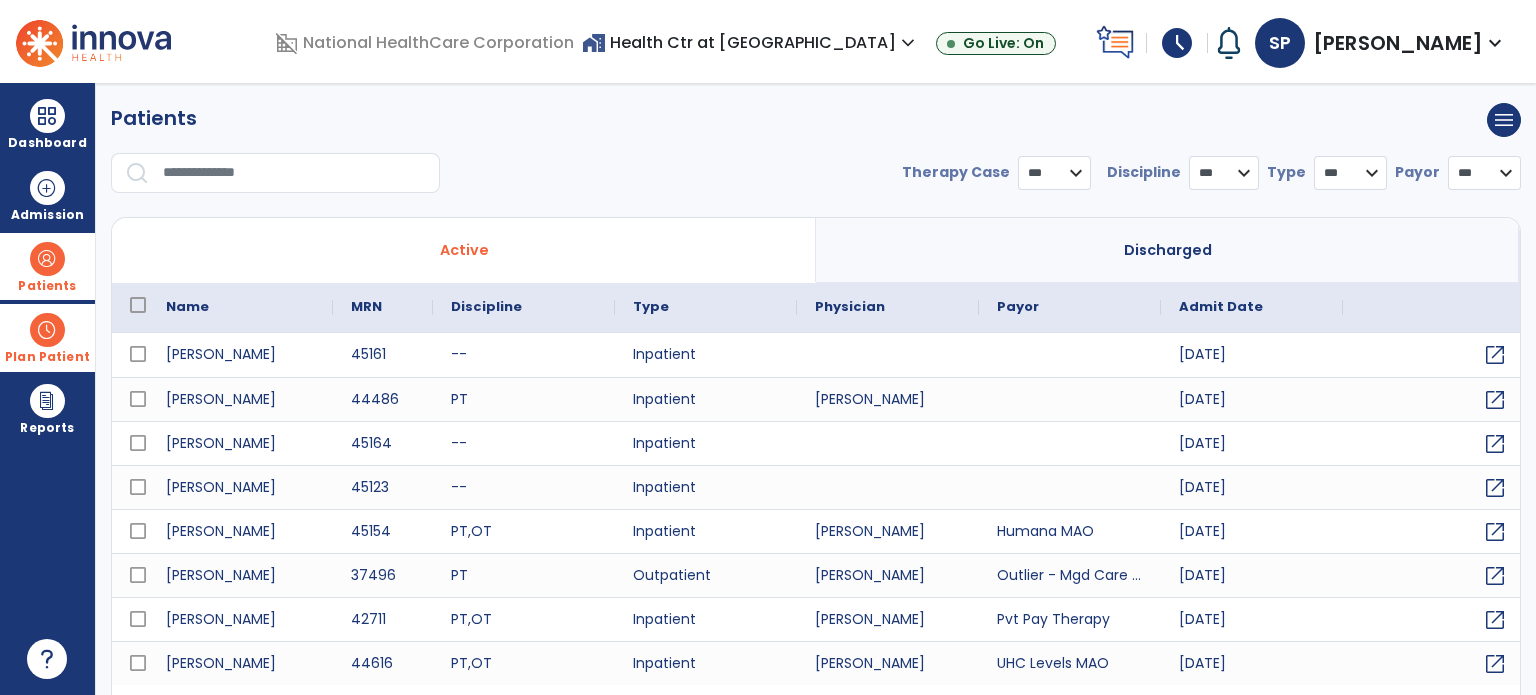 select on "***" 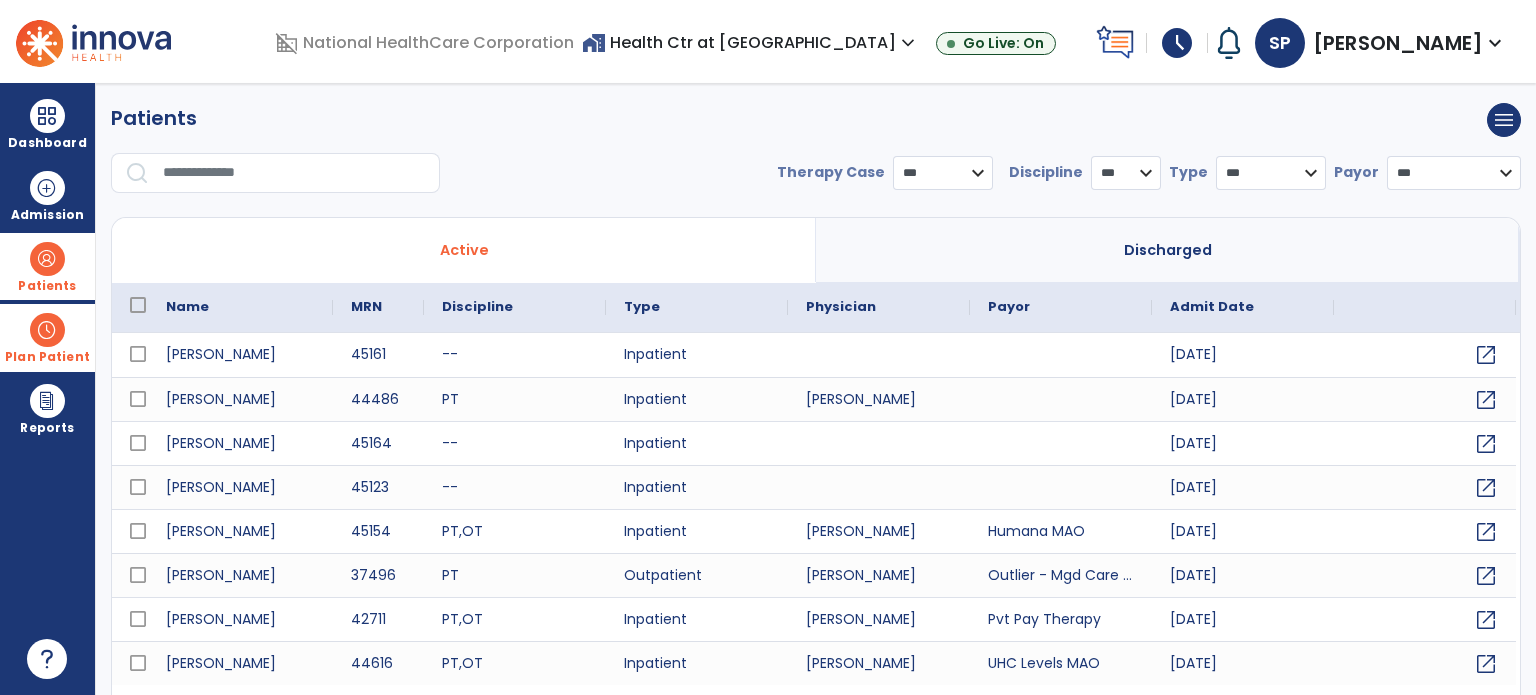 click on "Active" at bounding box center [464, 250] 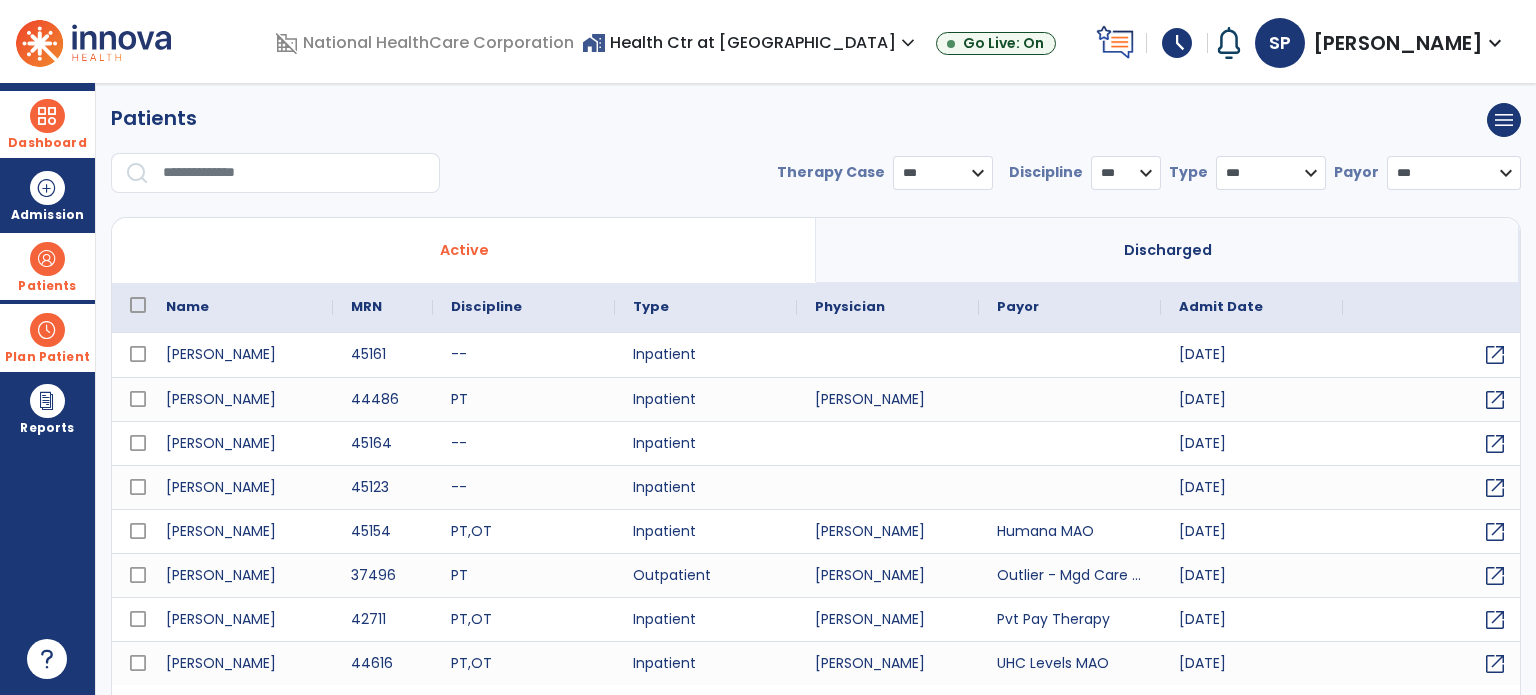 click at bounding box center [47, 116] 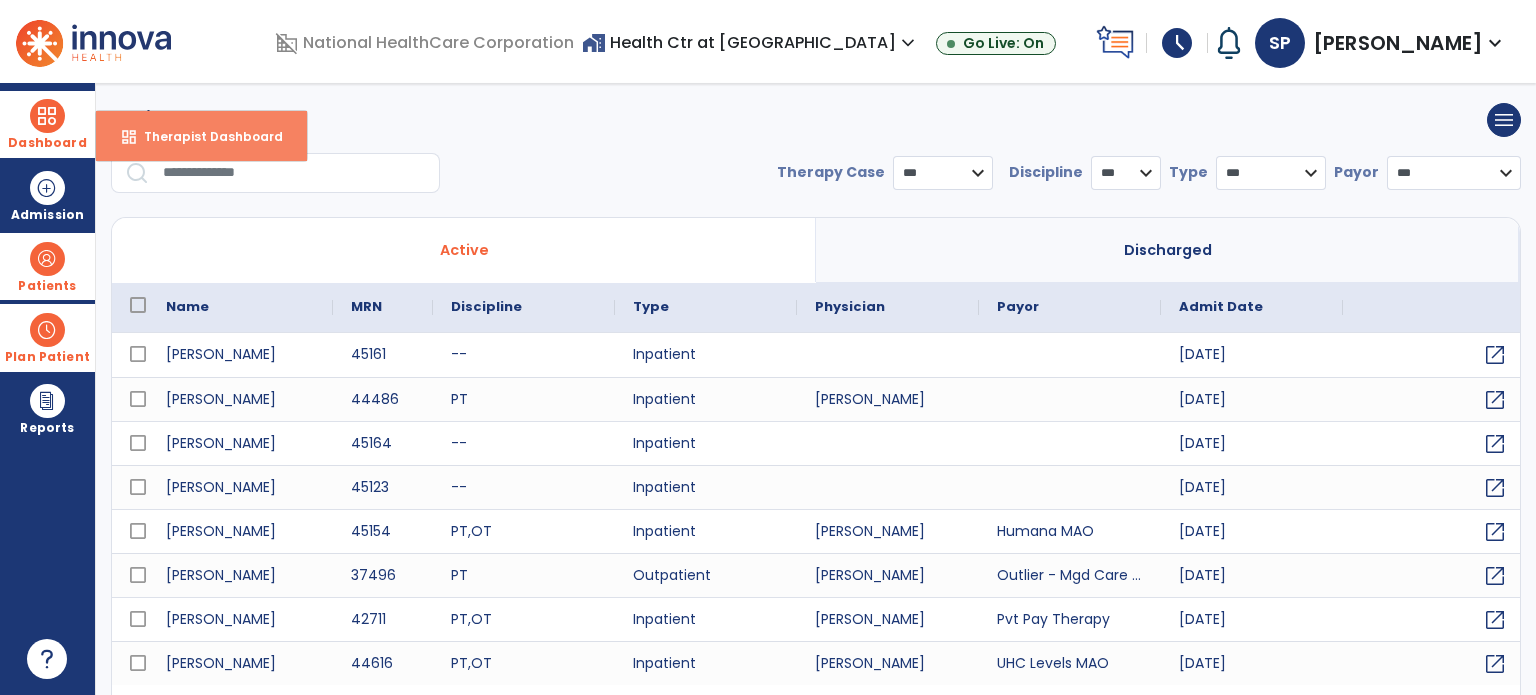 click on "Therapist Dashboard" at bounding box center (205, 136) 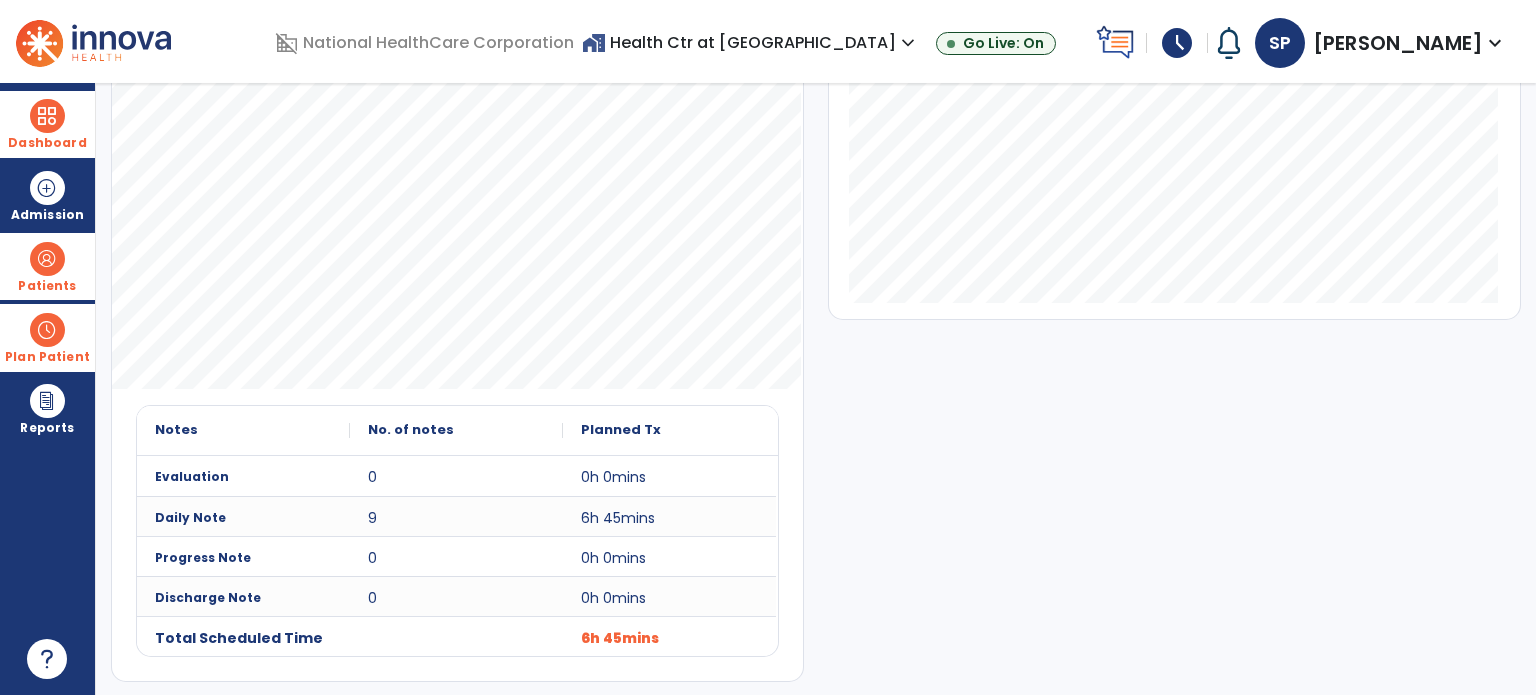 scroll, scrollTop: 0, scrollLeft: 0, axis: both 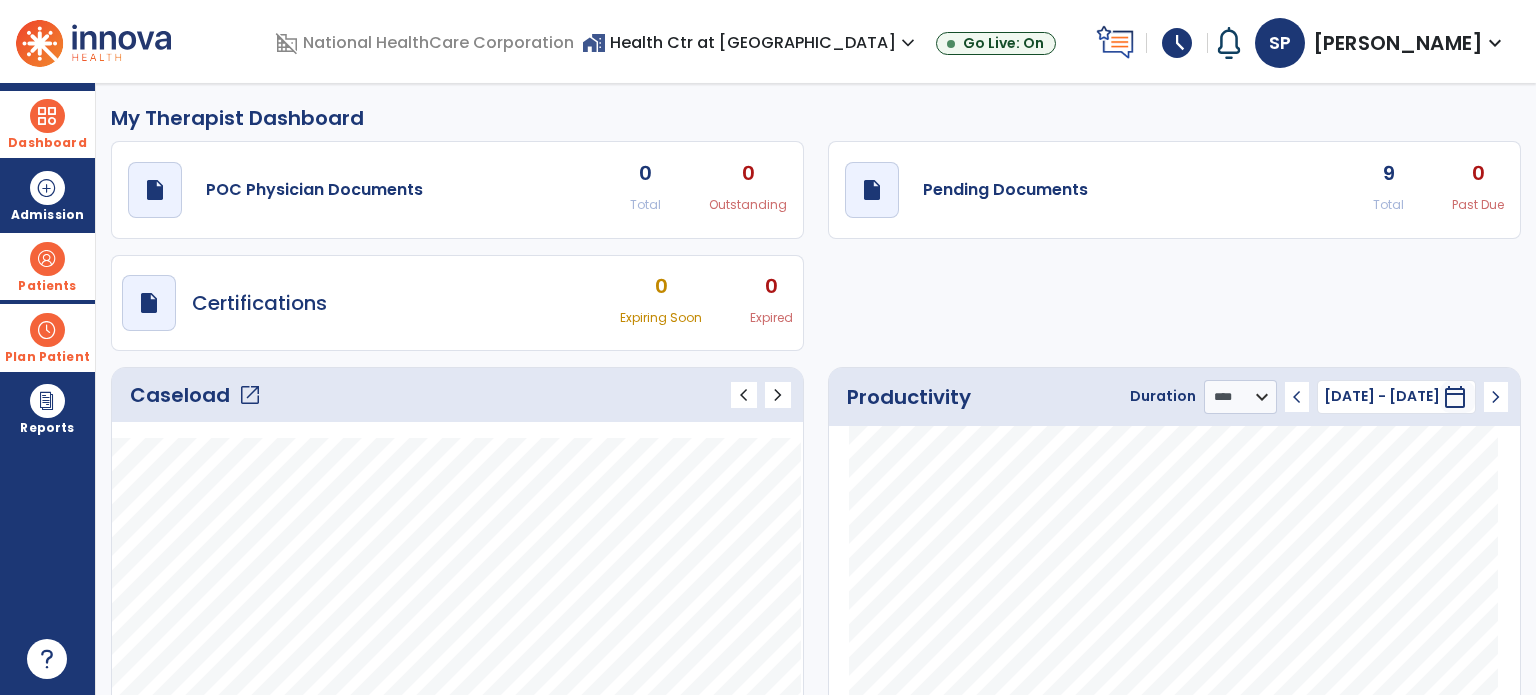 click at bounding box center [47, 259] 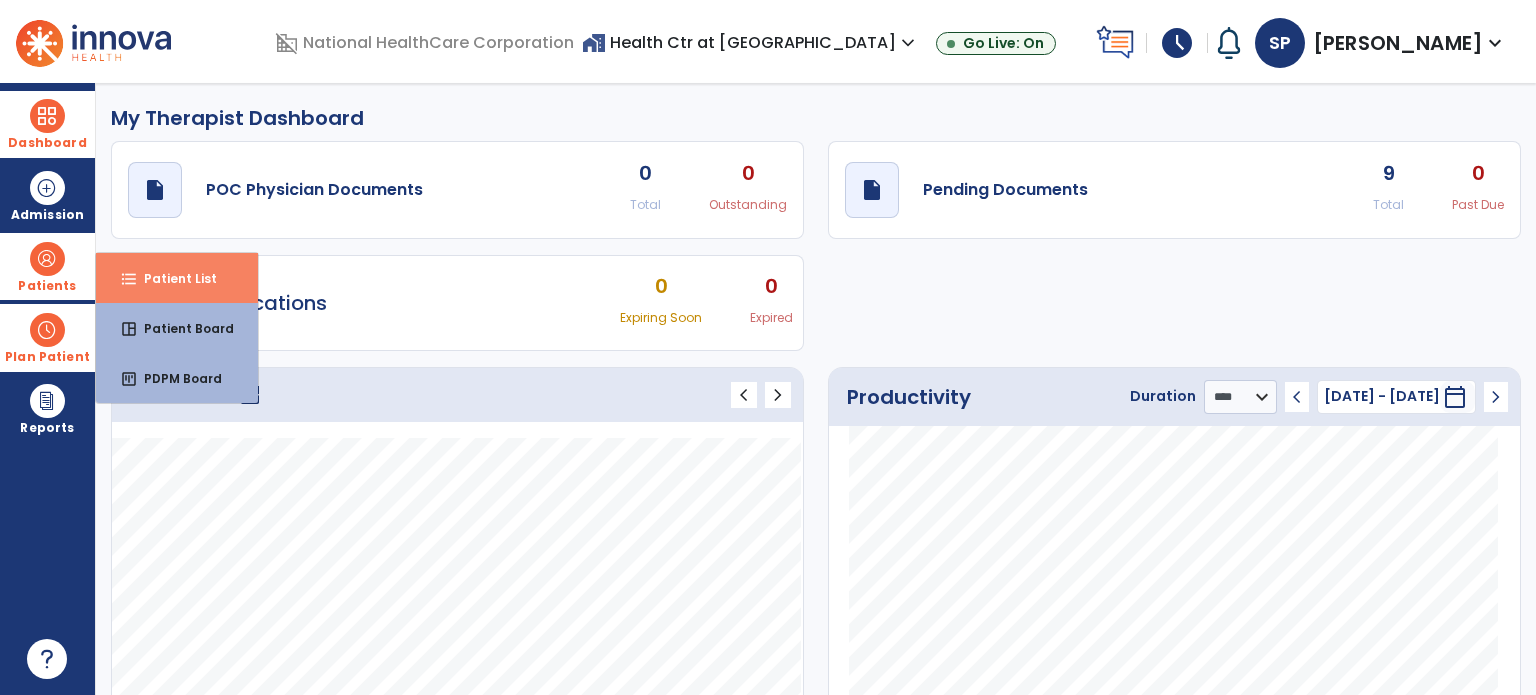 click on "Patient List" at bounding box center [172, 278] 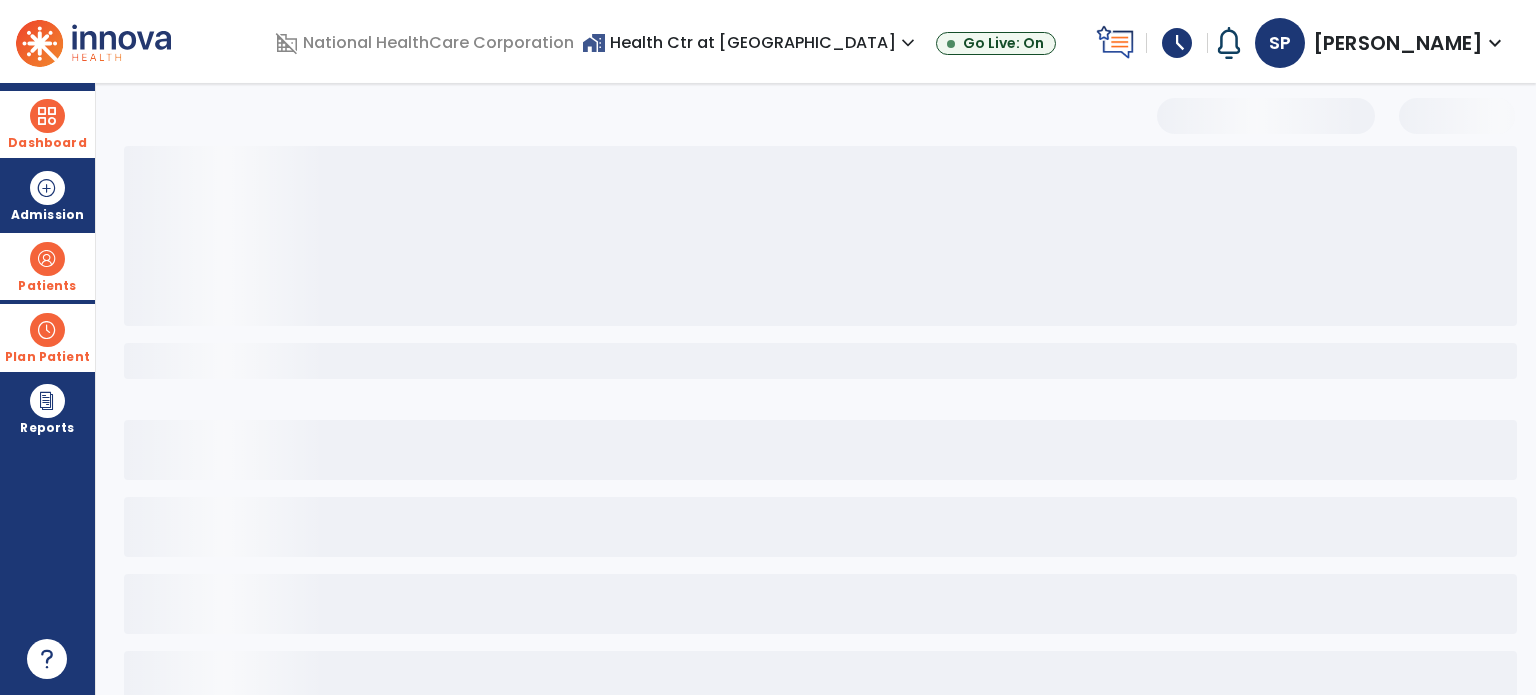 select on "***" 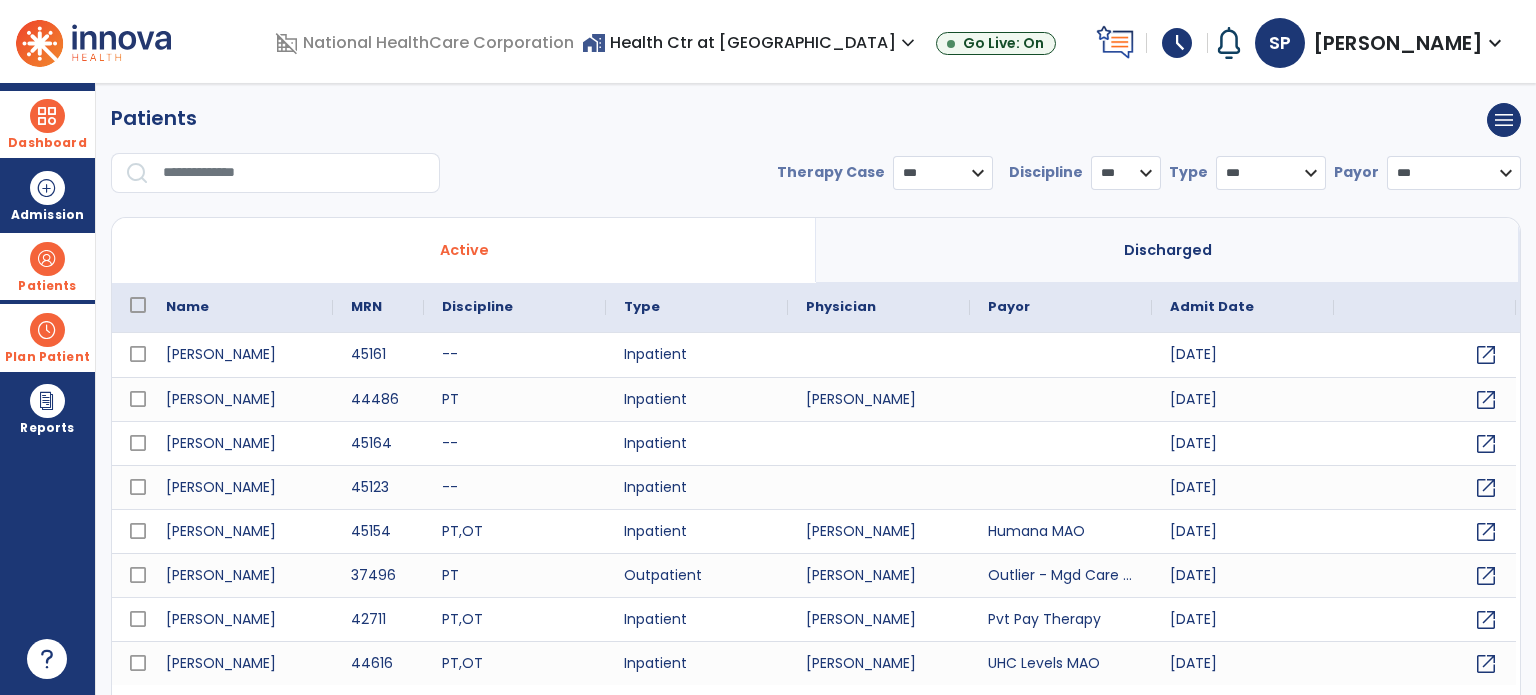 click at bounding box center [47, 330] 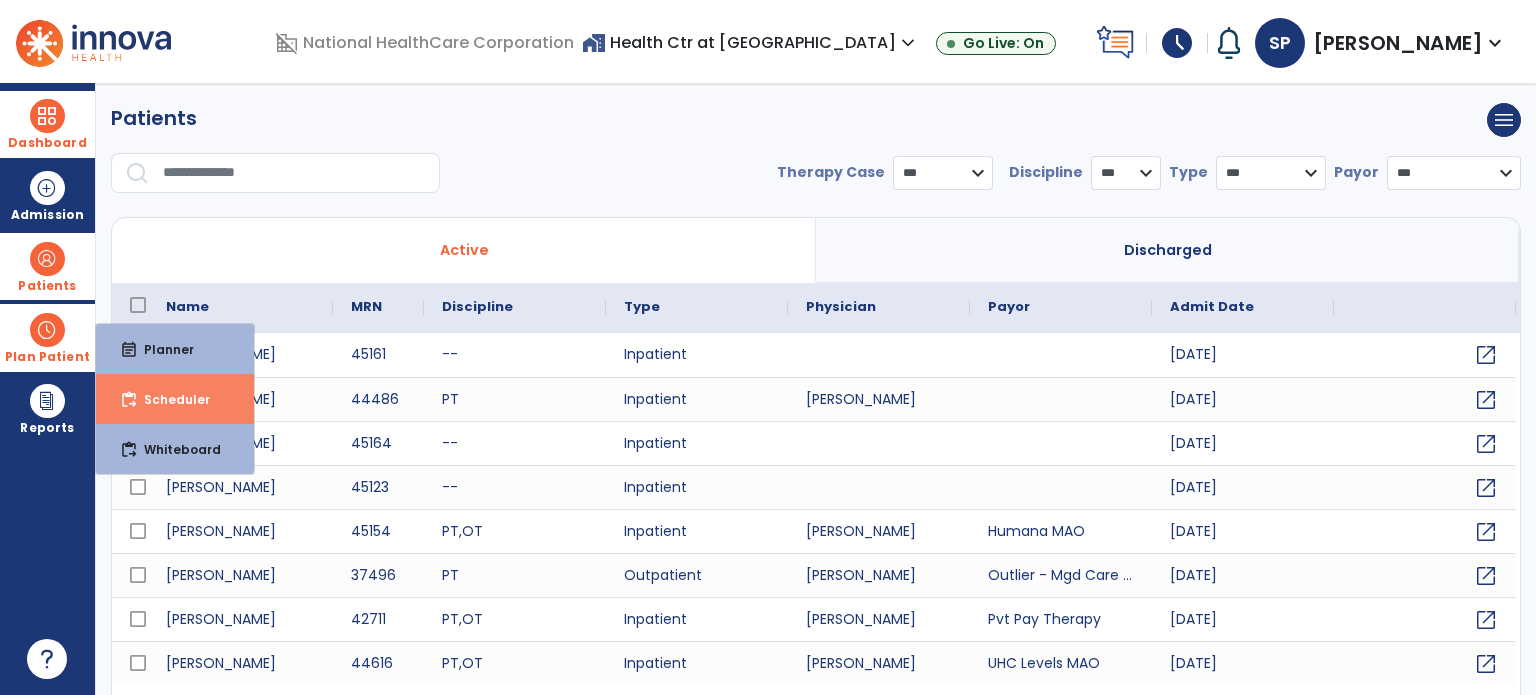 click on "Scheduler" at bounding box center [169, 399] 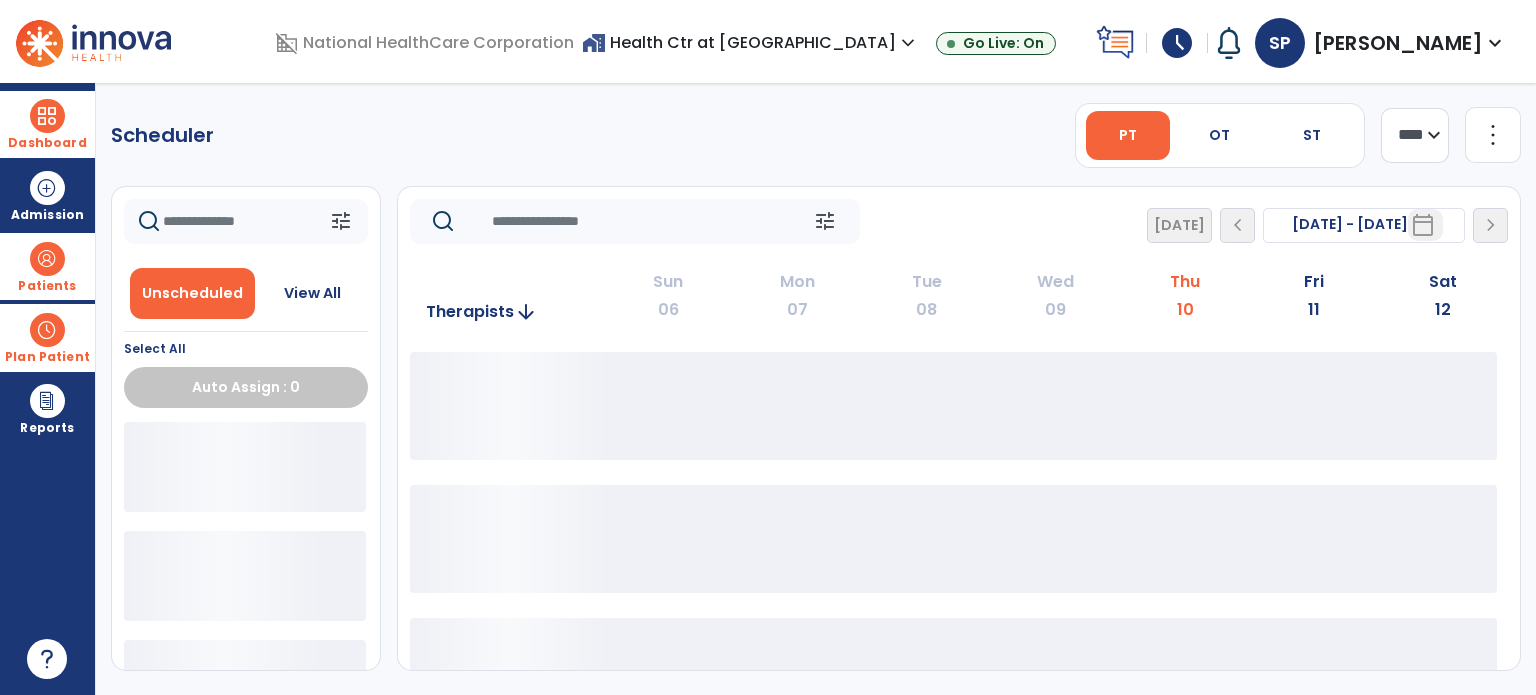 click at bounding box center (47, 116) 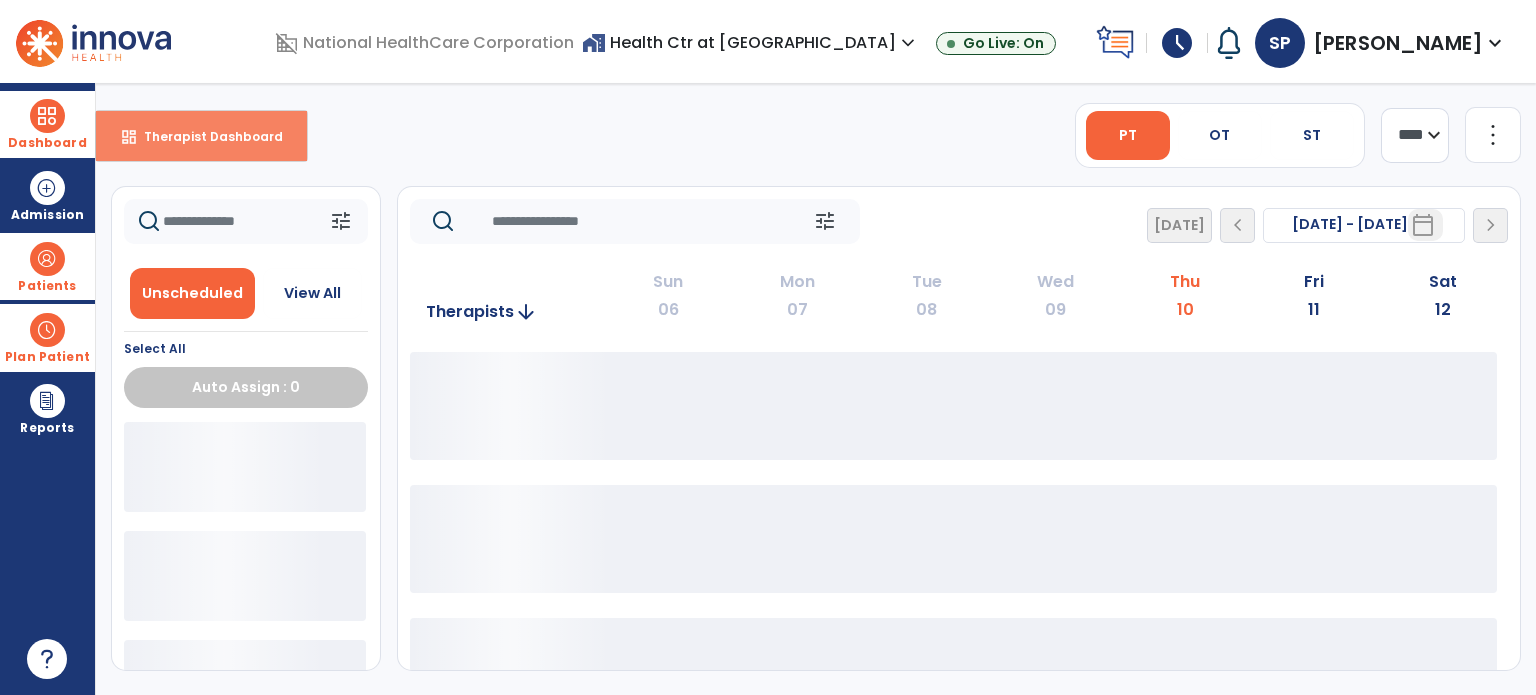 click on "Therapist Dashboard" at bounding box center [205, 136] 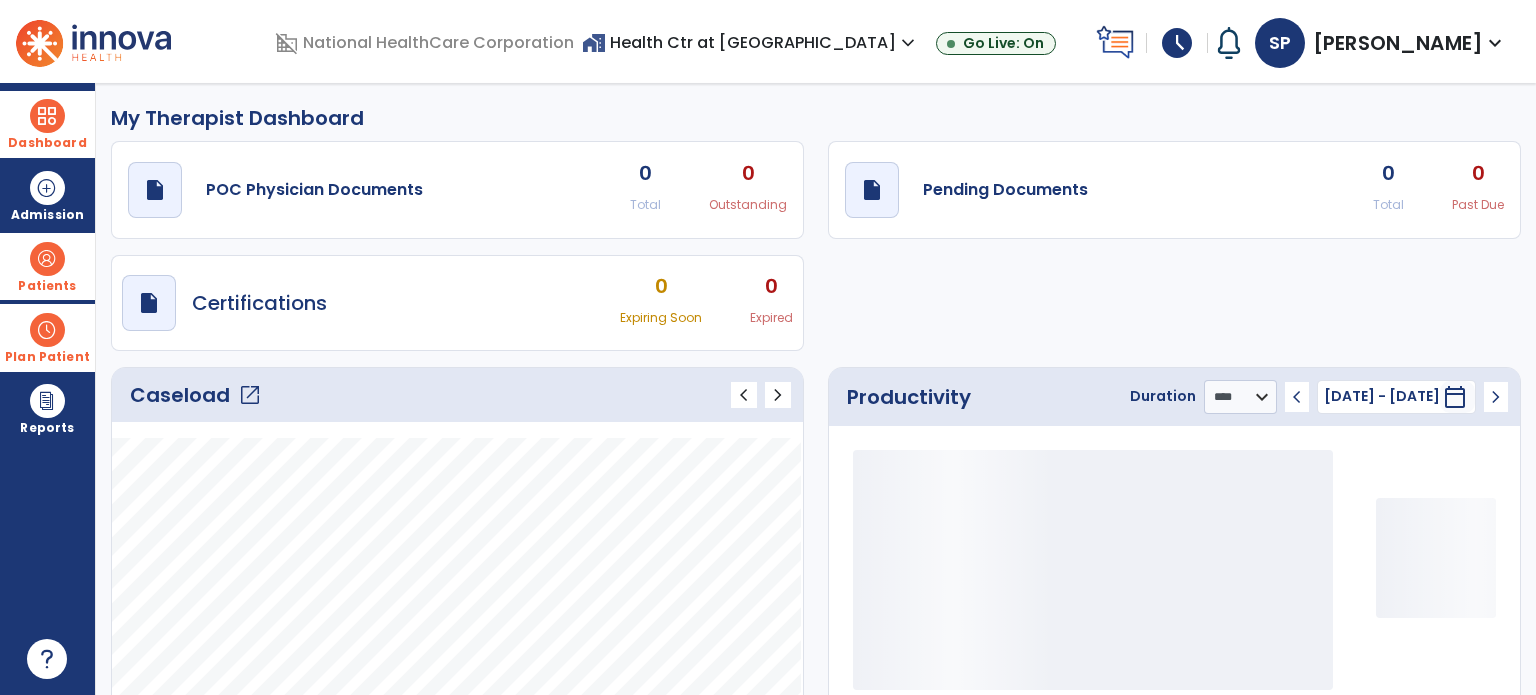 click at bounding box center (47, 259) 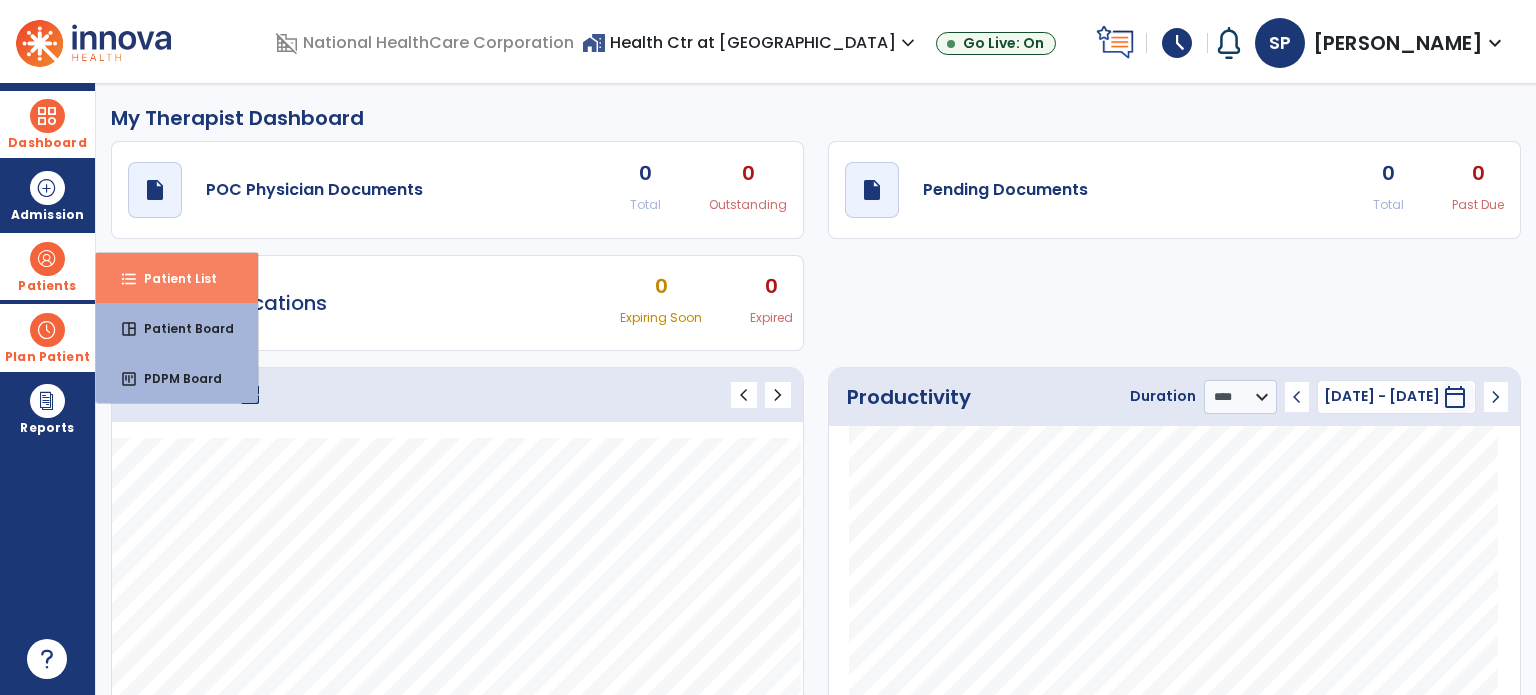 click on "Patient List" at bounding box center (172, 278) 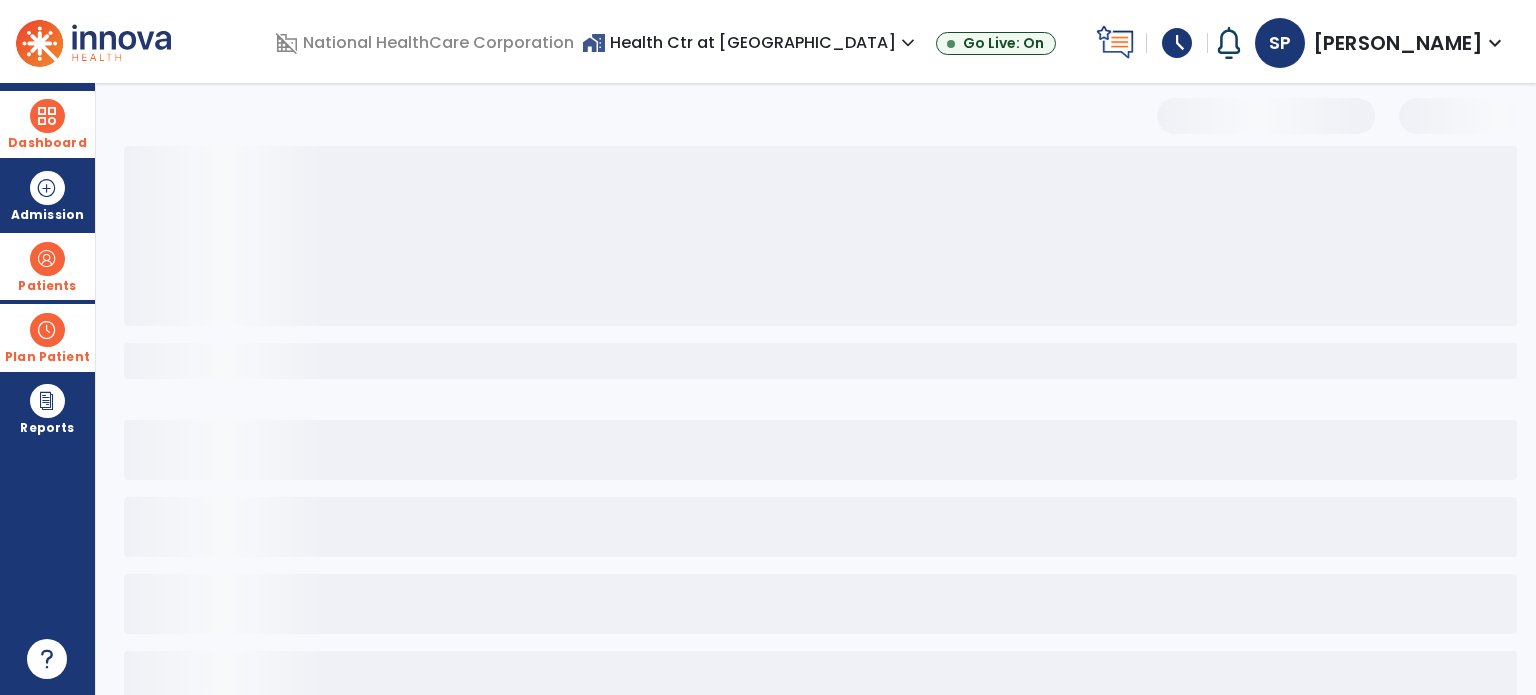 select on "***" 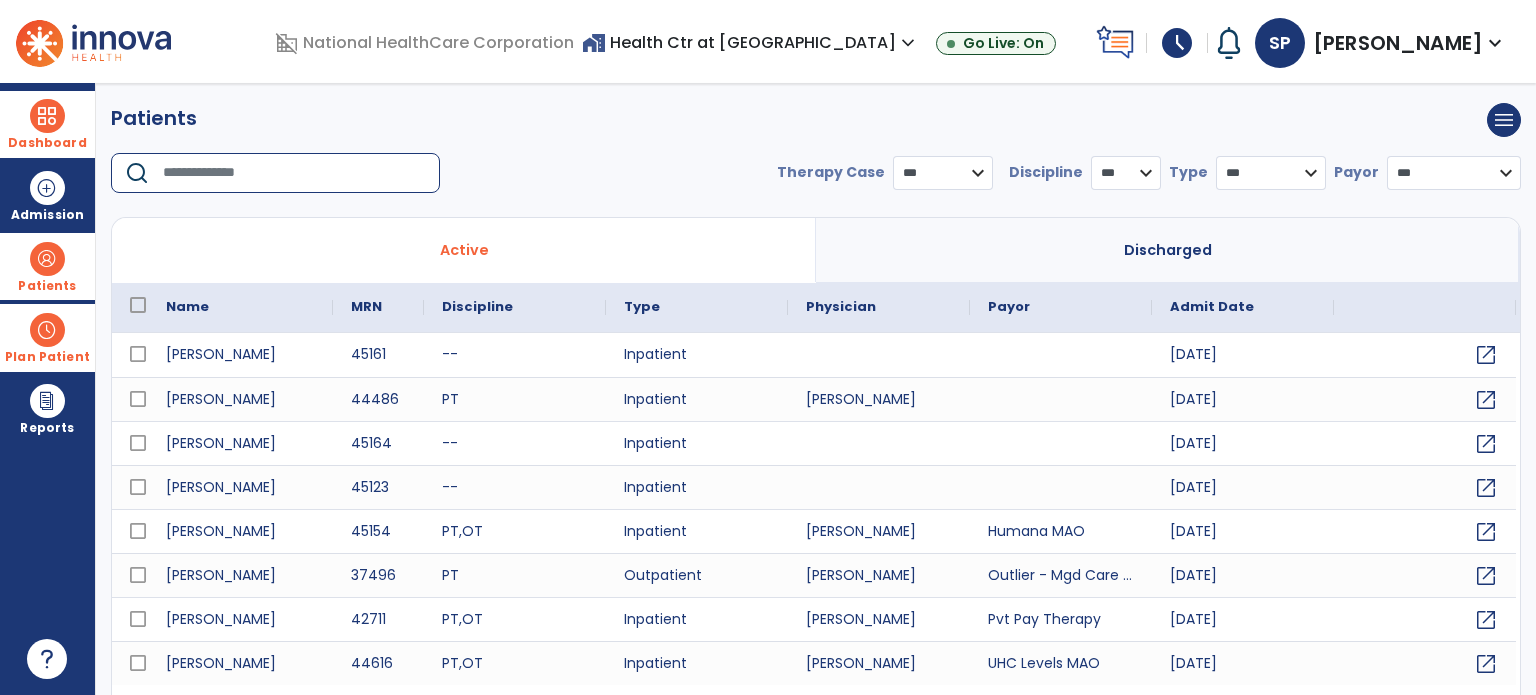 click at bounding box center [294, 173] 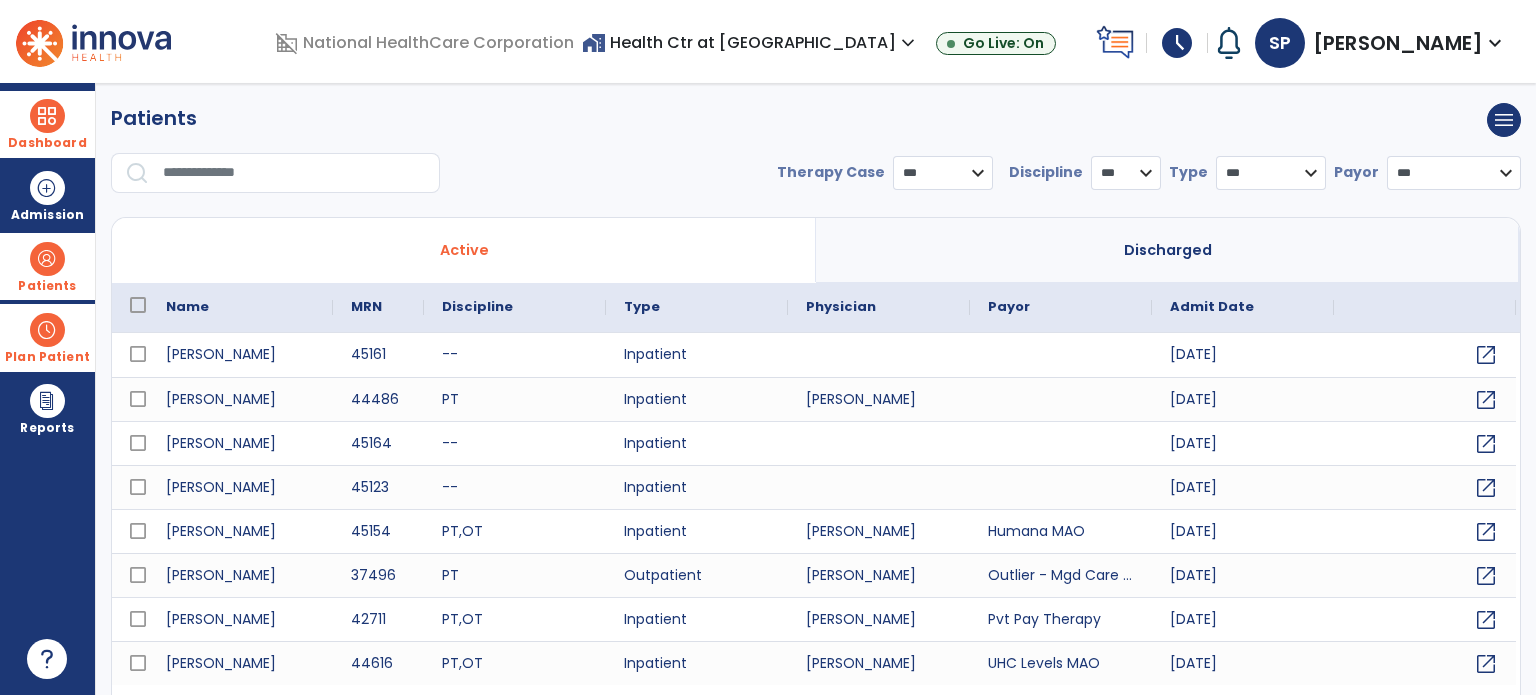 click at bounding box center [47, 330] 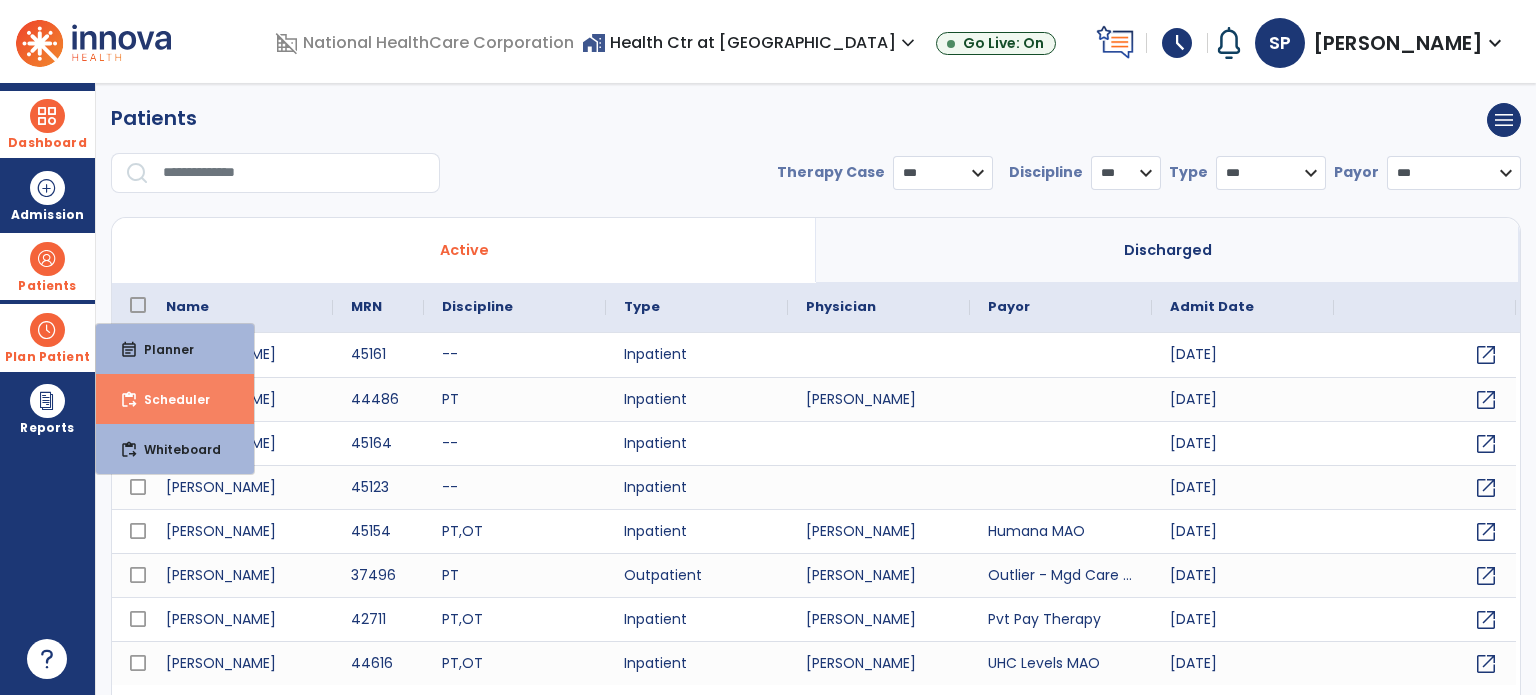 click on "content_paste_go  Scheduler" at bounding box center (175, 399) 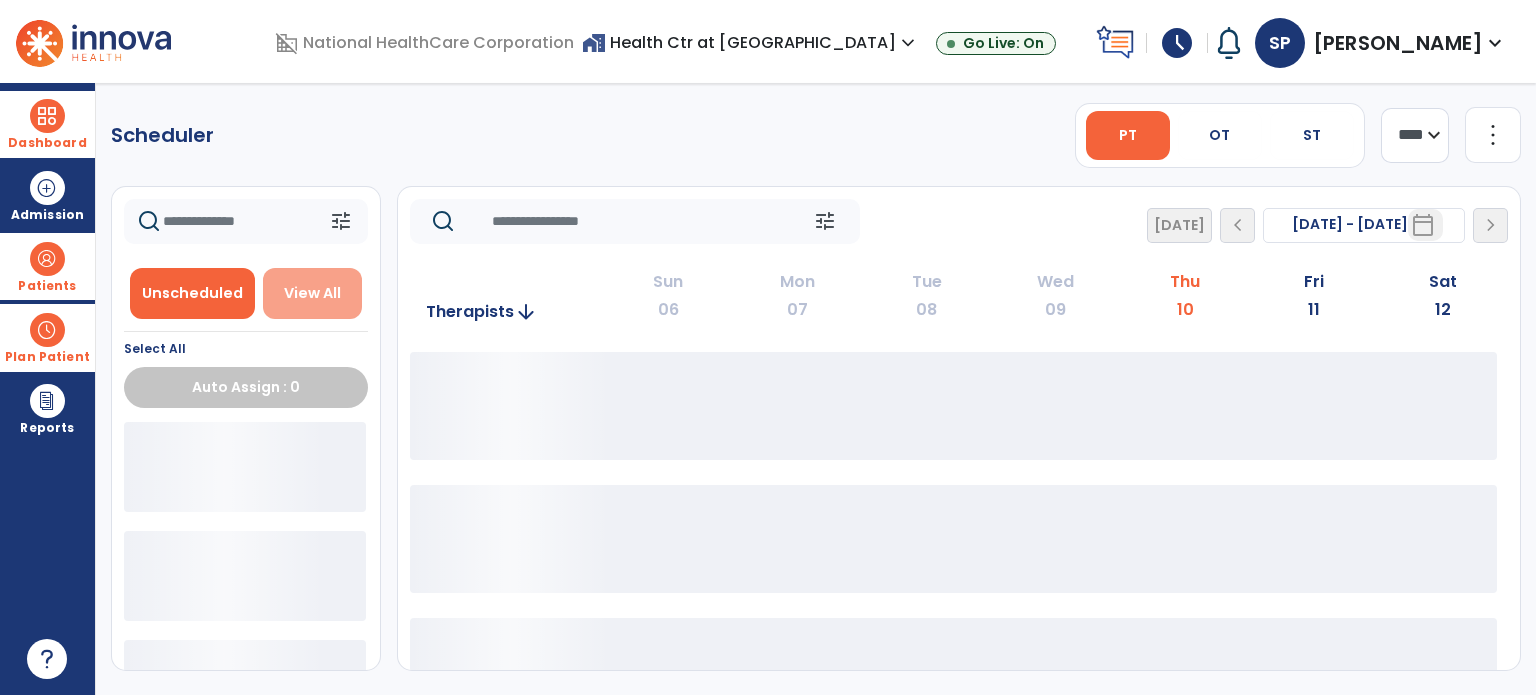 click on "View All" at bounding box center [313, 293] 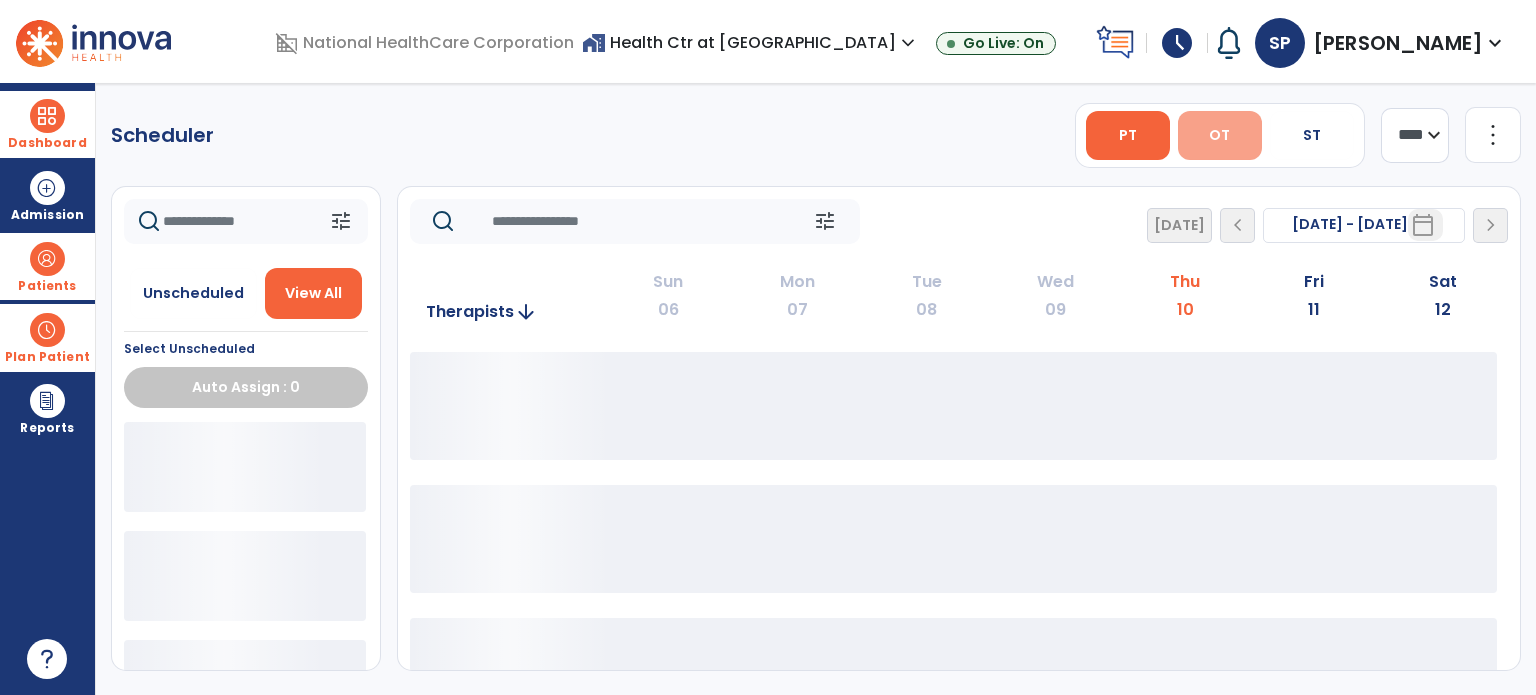 click on "OT" at bounding box center (1219, 135) 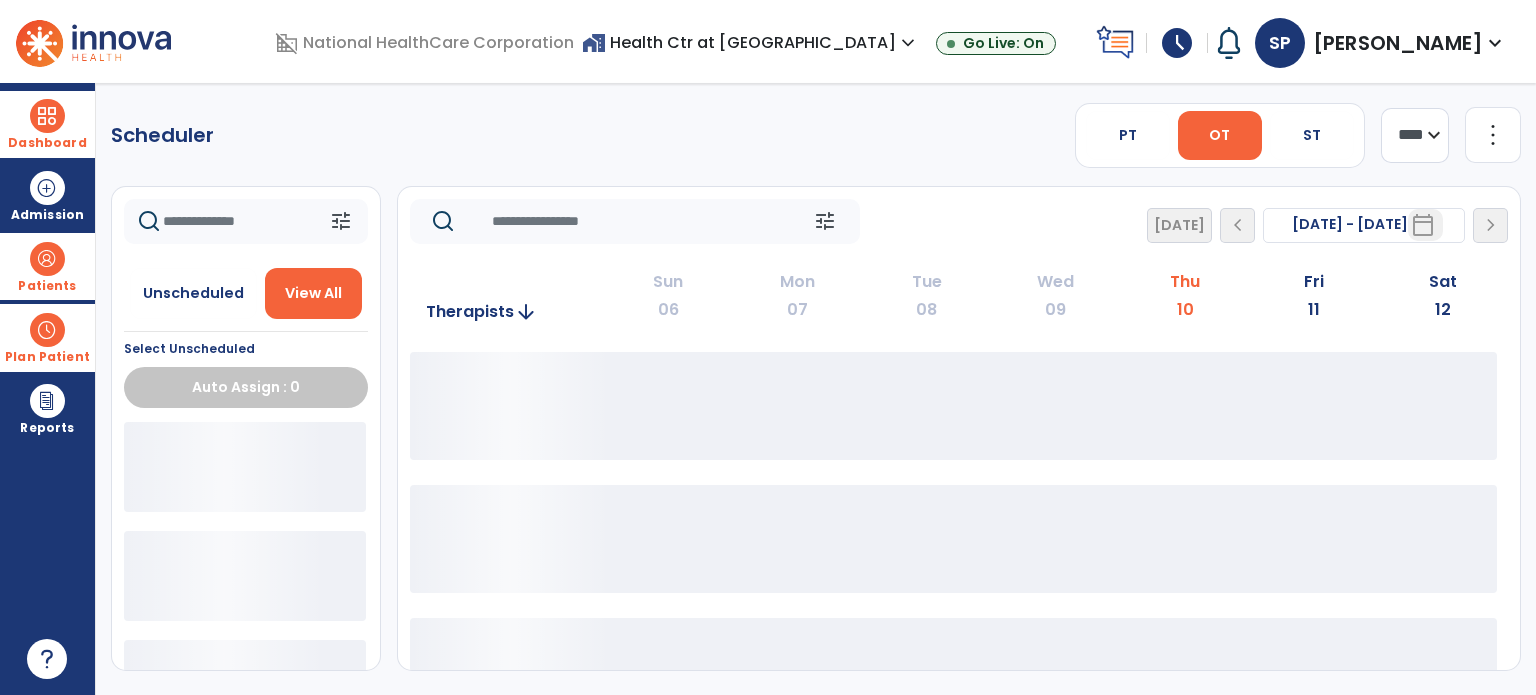 click 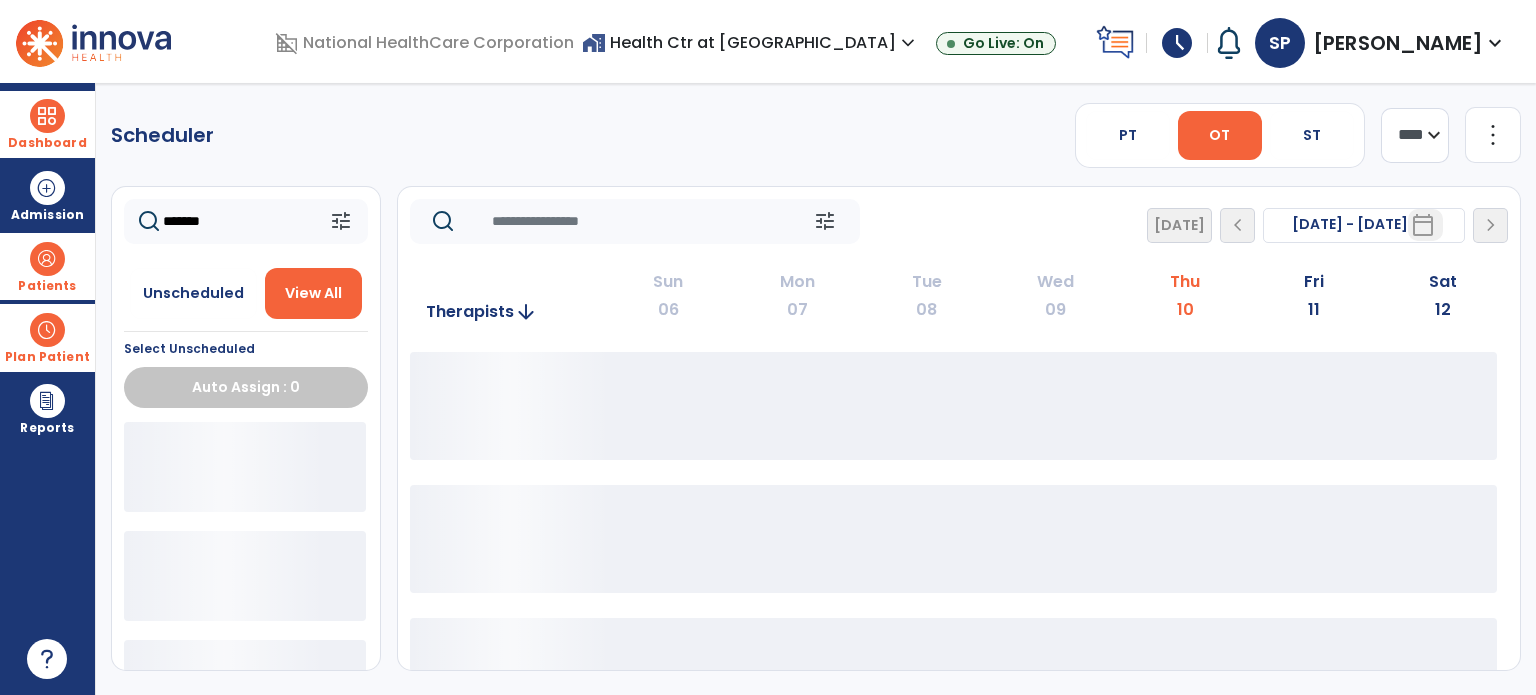 type on "********" 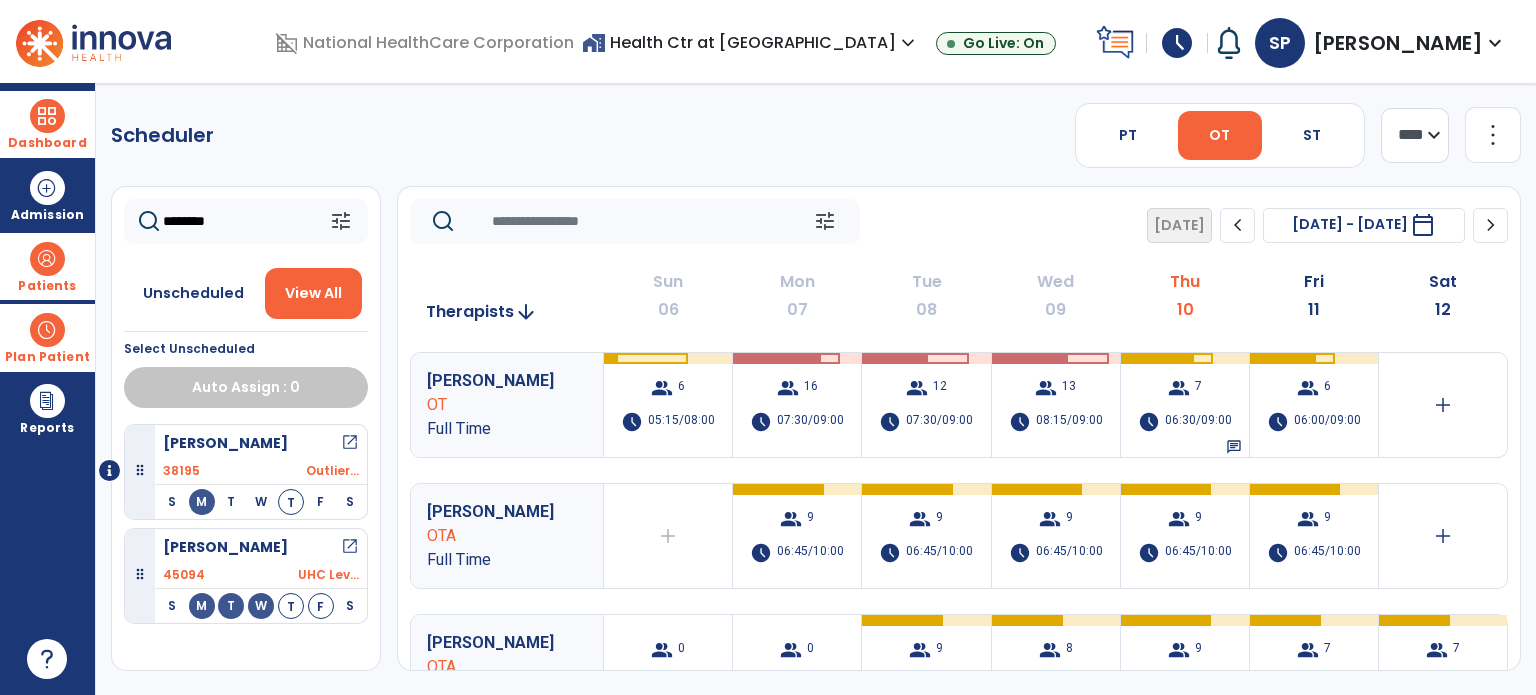 click on "********" 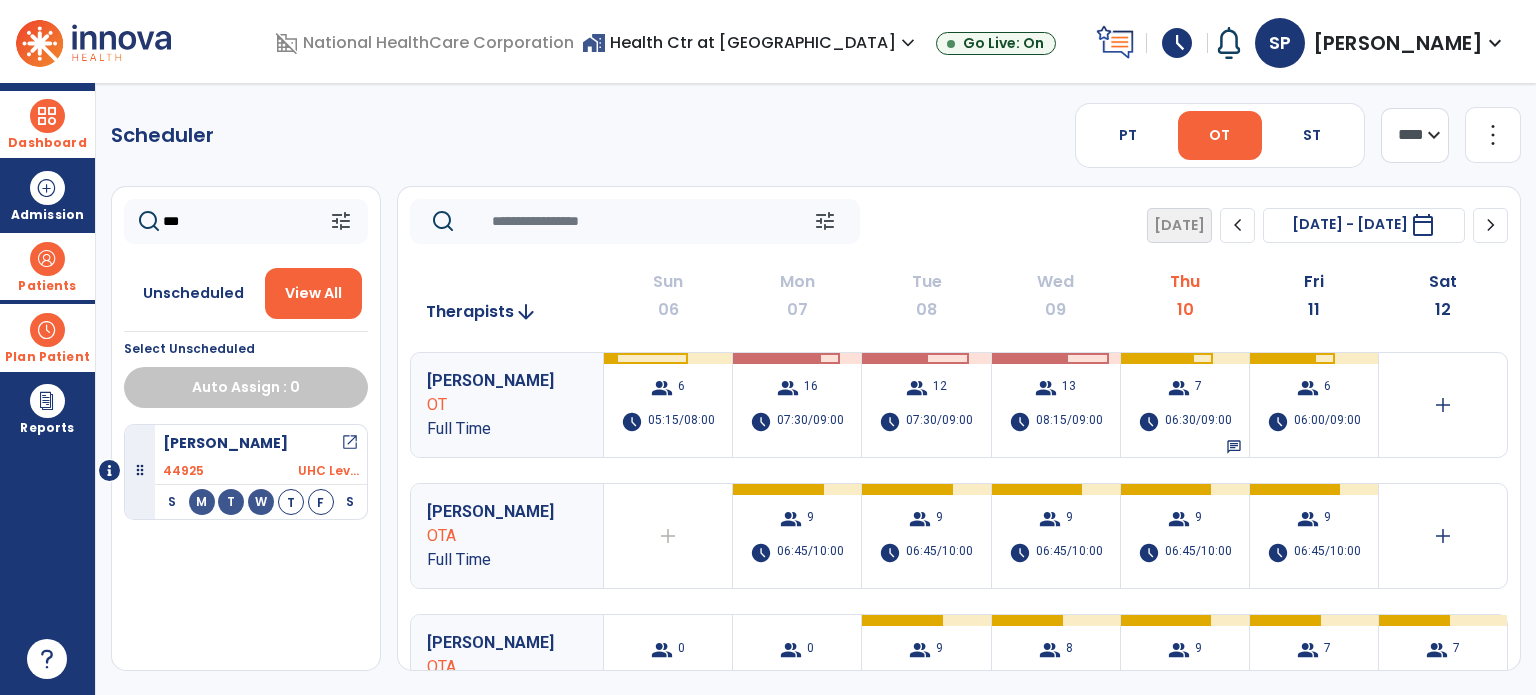 type on "****" 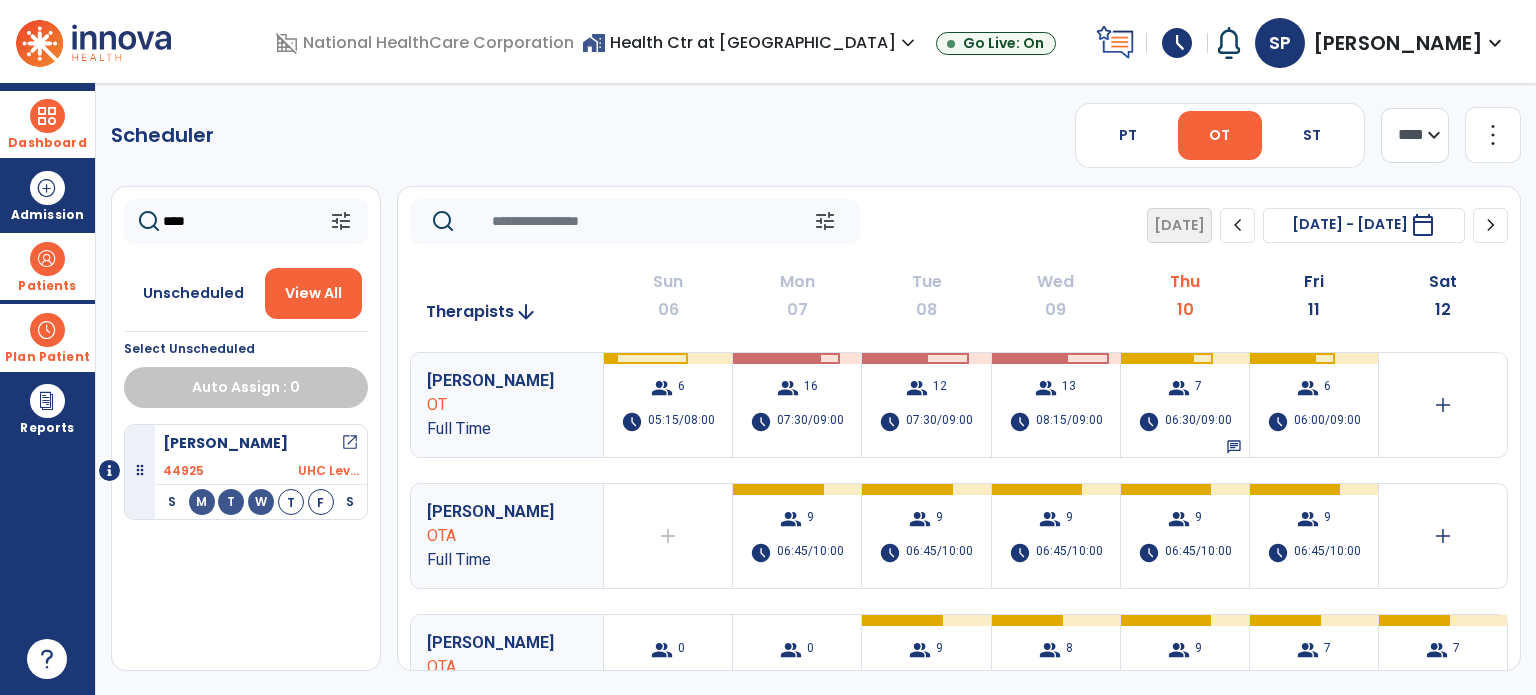 click on "****" 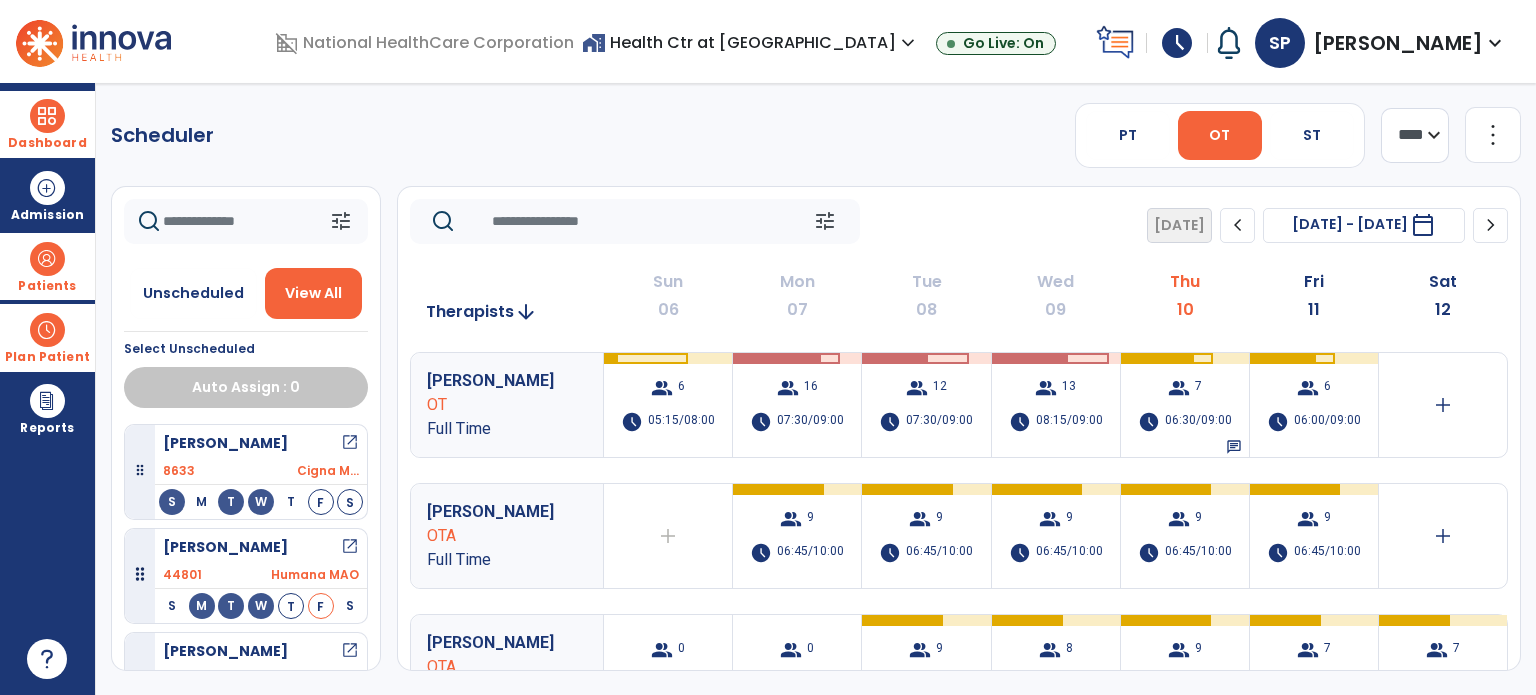 click 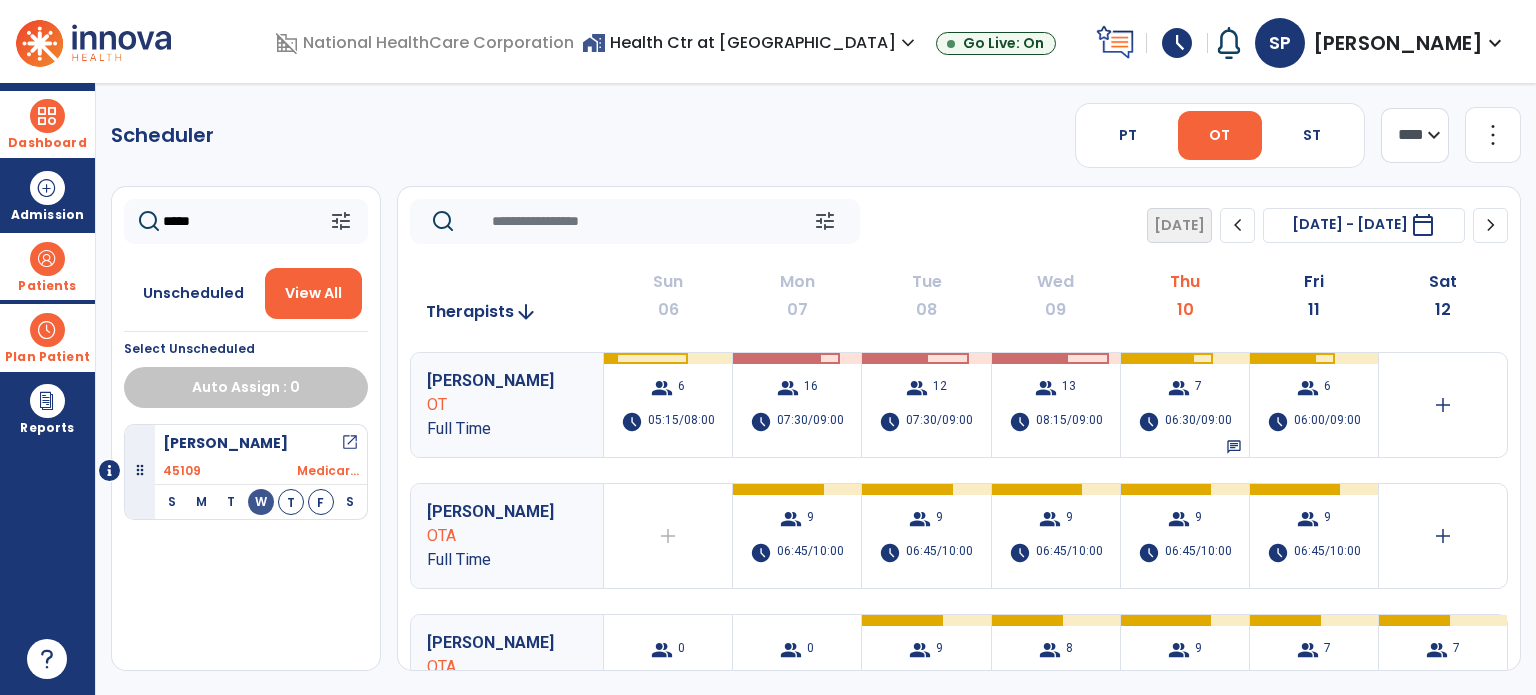 type on "******" 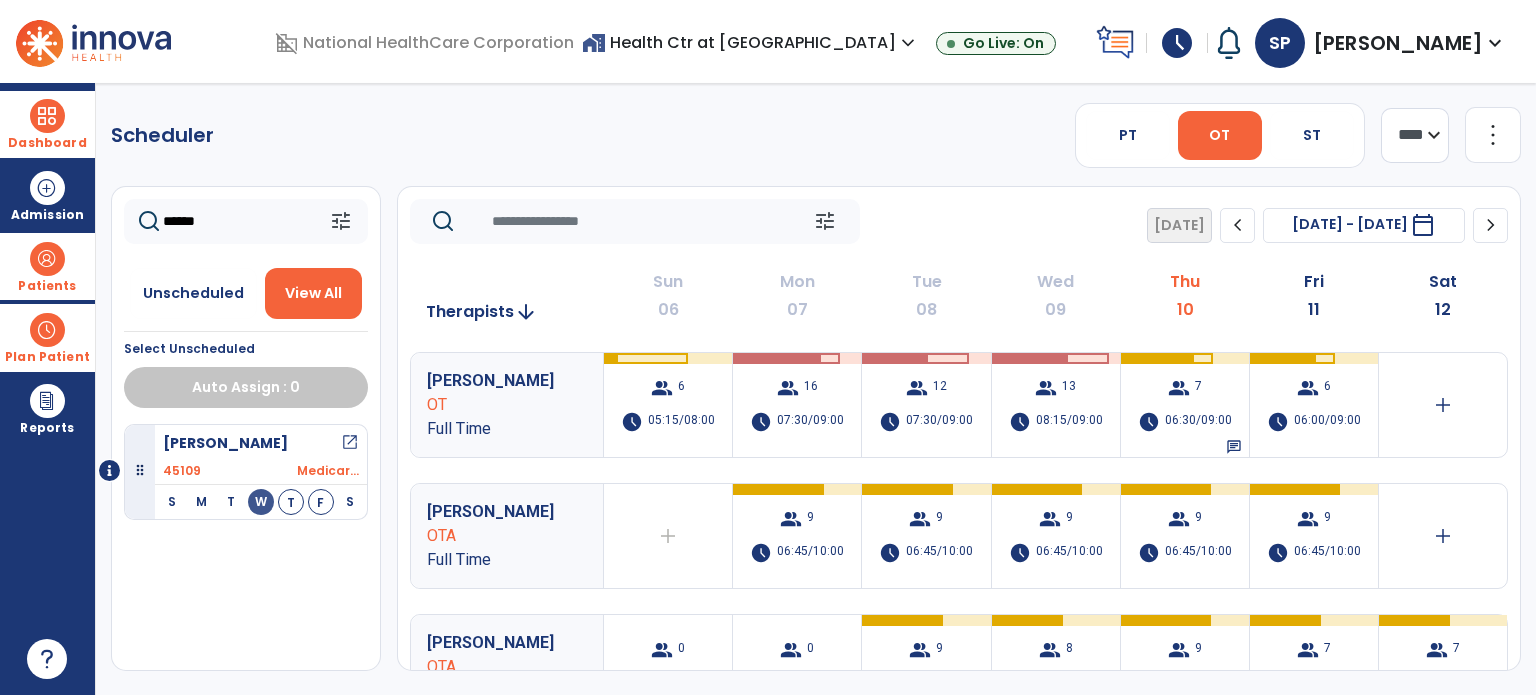 click on "******" 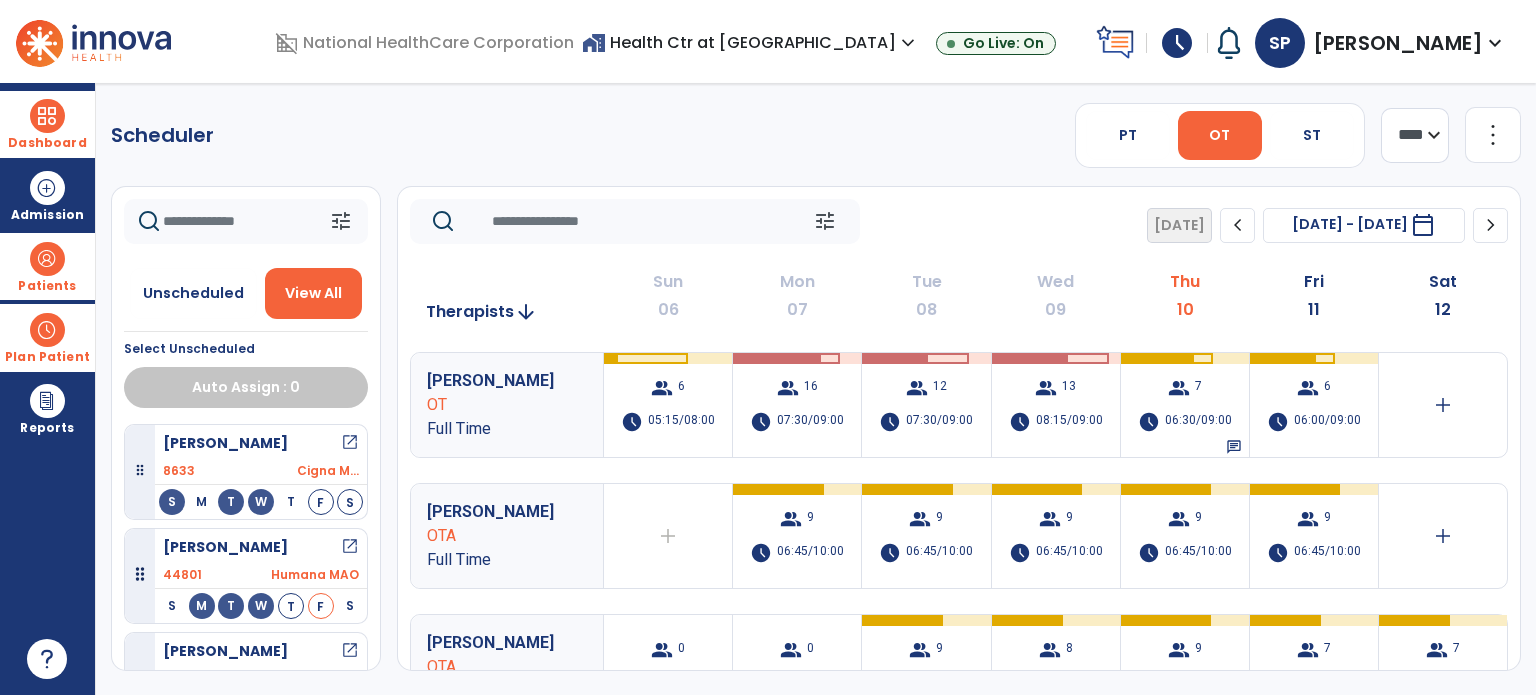 click 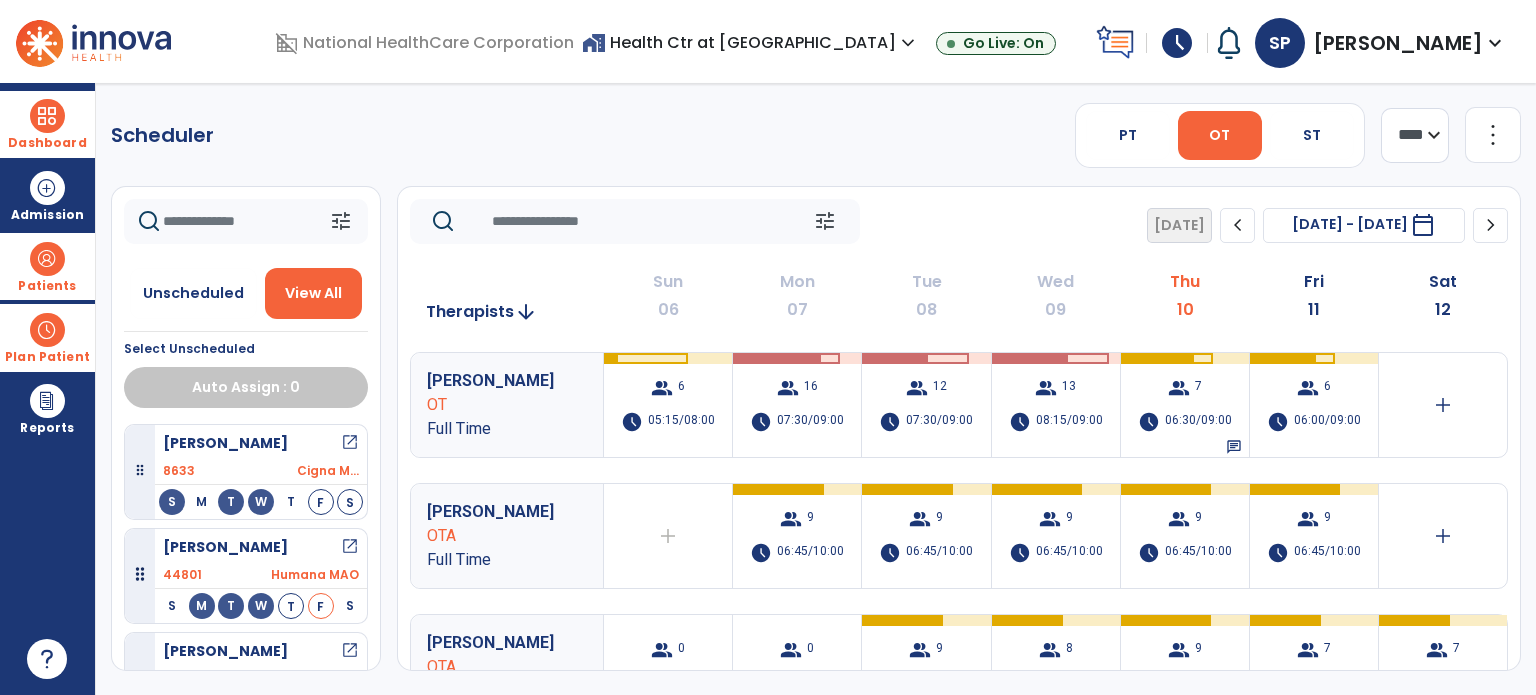 click at bounding box center (47, 259) 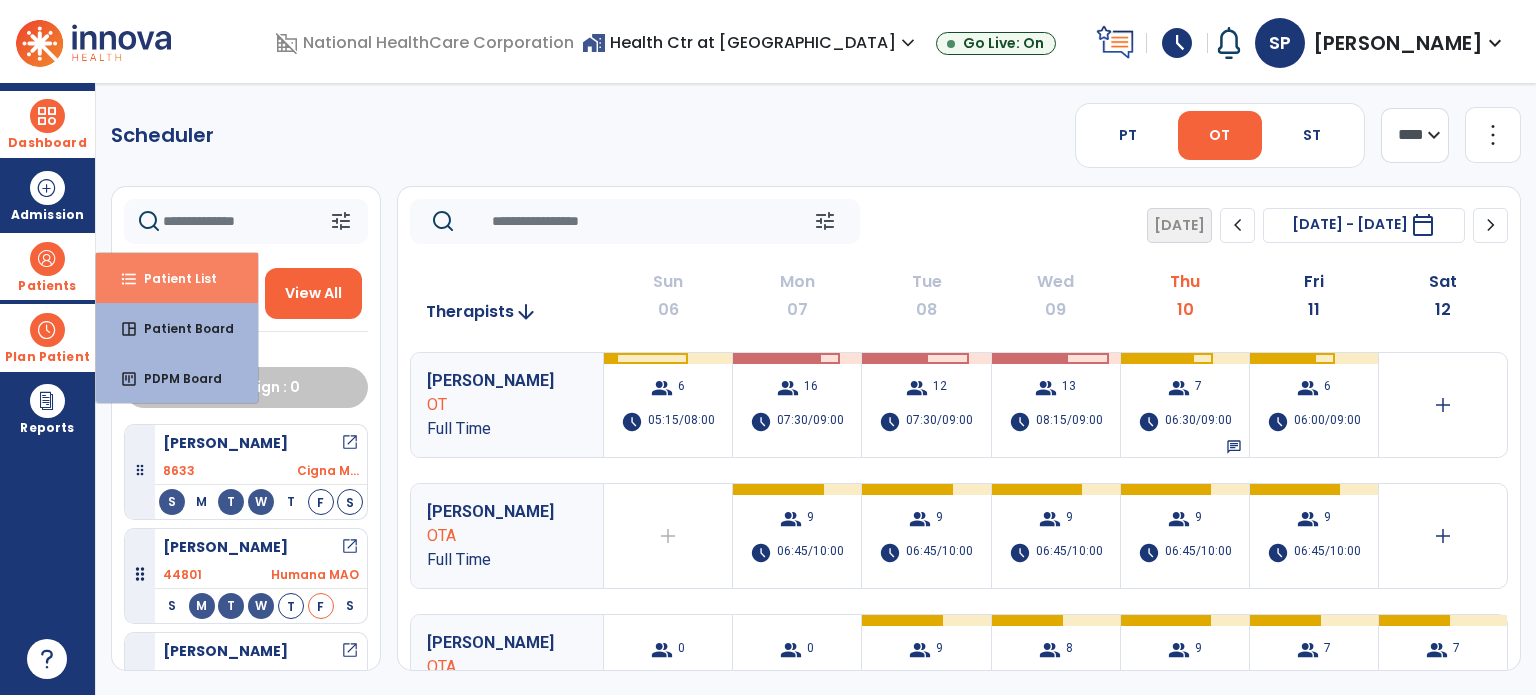 click on "Patient List" at bounding box center (172, 278) 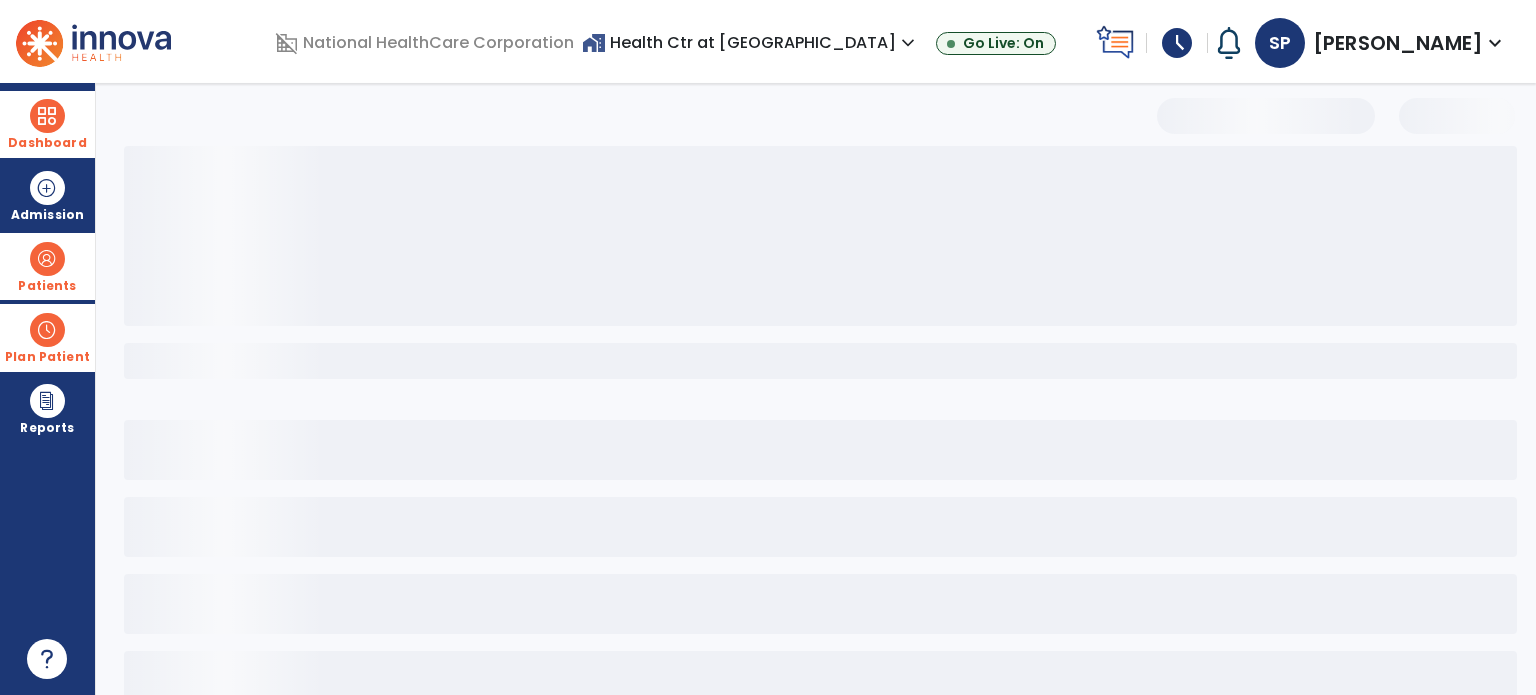select on "***" 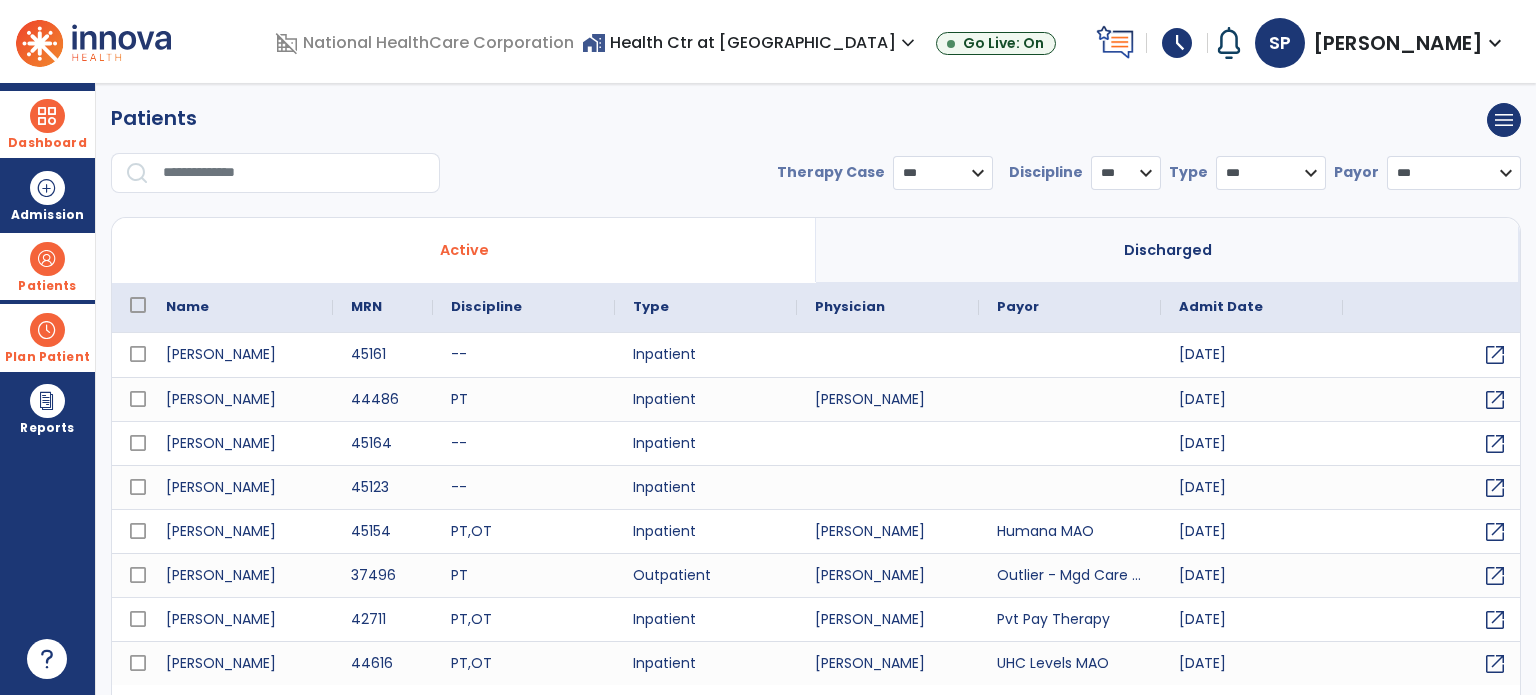 click at bounding box center (294, 173) 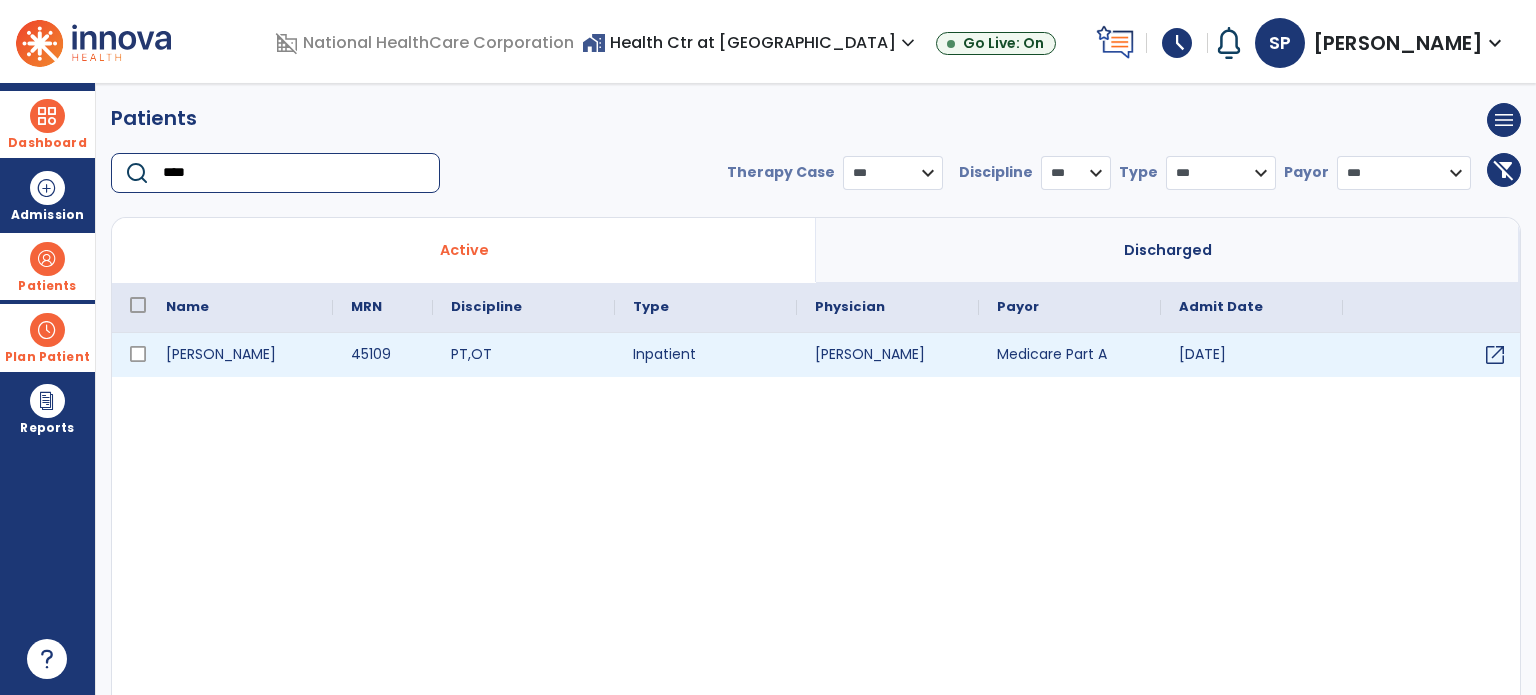 type on "****" 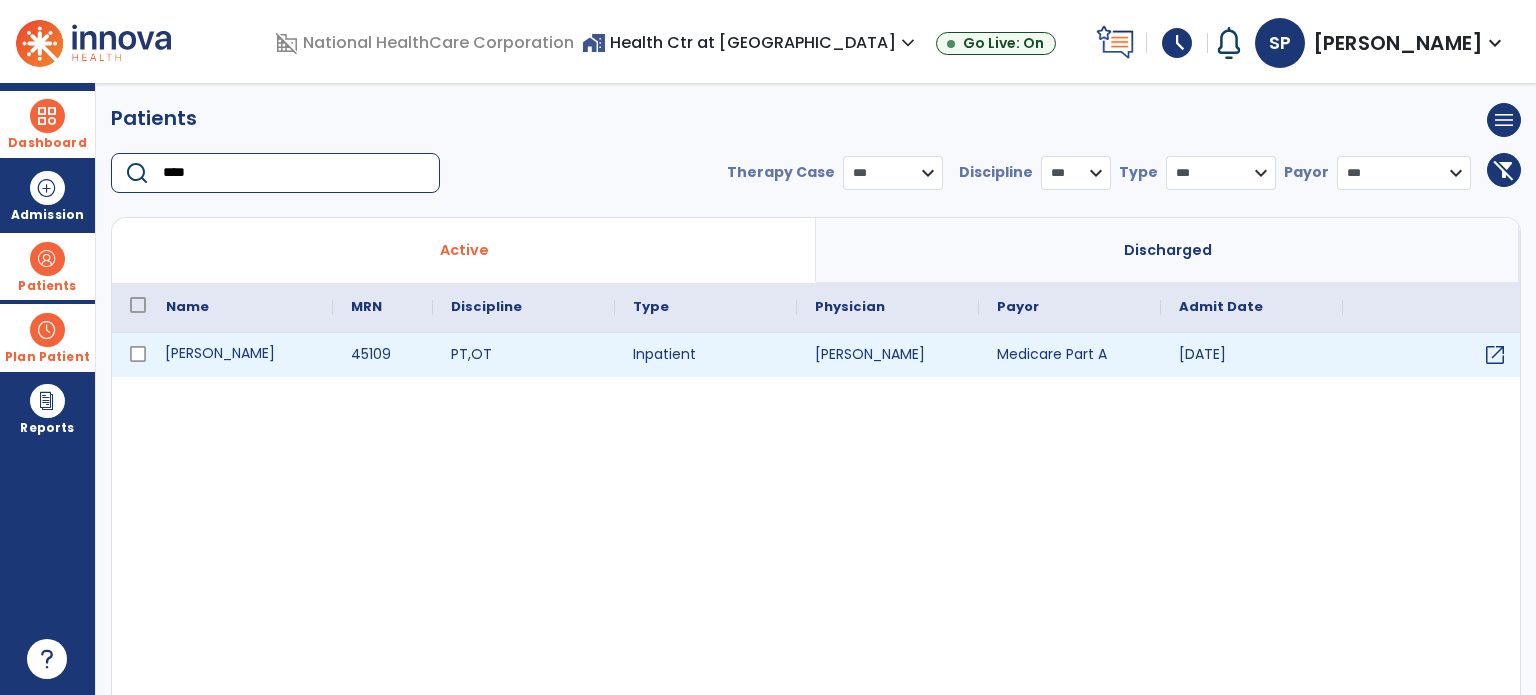 click on "[PERSON_NAME]" at bounding box center (240, 355) 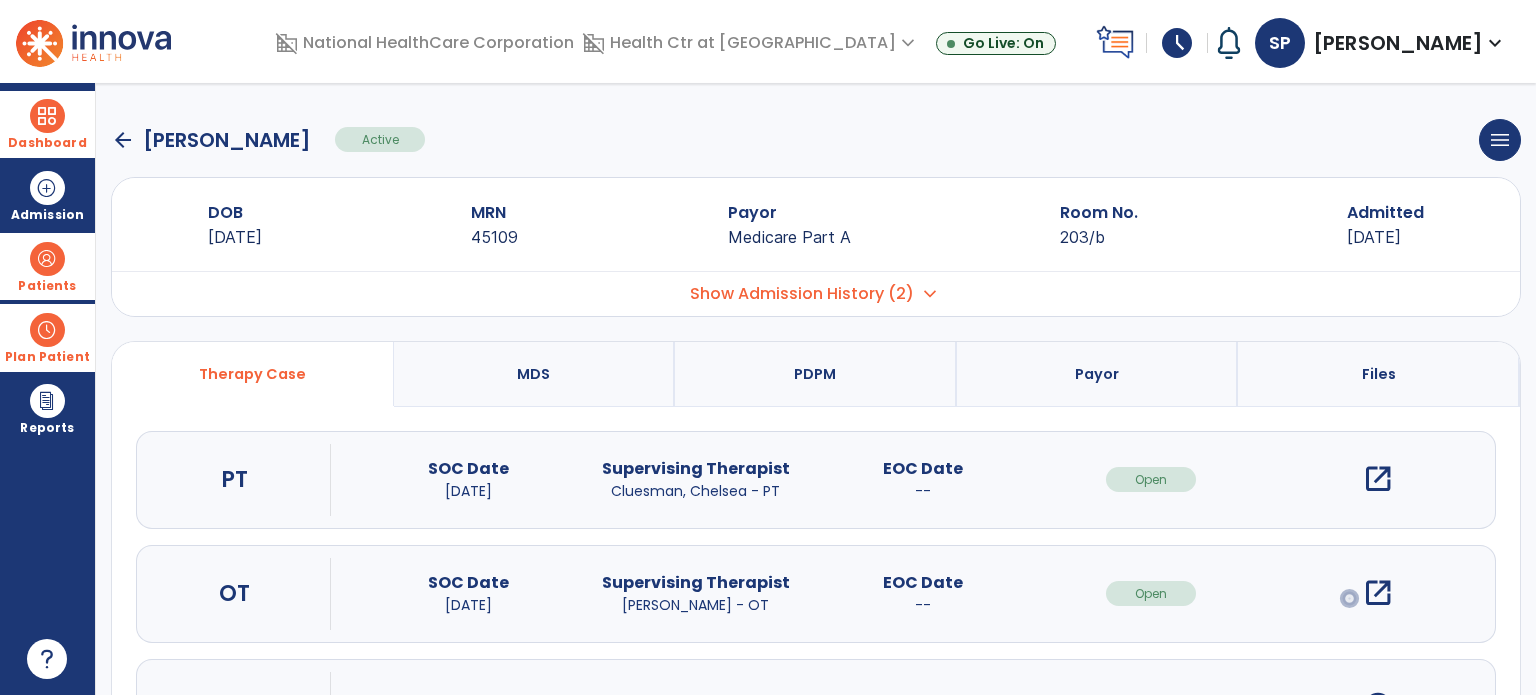scroll, scrollTop: 107, scrollLeft: 0, axis: vertical 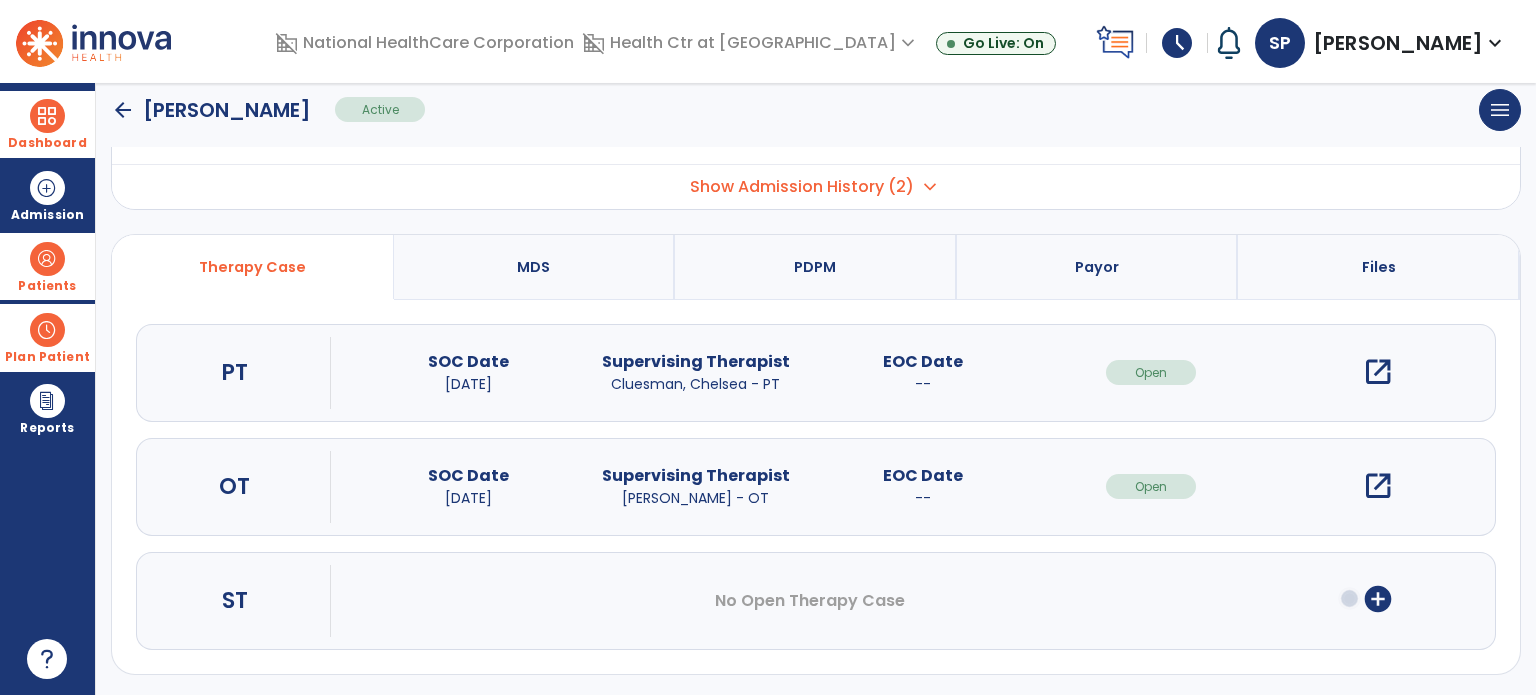 click on "open_in_new" at bounding box center (1378, 372) 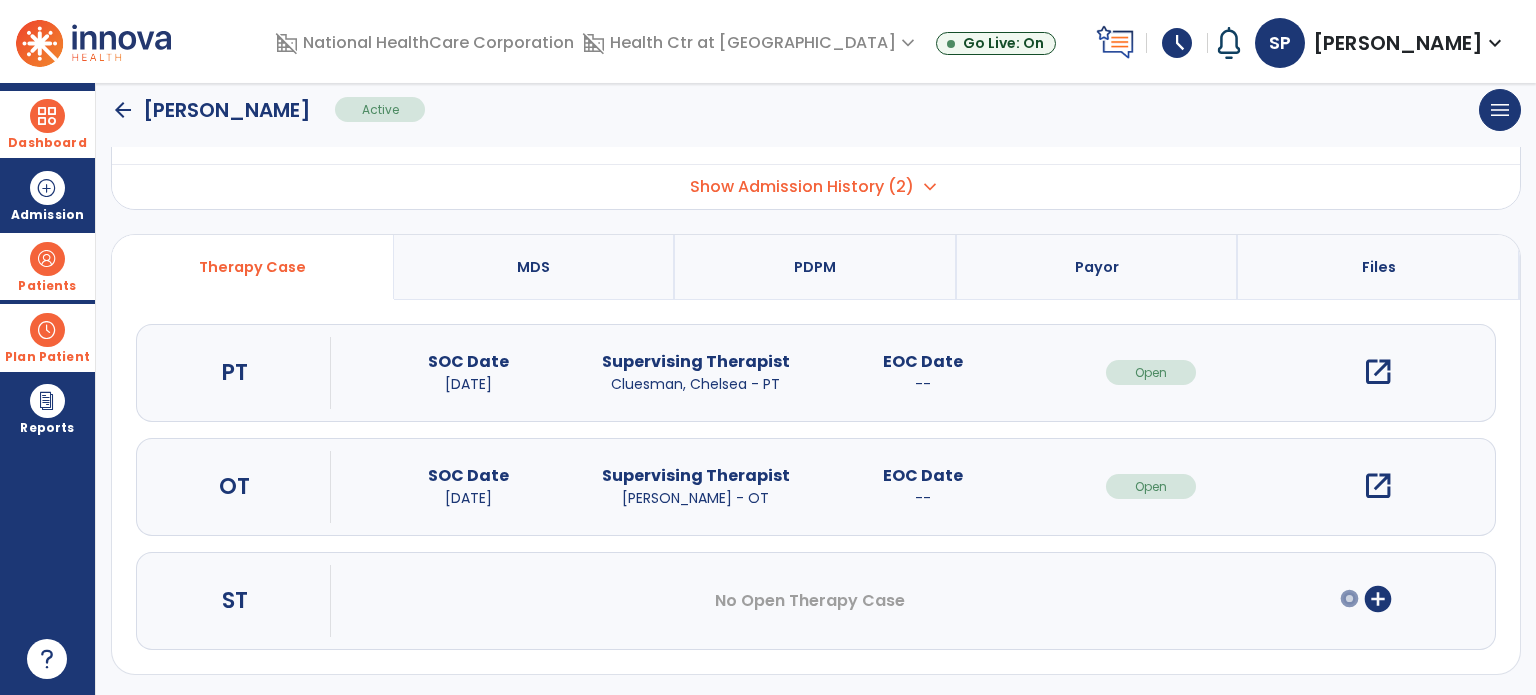 scroll, scrollTop: 0, scrollLeft: 0, axis: both 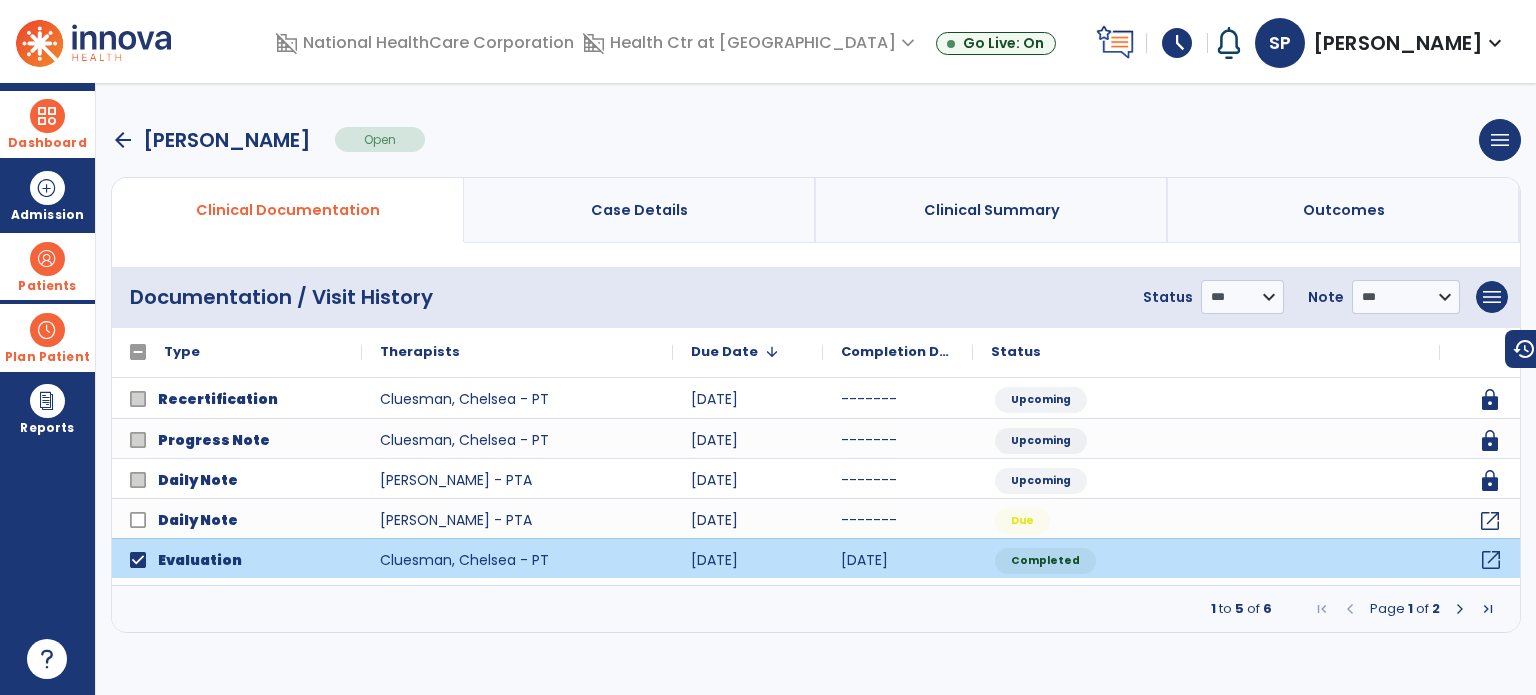 click on "open_in_new" 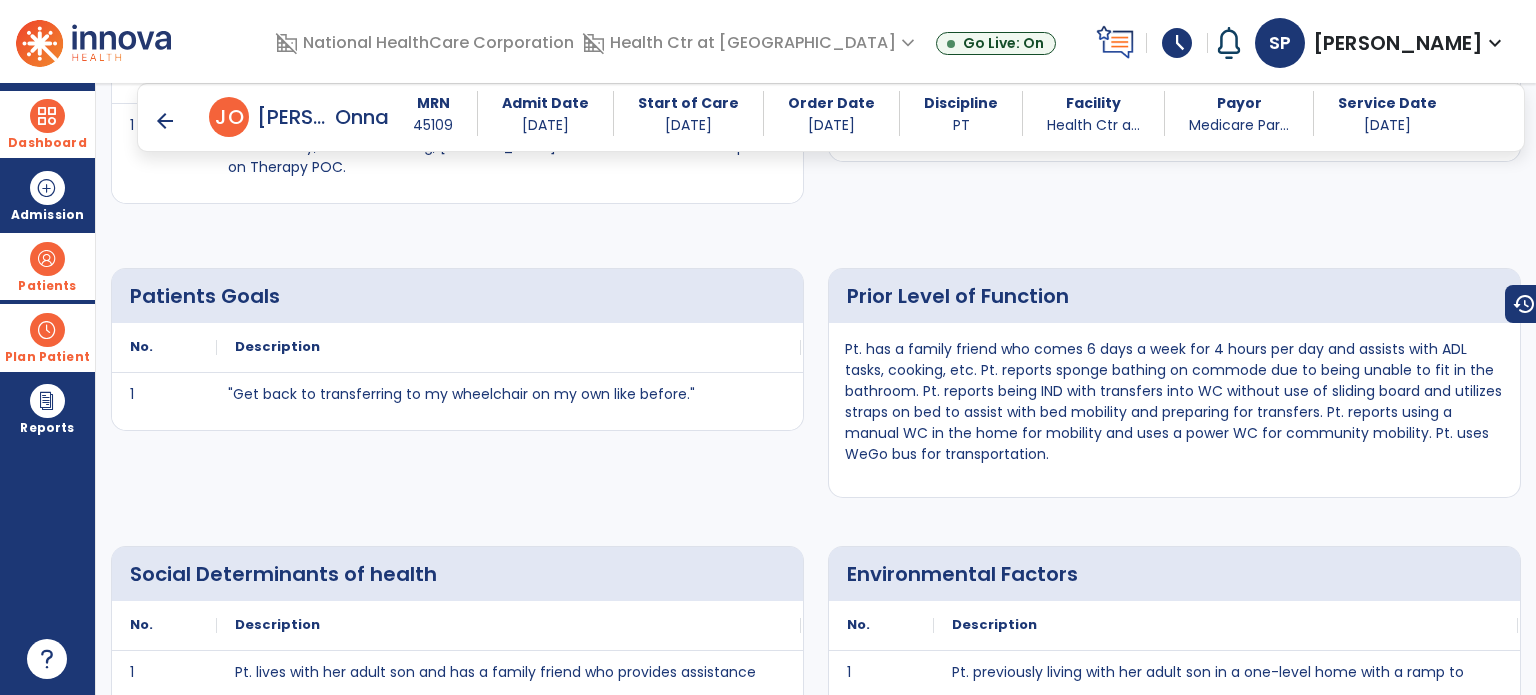 scroll, scrollTop: 1688, scrollLeft: 0, axis: vertical 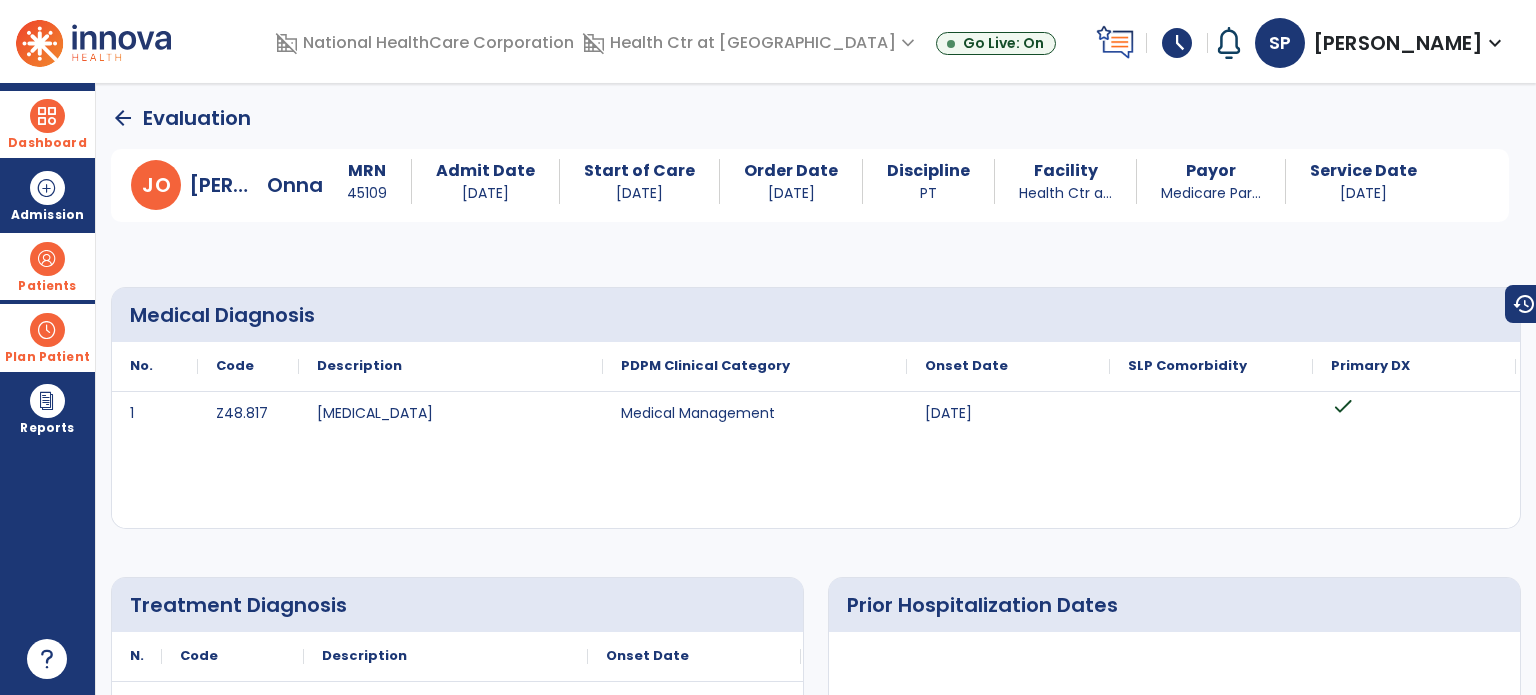 click on "arrow_back" 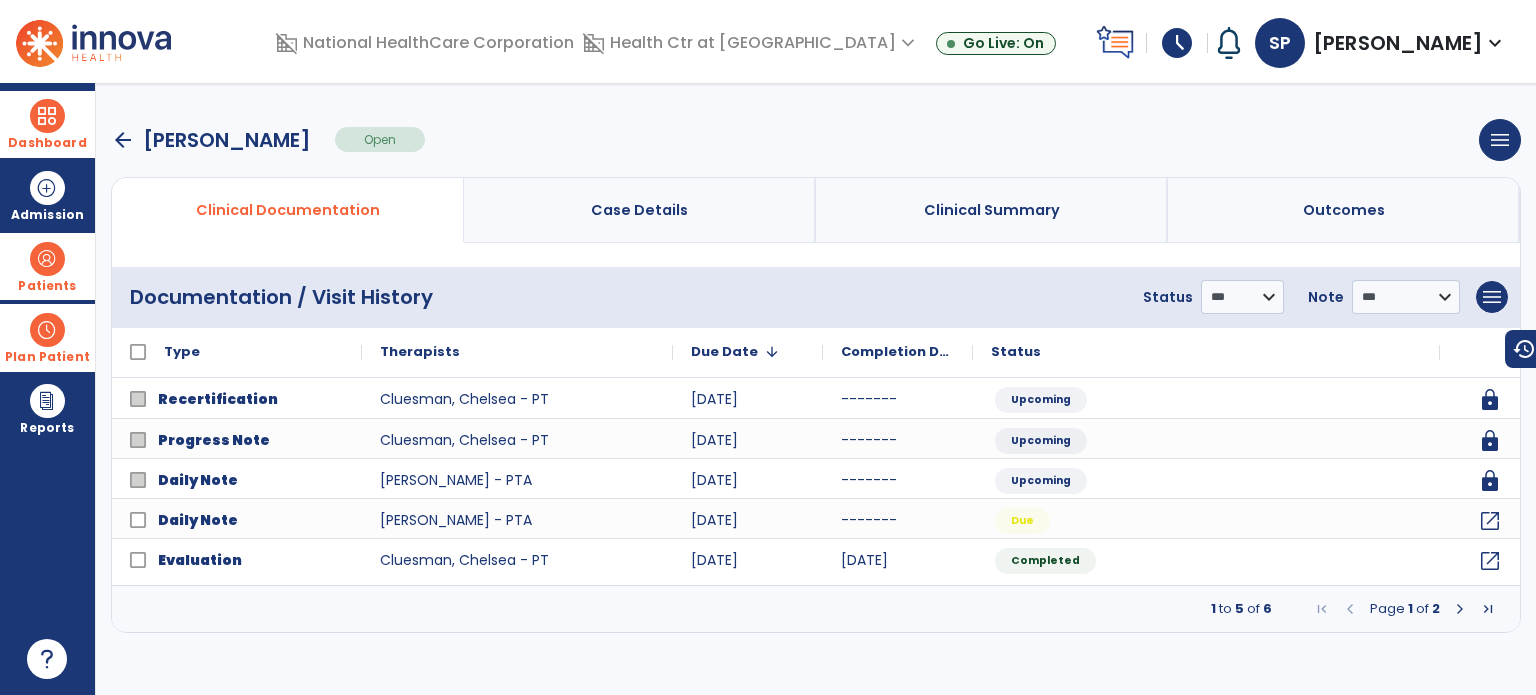 click on "arrow_back" at bounding box center [123, 140] 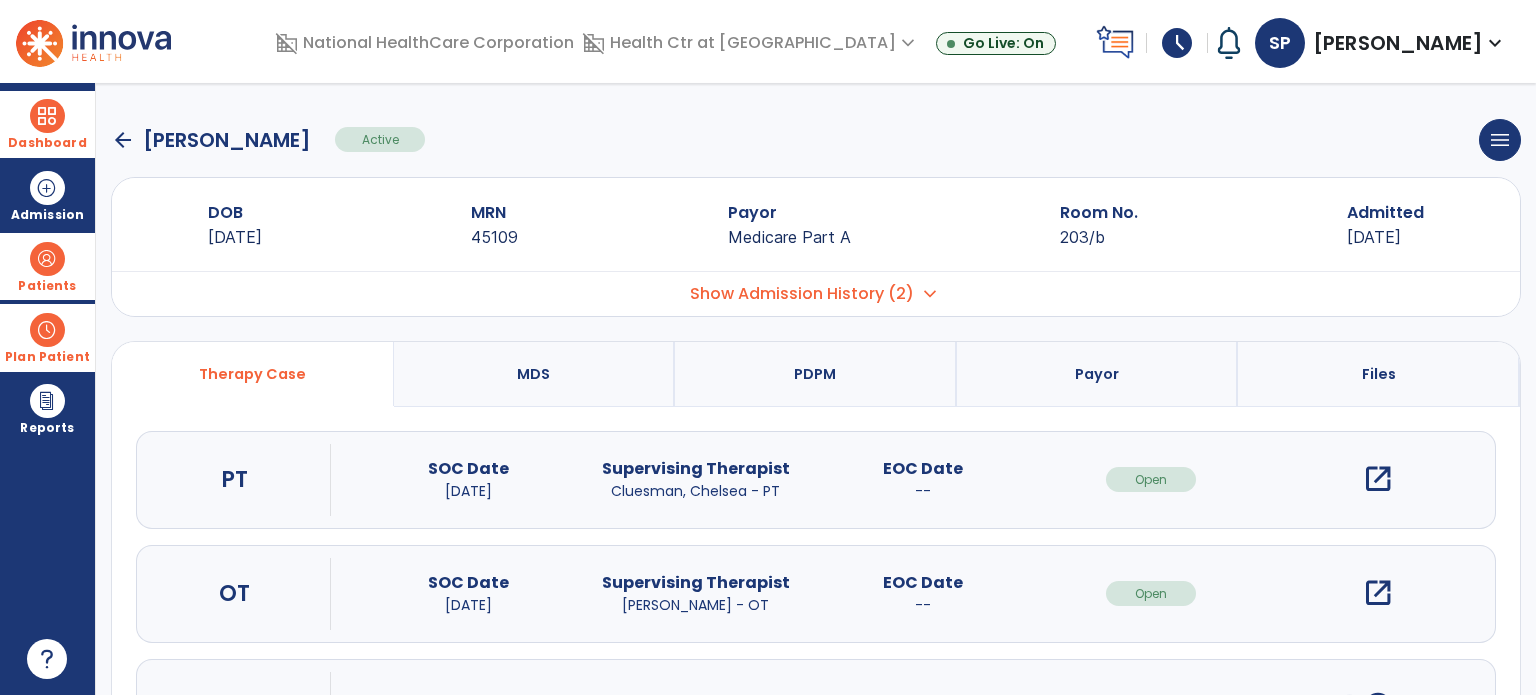 click on "arrow_back" 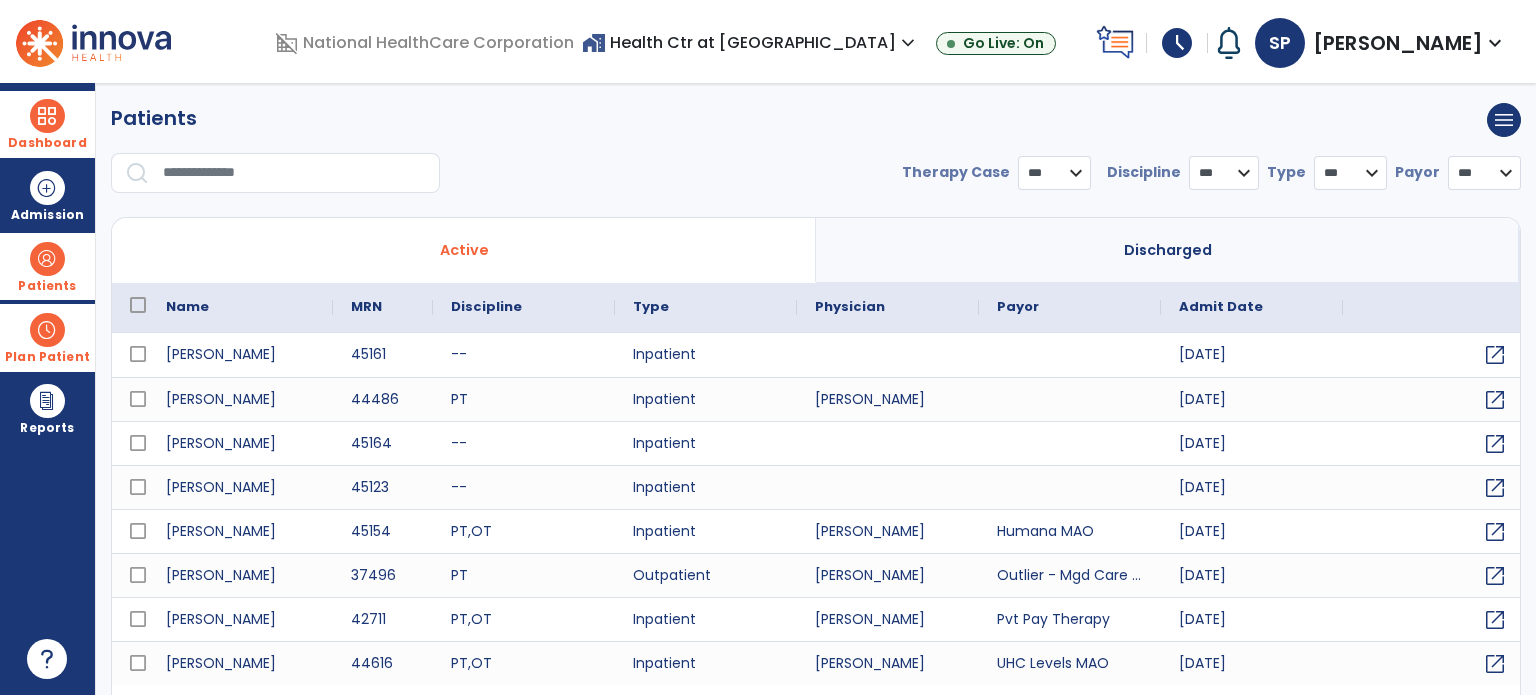 click on "Plan Patient" at bounding box center [47, 286] 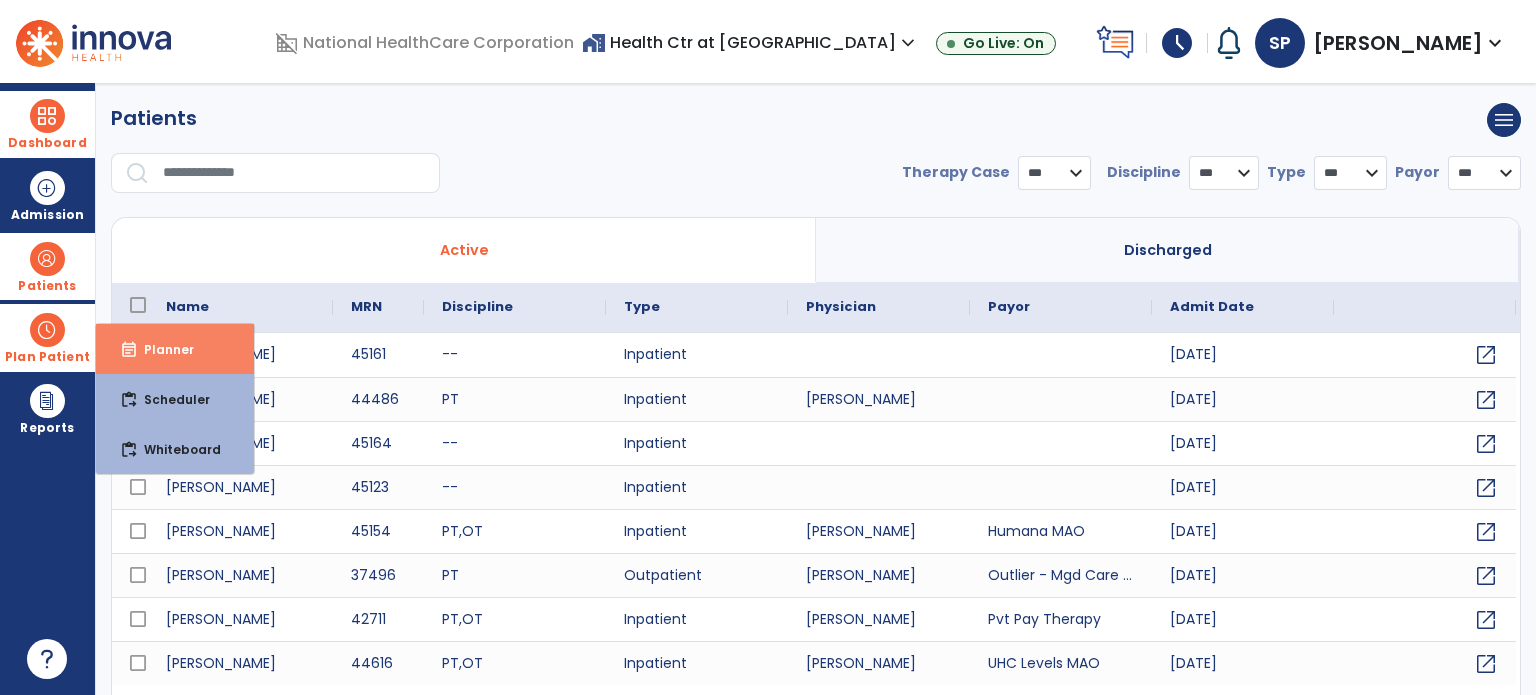 select on "***" 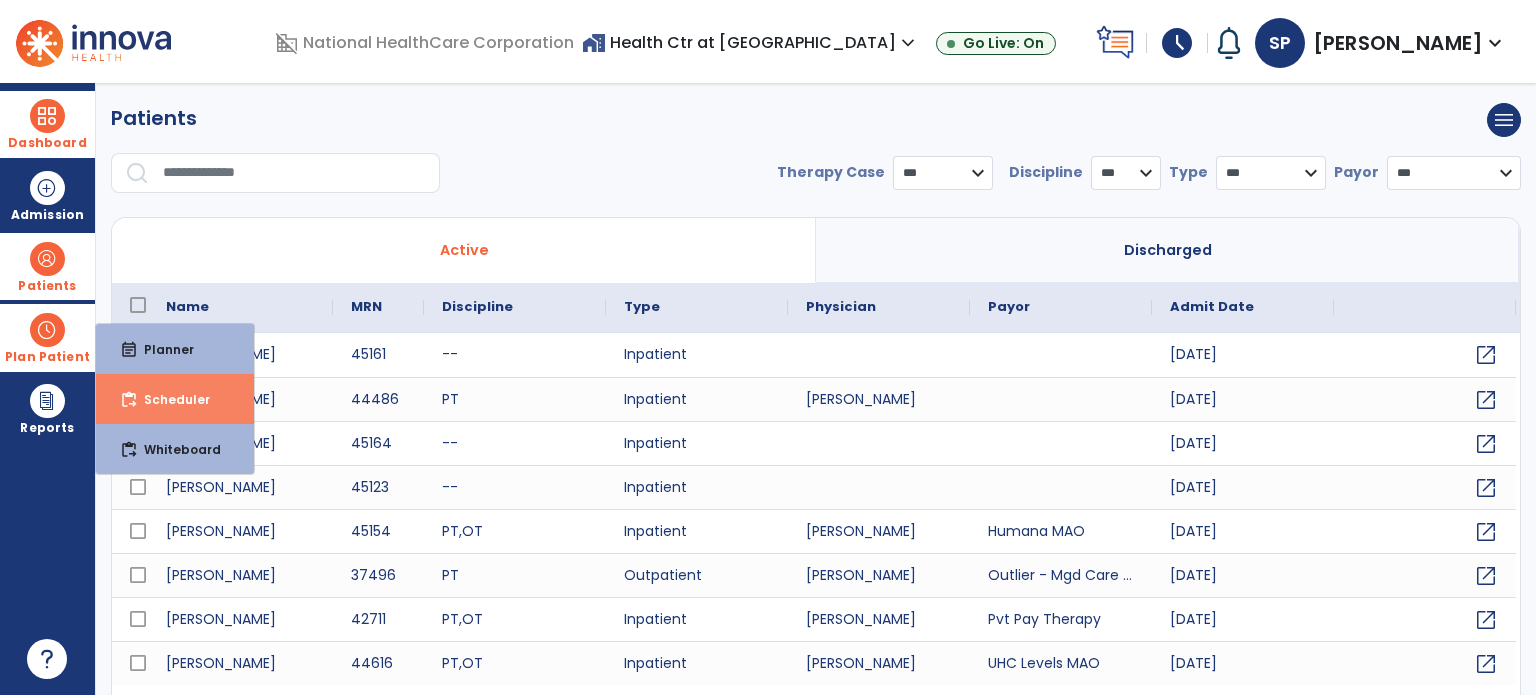 click on "Scheduler" at bounding box center (169, 399) 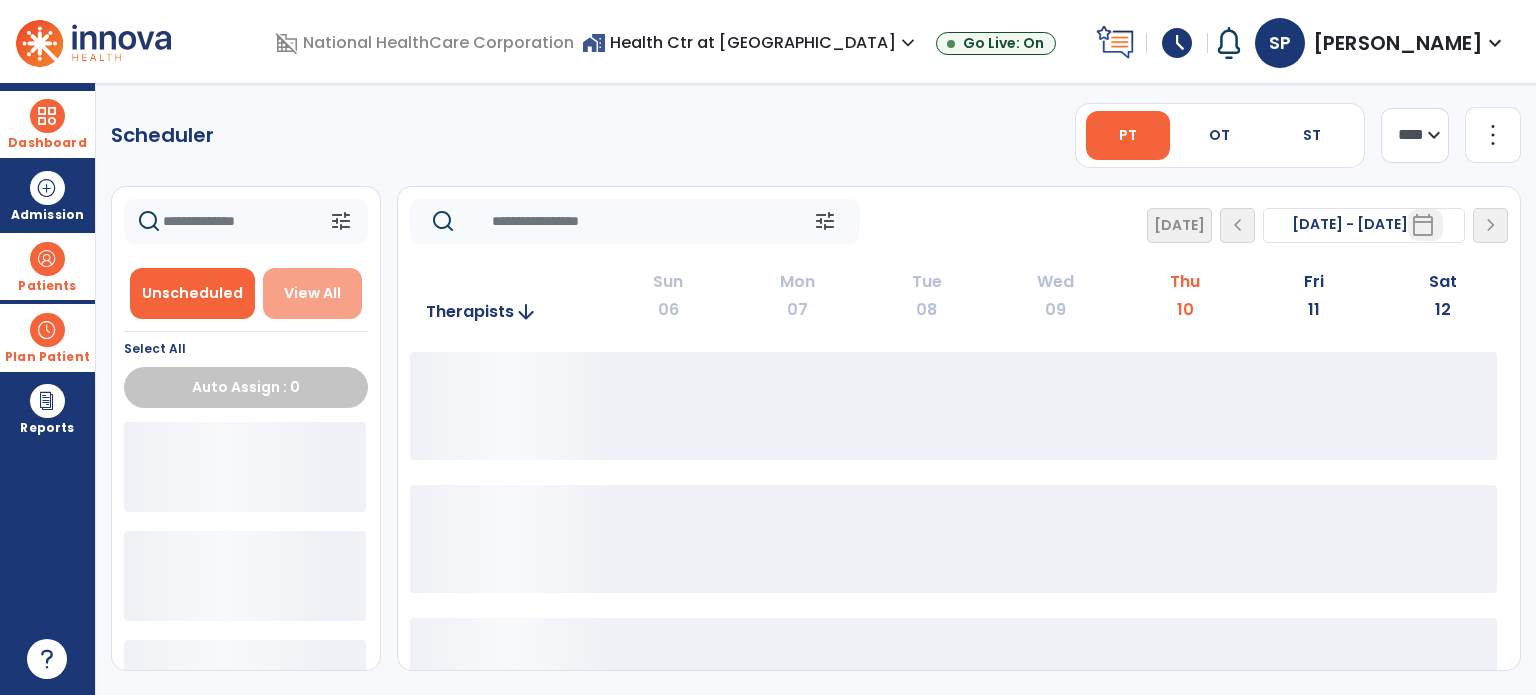 click on "View All" at bounding box center [312, 293] 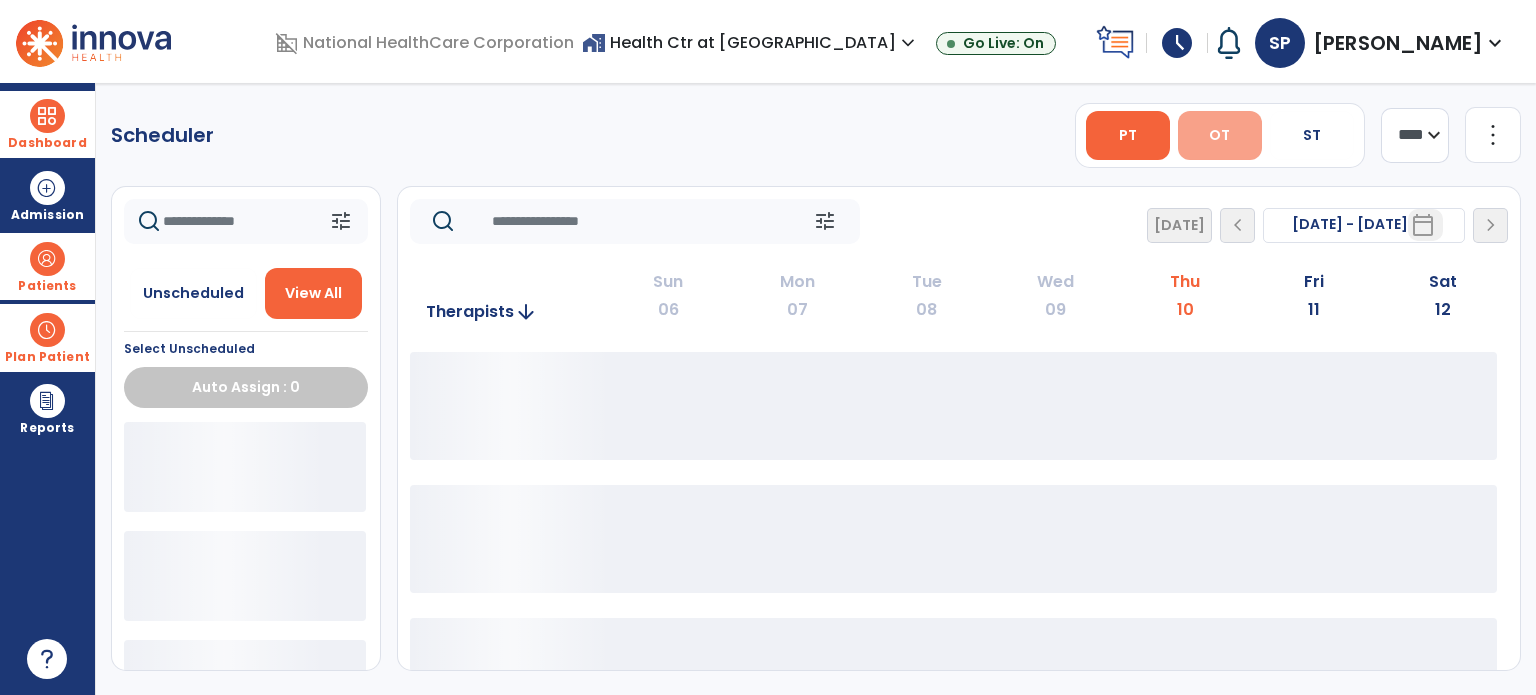 click on "OT" at bounding box center [1220, 135] 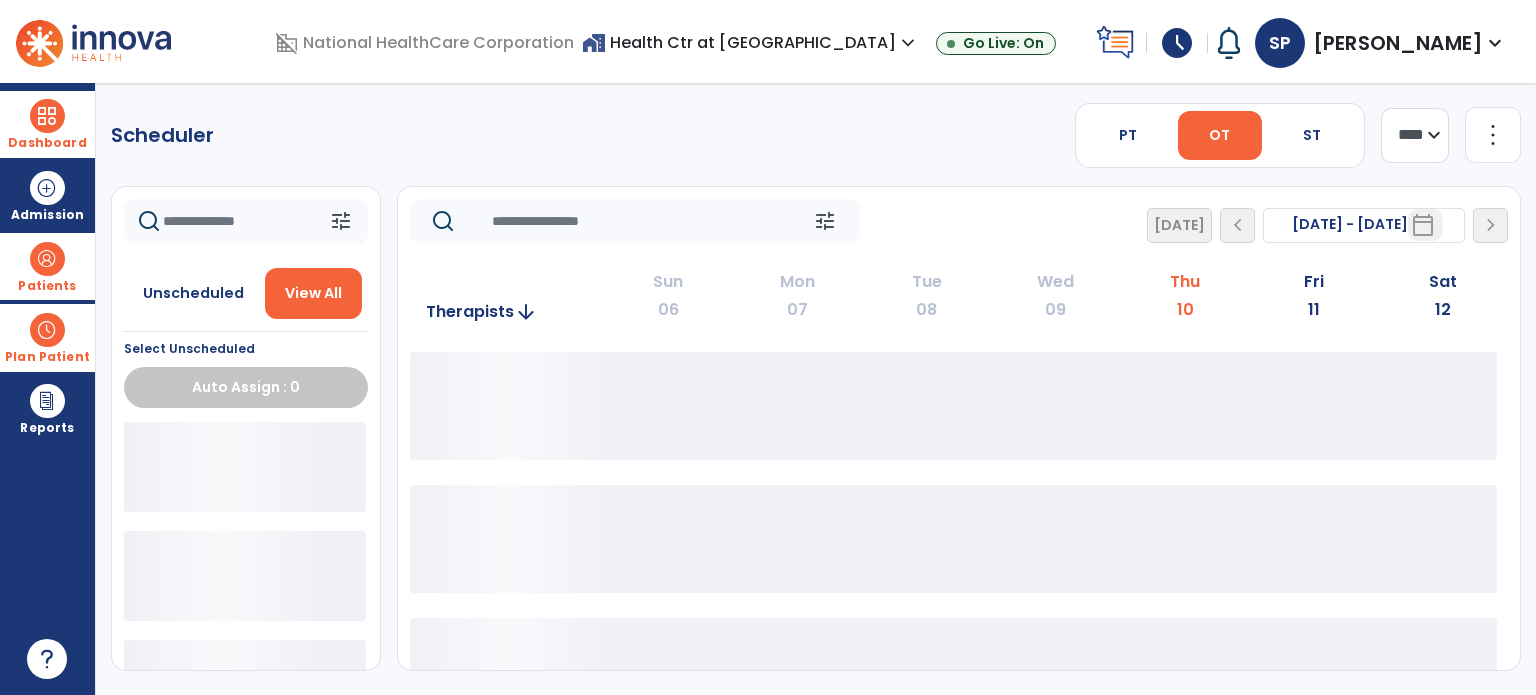 click 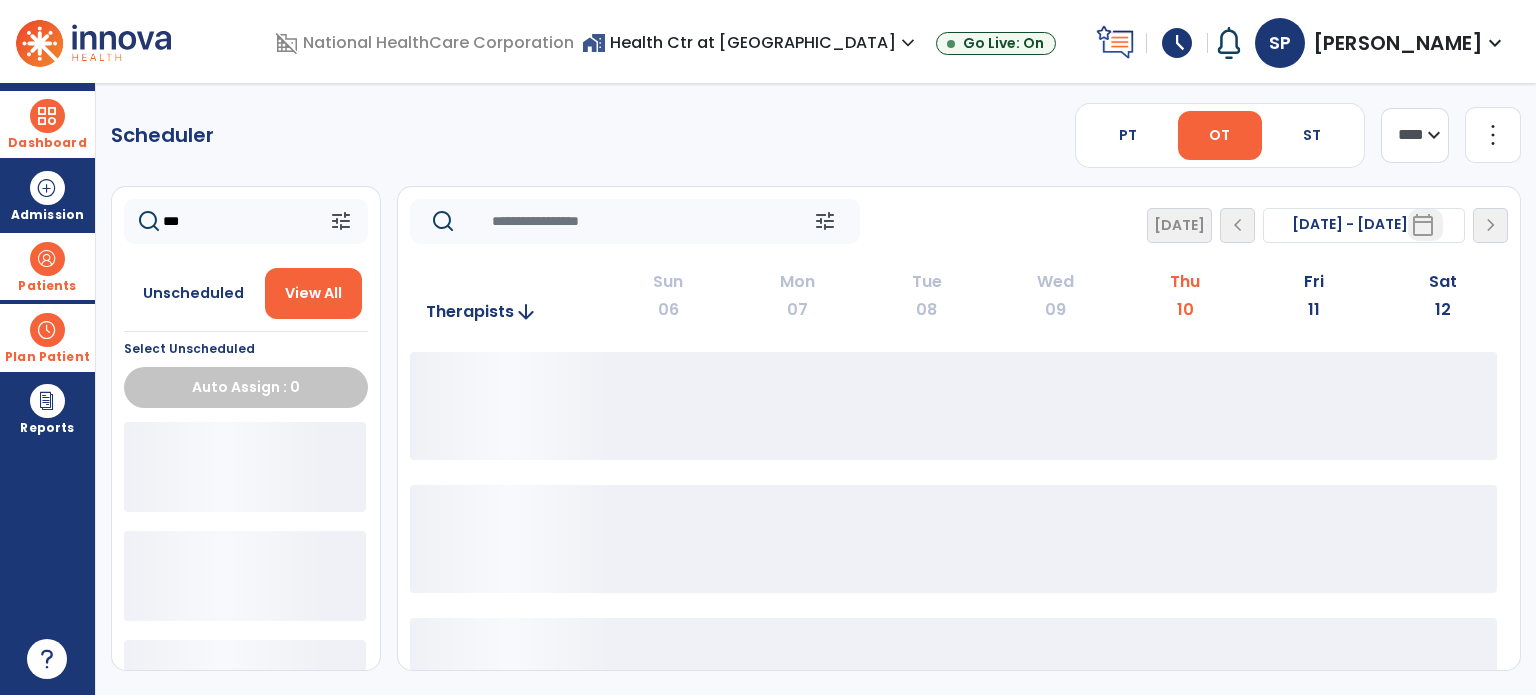 type on "****" 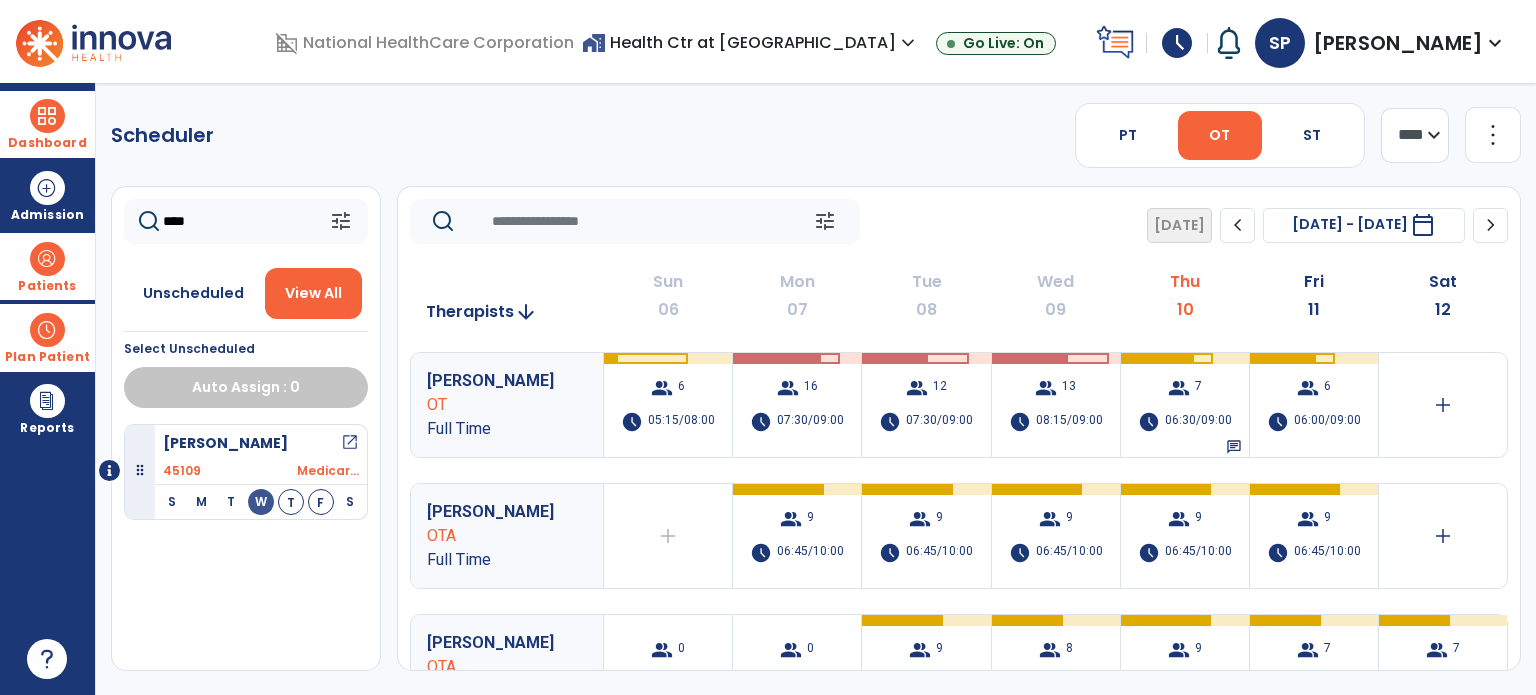 click on "****" 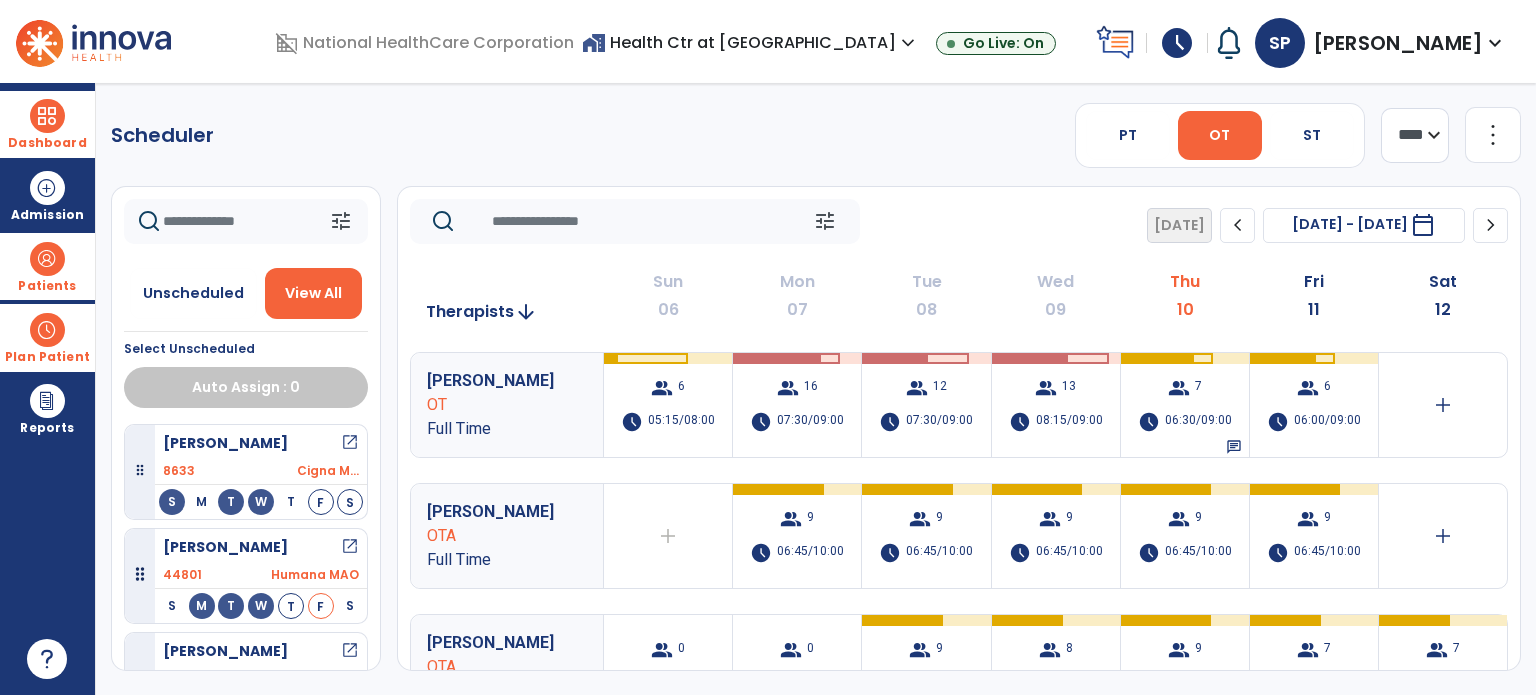 click at bounding box center (47, 116) 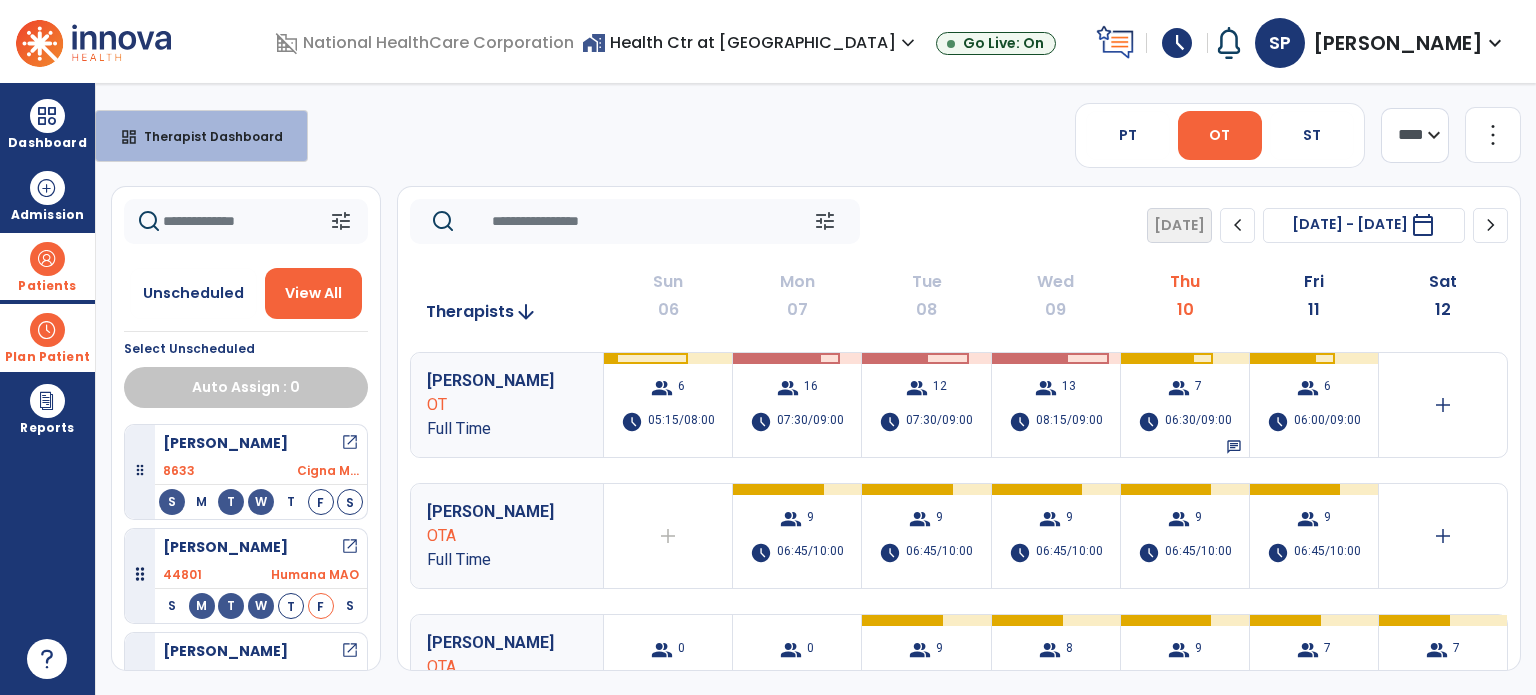 click on "Scheduler   PT   OT   ST  **** *** more_vert  Manage Labor   View All Therapists   Print   tune   Unscheduled   View All  Select Unscheduled  Auto Assign : 0   [PERSON_NAME]   open_in_new  8633 Cigna M...  S M T W T F S  [PERSON_NAME]   open_in_new  44801 Humana MAO  S M T W T F S  [PERSON_NAME]   open_in_new  41891 Medicar...  S M T W T F S  [PERSON_NAME]   open_in_new  44616 UHC Lev...  S M T W T F S  [PERSON_NAME], Cena   open_in_new  44842 Cigna M...  S M T W T F S  [PERSON_NAME], [PERSON_NAME]   open_in_new  42692 Medicar...  S M T W T F S  [PERSON_NAME]   open_in_new  45061 Cigna M...  S M T W T F S  [PERSON_NAME]   open_in_new  41386 Cigna M...  S M T W T F S  [PERSON_NAME], Sr [PERSON_NAME]   open_in_new  45069 BCBS MAO  S M T W T F S  [PERSON_NAME]   open_in_new  44869 BlueCro...  S M T W T F S  [PERSON_NAME]   open_in_new  41874 Medicar...  S M T W T F S  [PERSON_NAME]   open_in_new  44343 Medicar...  S M T W T F S  [PERSON_NAME]   open_in_new  41518 Medicar...  S M T W T F S  [PERSON_NAME]   open_in_new  45142 Cigna M..." at bounding box center [816, 389] 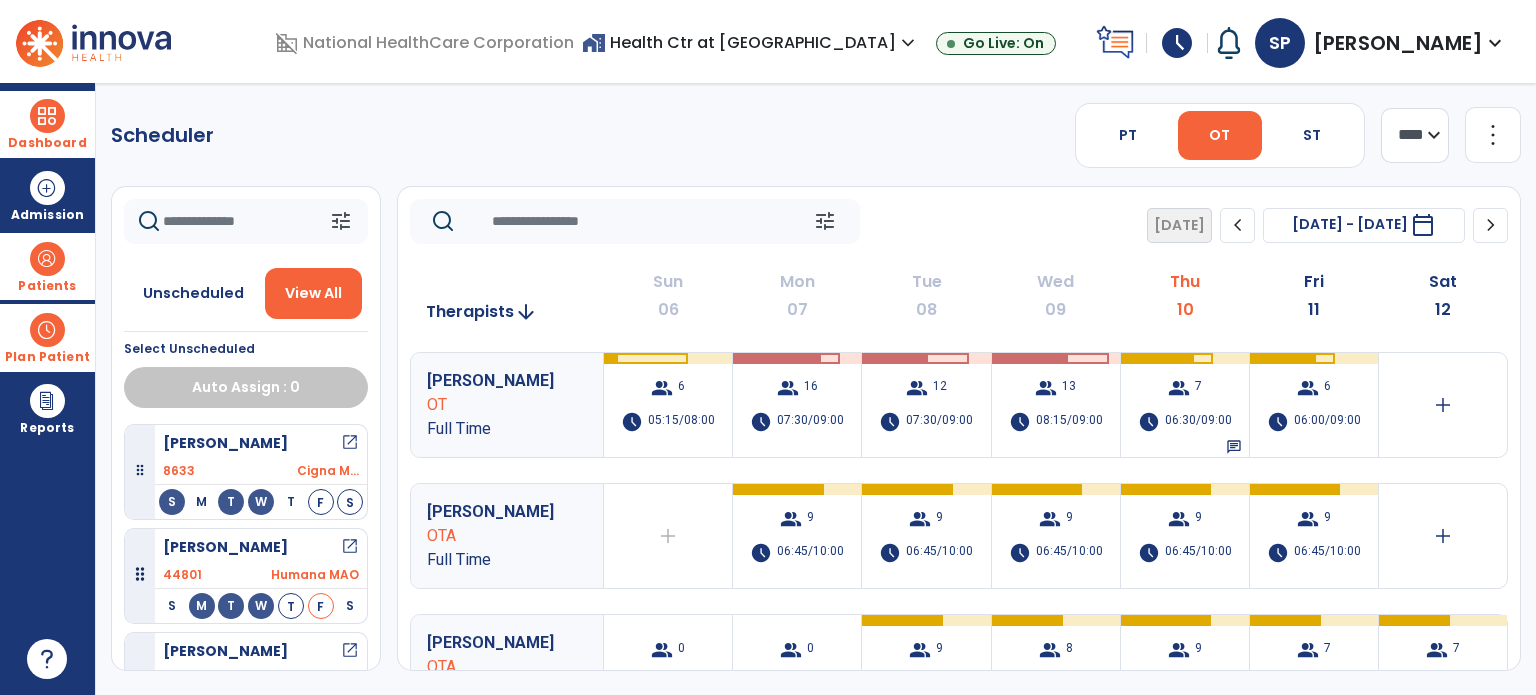 click at bounding box center (47, 116) 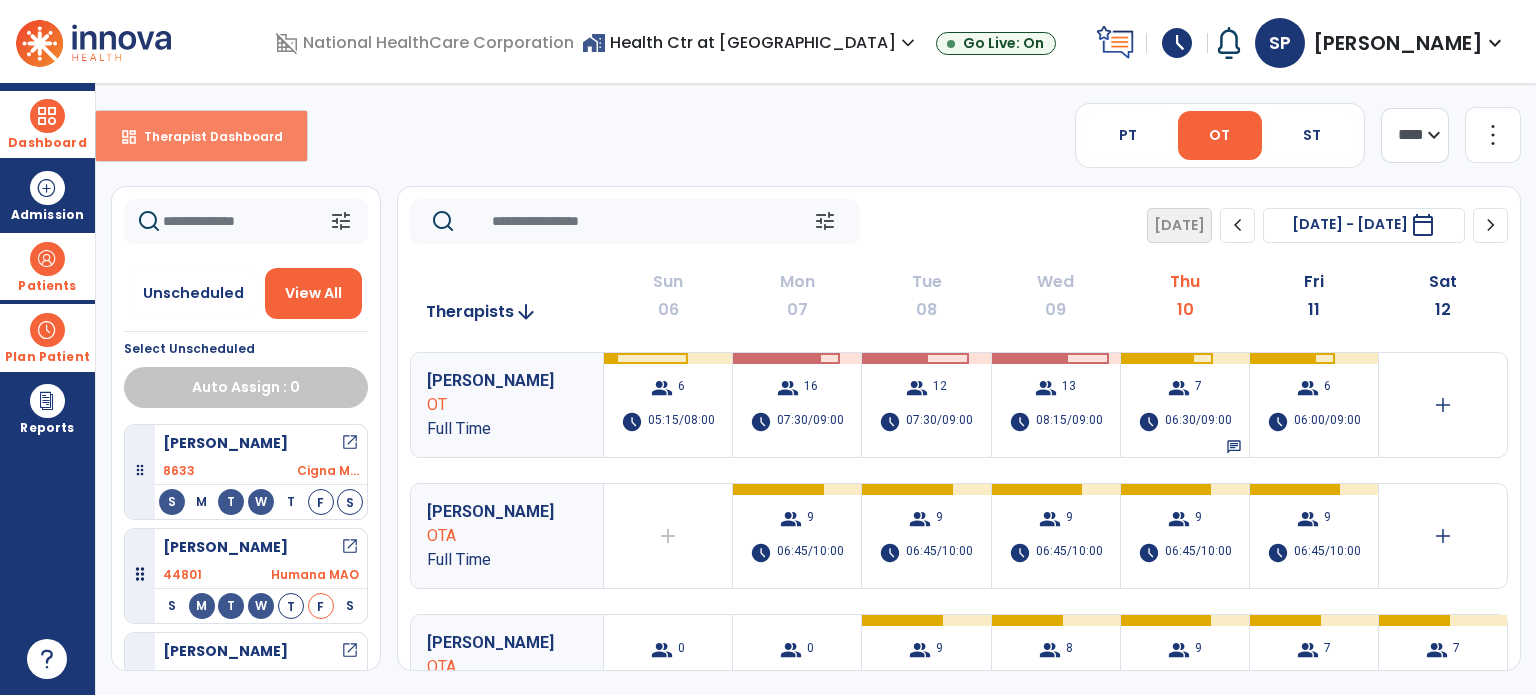 click on "Therapist Dashboard" at bounding box center (205, 136) 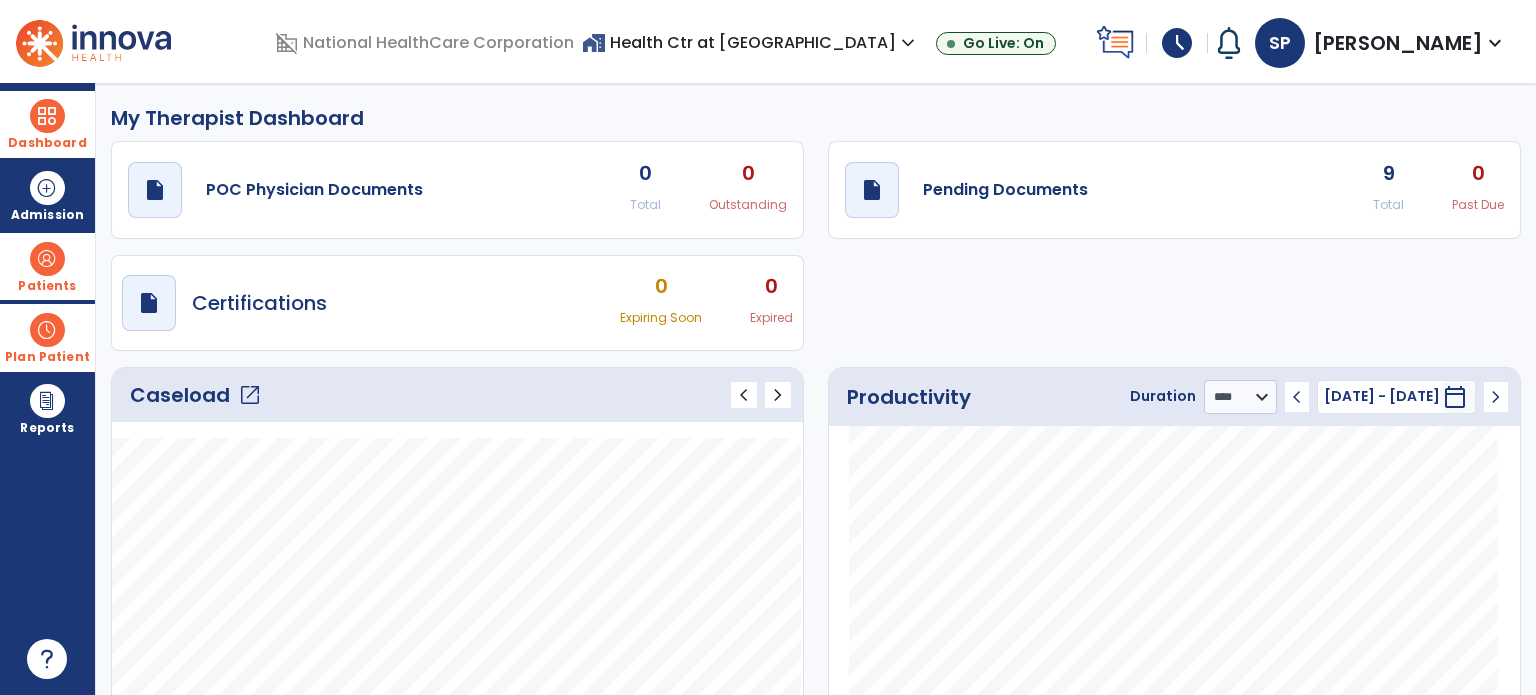 click on "schedule" at bounding box center [1177, 43] 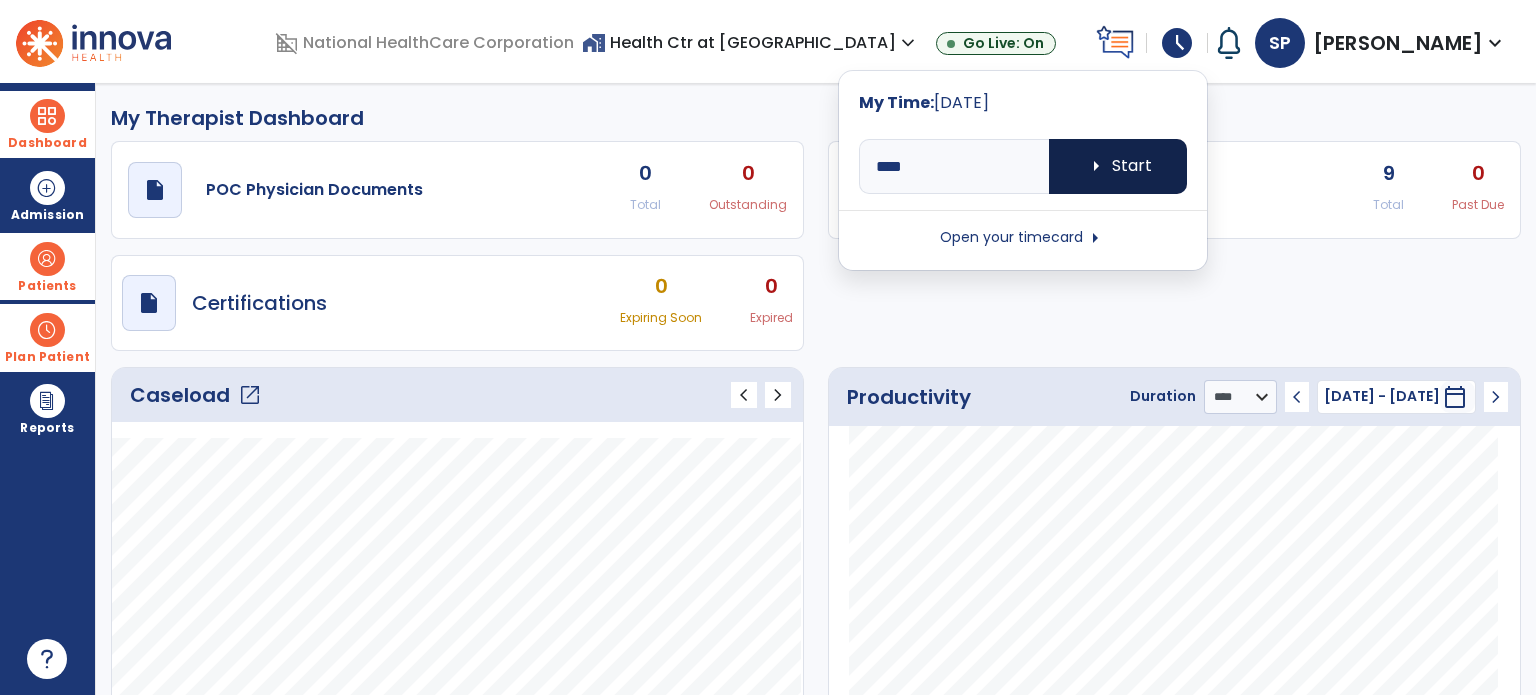 click on "arrow_right  Start" at bounding box center [1118, 166] 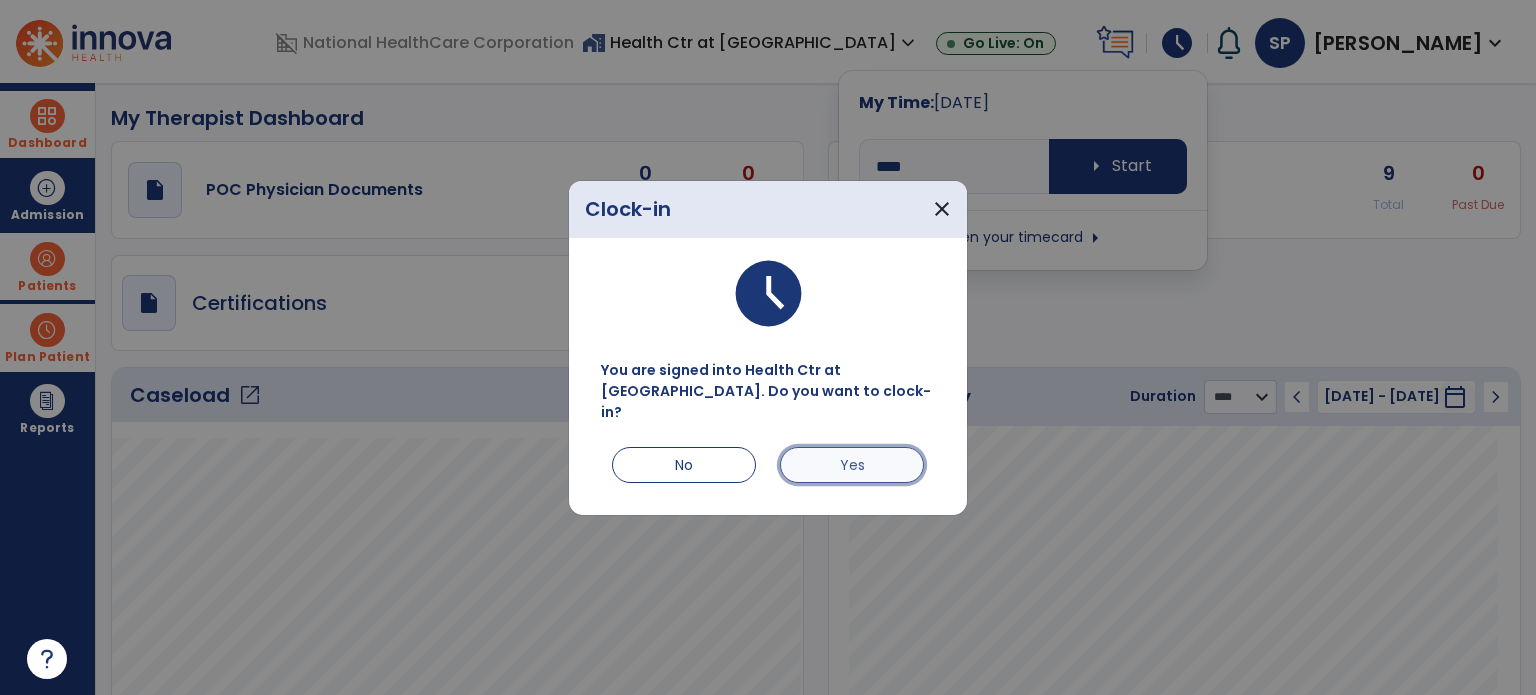 click on "Yes" at bounding box center (852, 465) 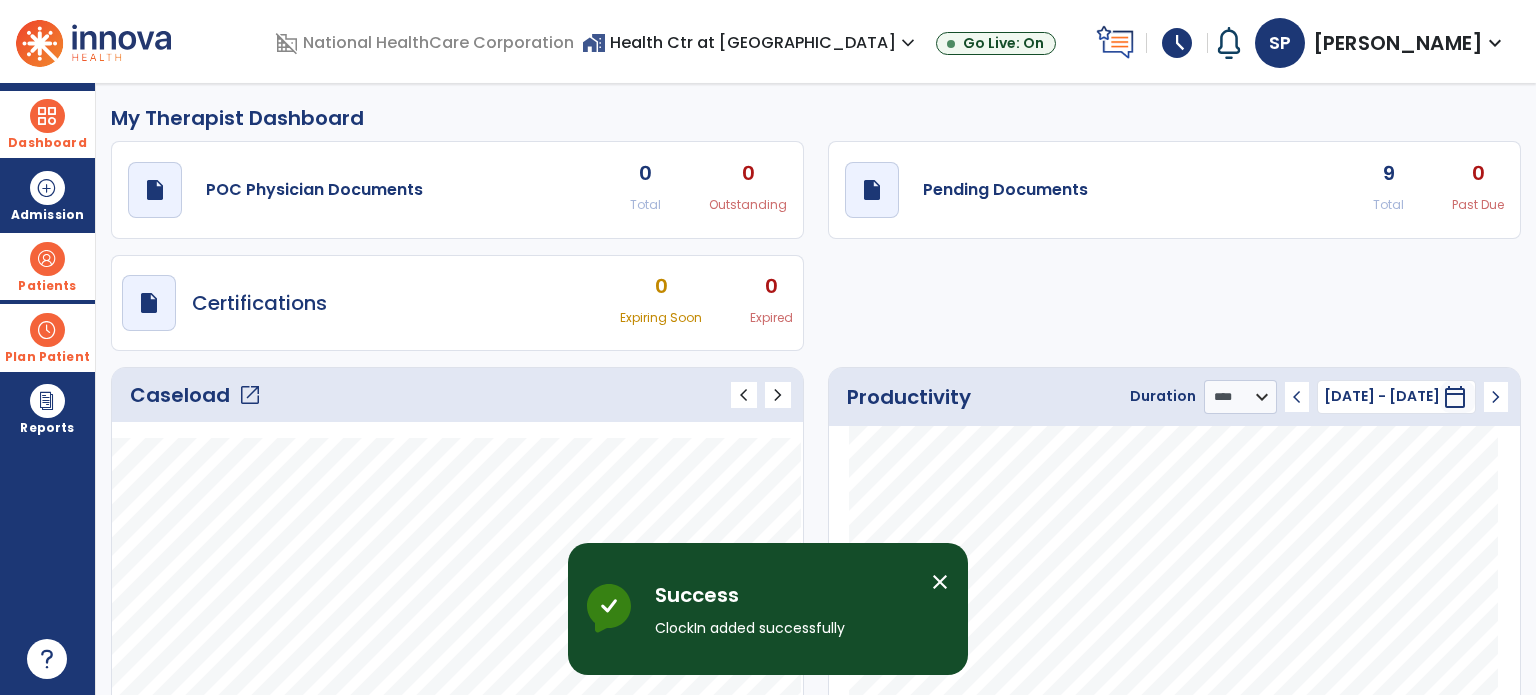 click on "draft   open_in_new  POC Physician Documents 0 Total 0 Outstanding  draft   open_in_new  Pending Documents 9 Total 0 Past Due  draft   open_in_new  Certifications 0 Expiring Soon 0 Expired" 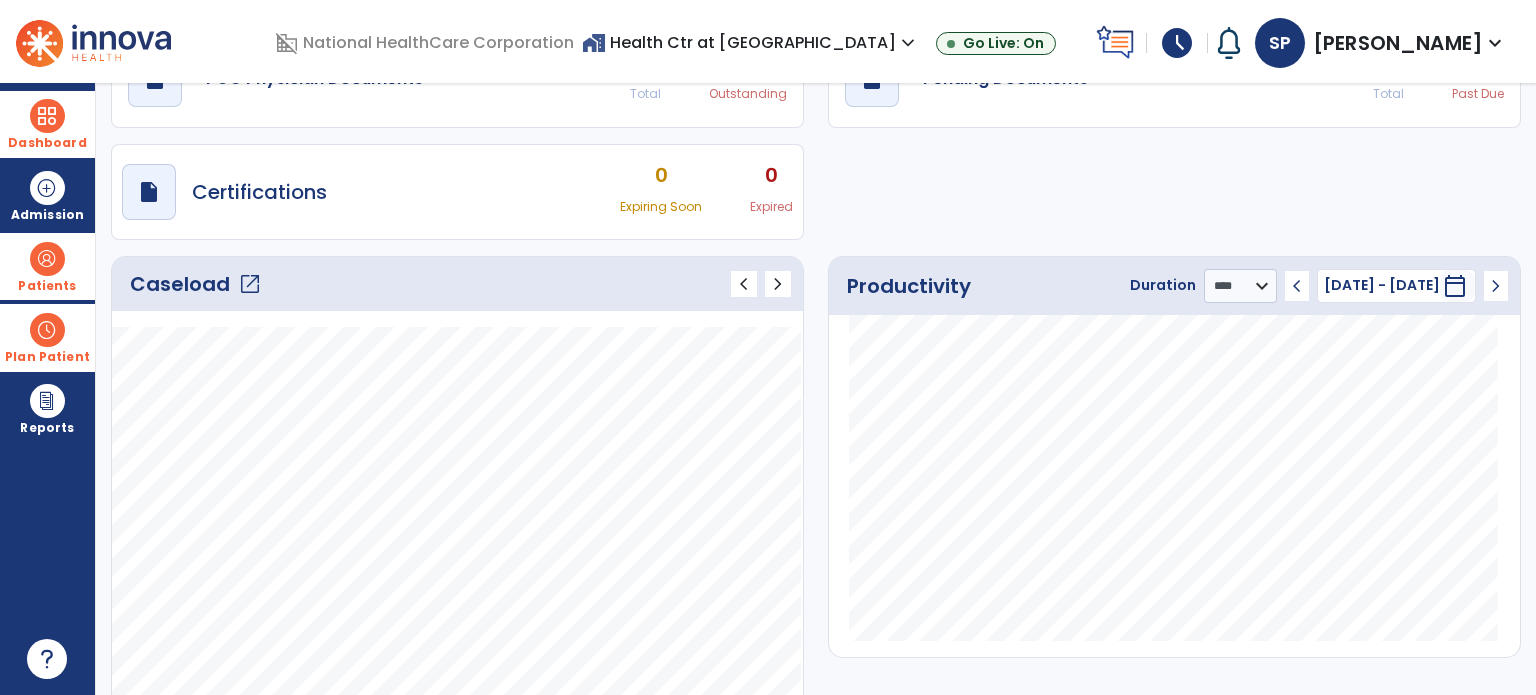 scroll, scrollTop: 0, scrollLeft: 0, axis: both 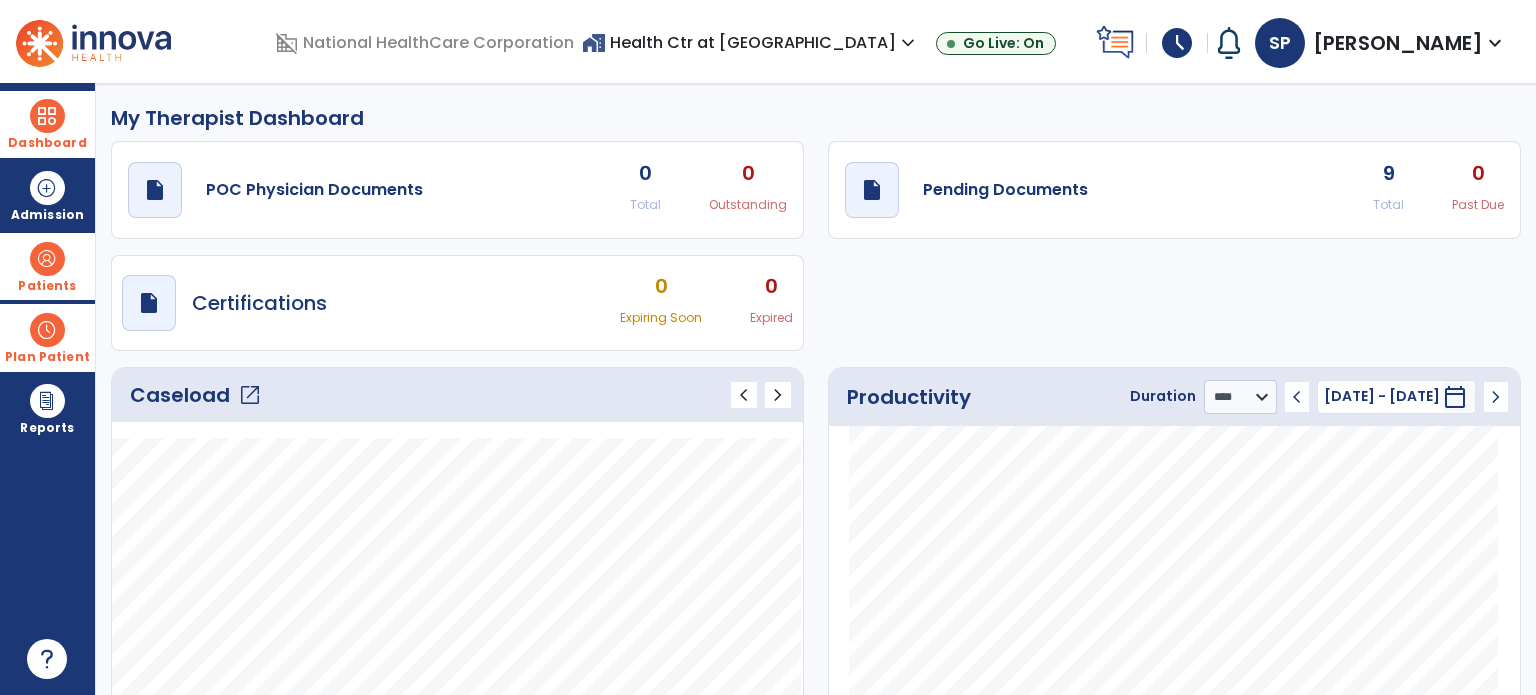 click on "schedule" at bounding box center [1177, 43] 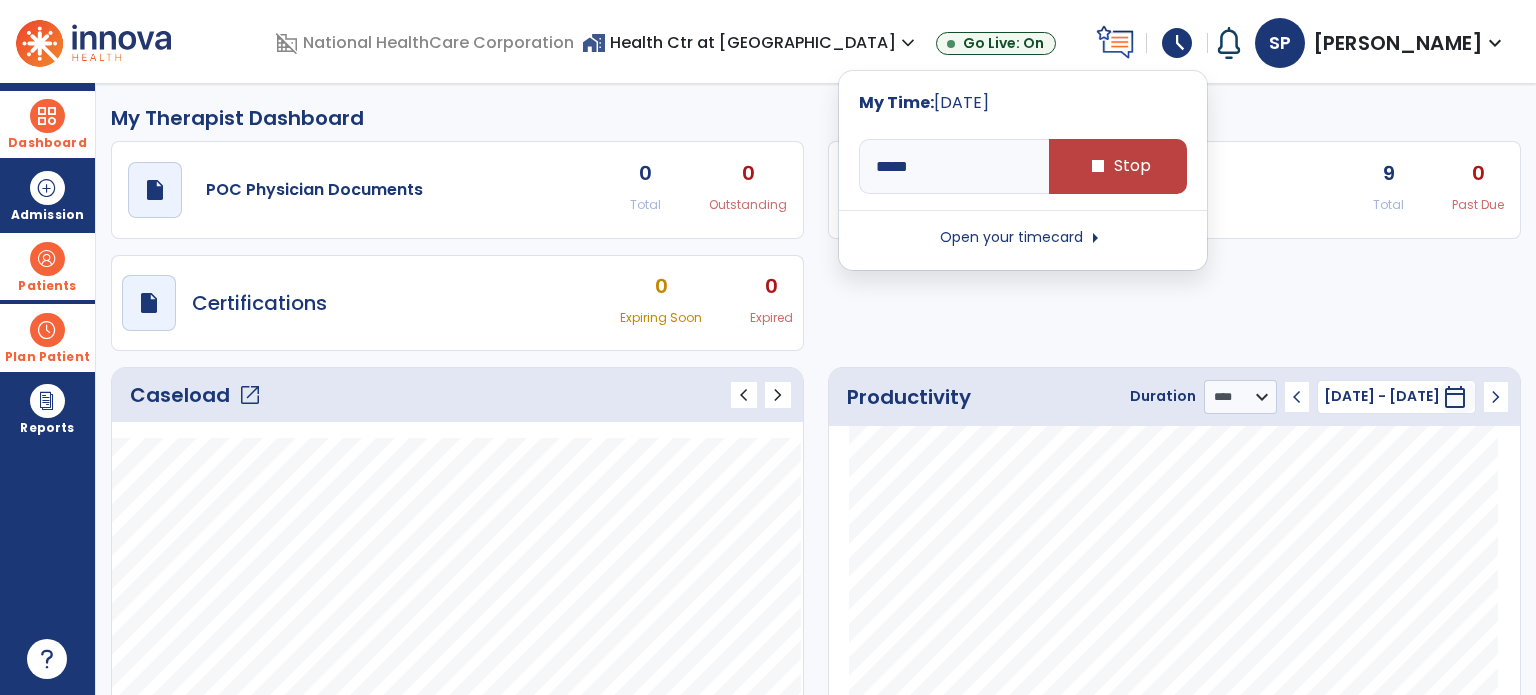 click on "draft   open_in_new  POC Physician Documents 0 Total 0 Outstanding  draft   open_in_new  Pending Documents 9 Total 0 Past Due  draft   open_in_new  Certifications 0 Expiring Soon 0 Expired" 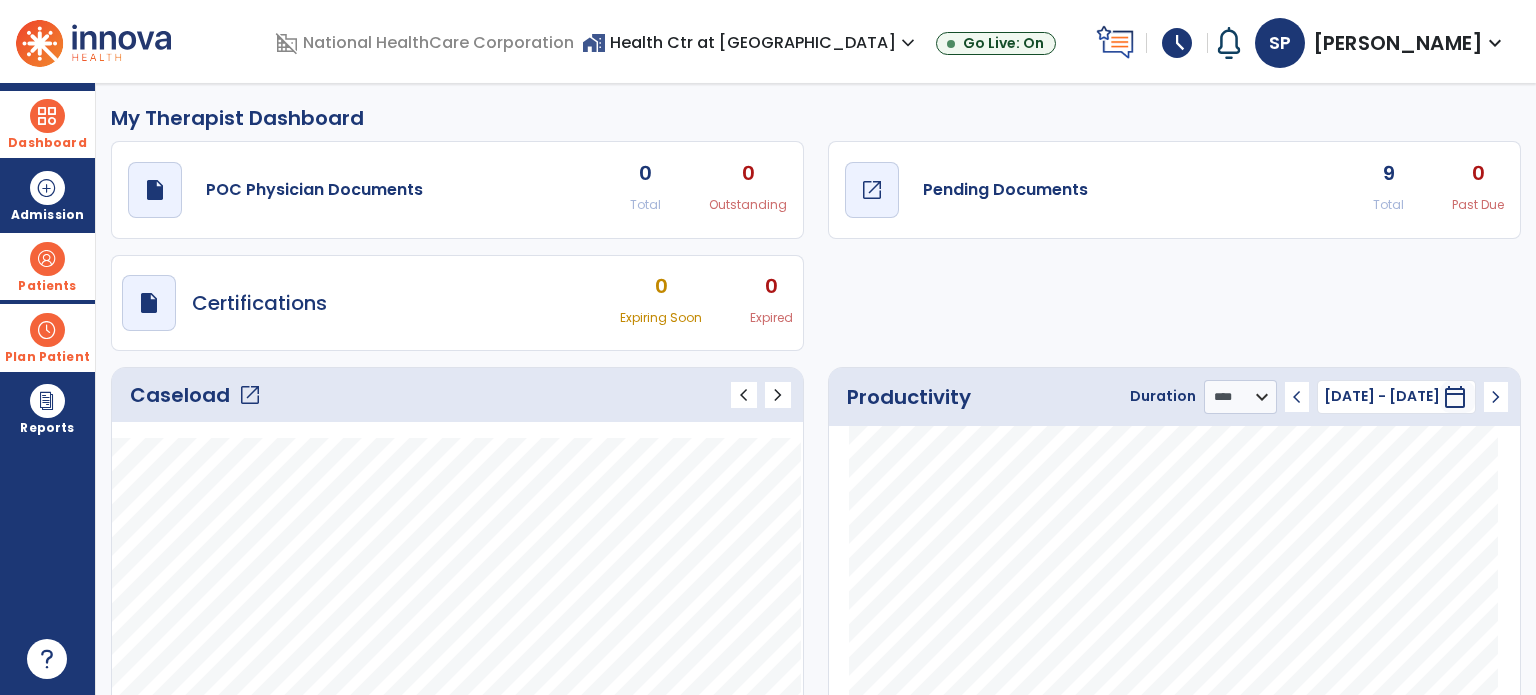click on "Pending Documents" 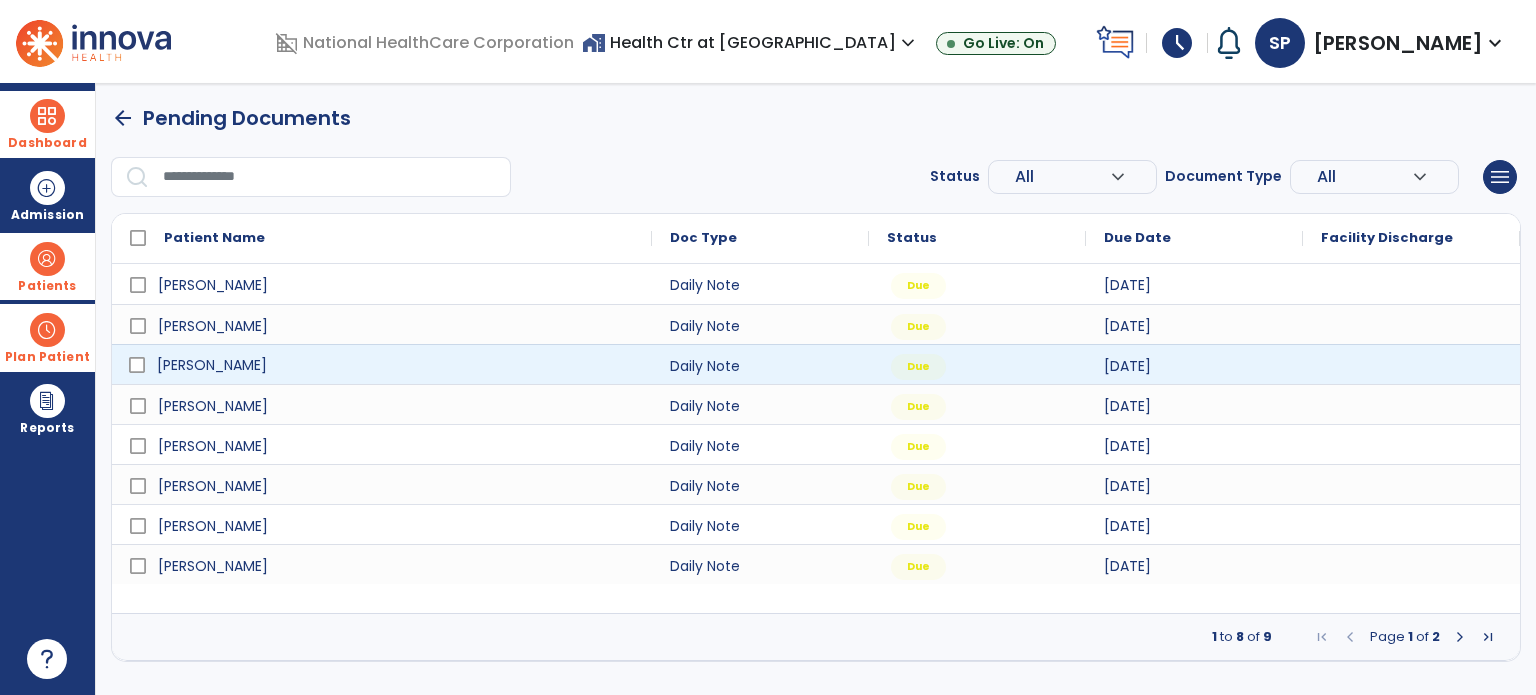 click on "[PERSON_NAME]" at bounding box center [212, 365] 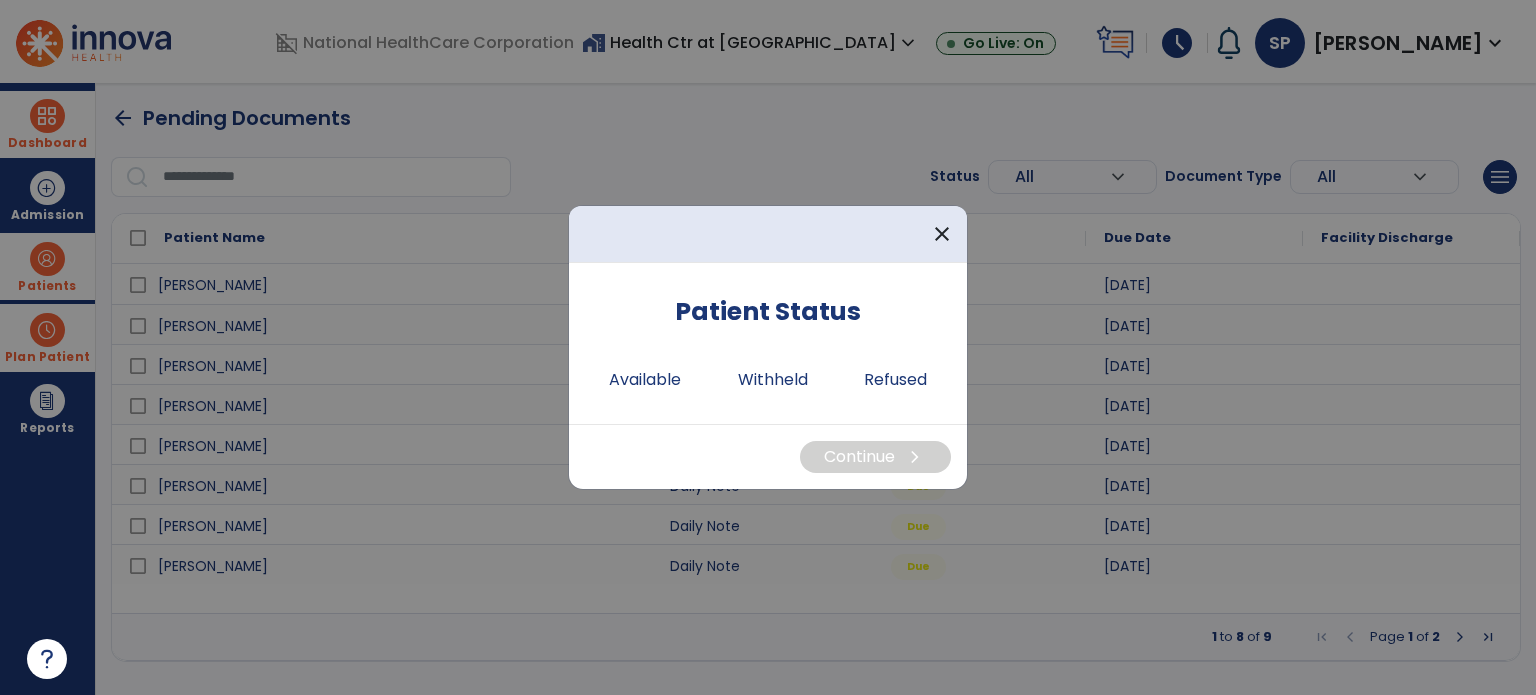 click on "Patient Status  Available   Withheld   Refused" at bounding box center (768, 343) 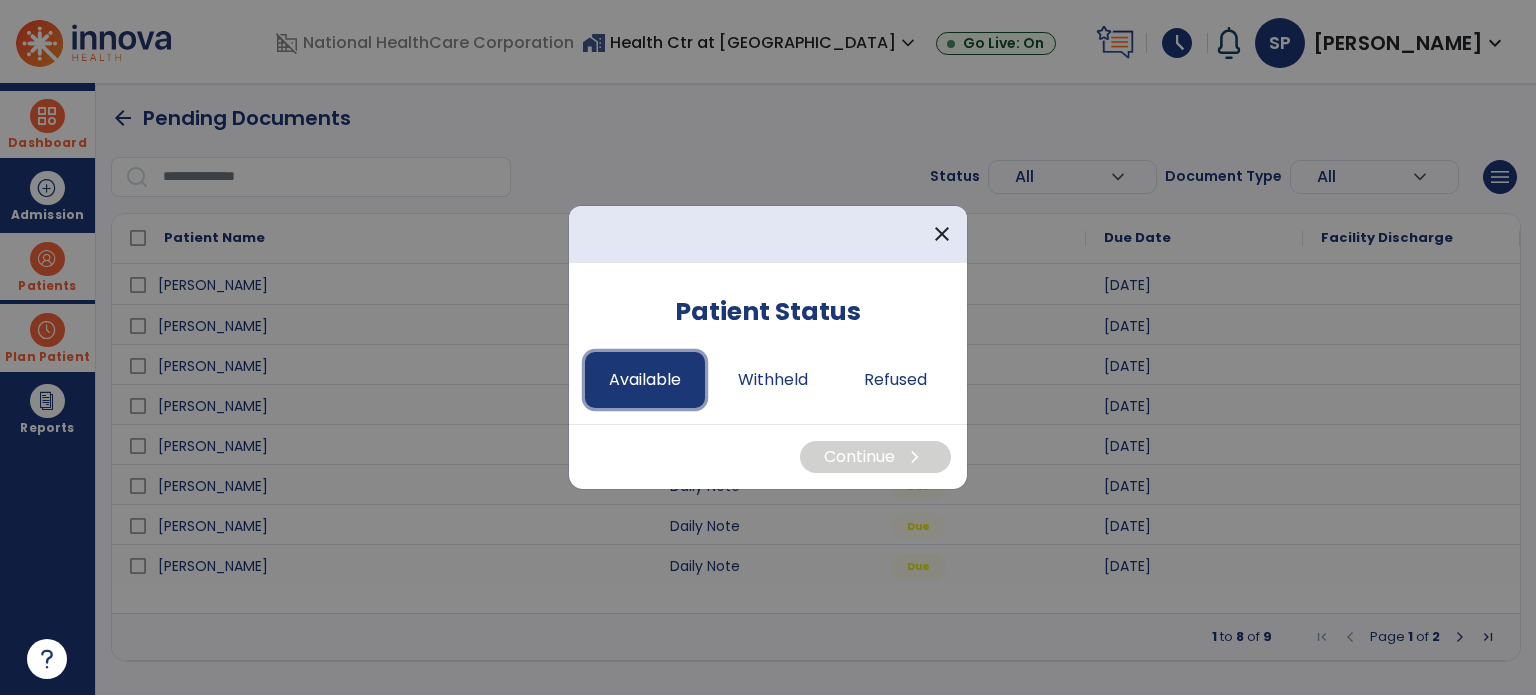 click on "Available" at bounding box center (645, 380) 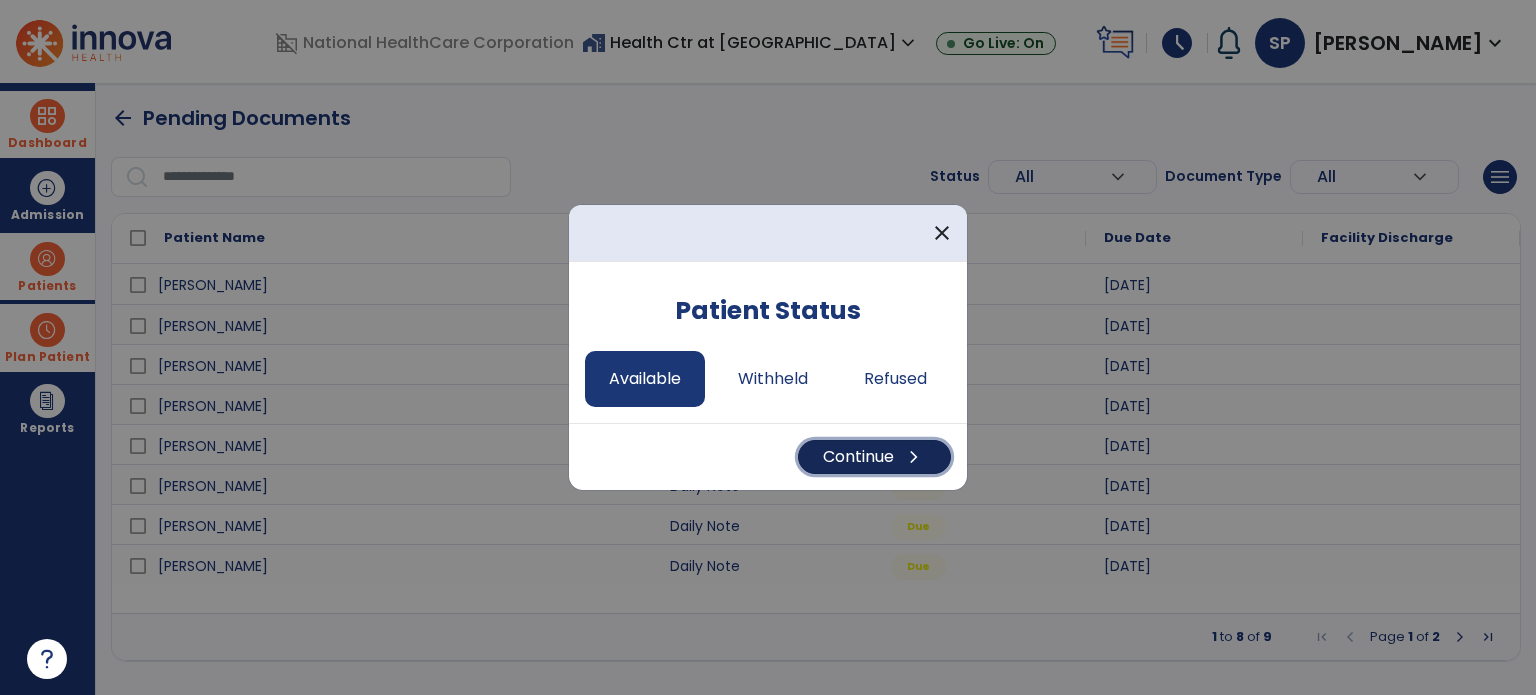 click on "Continue   chevron_right" at bounding box center (874, 457) 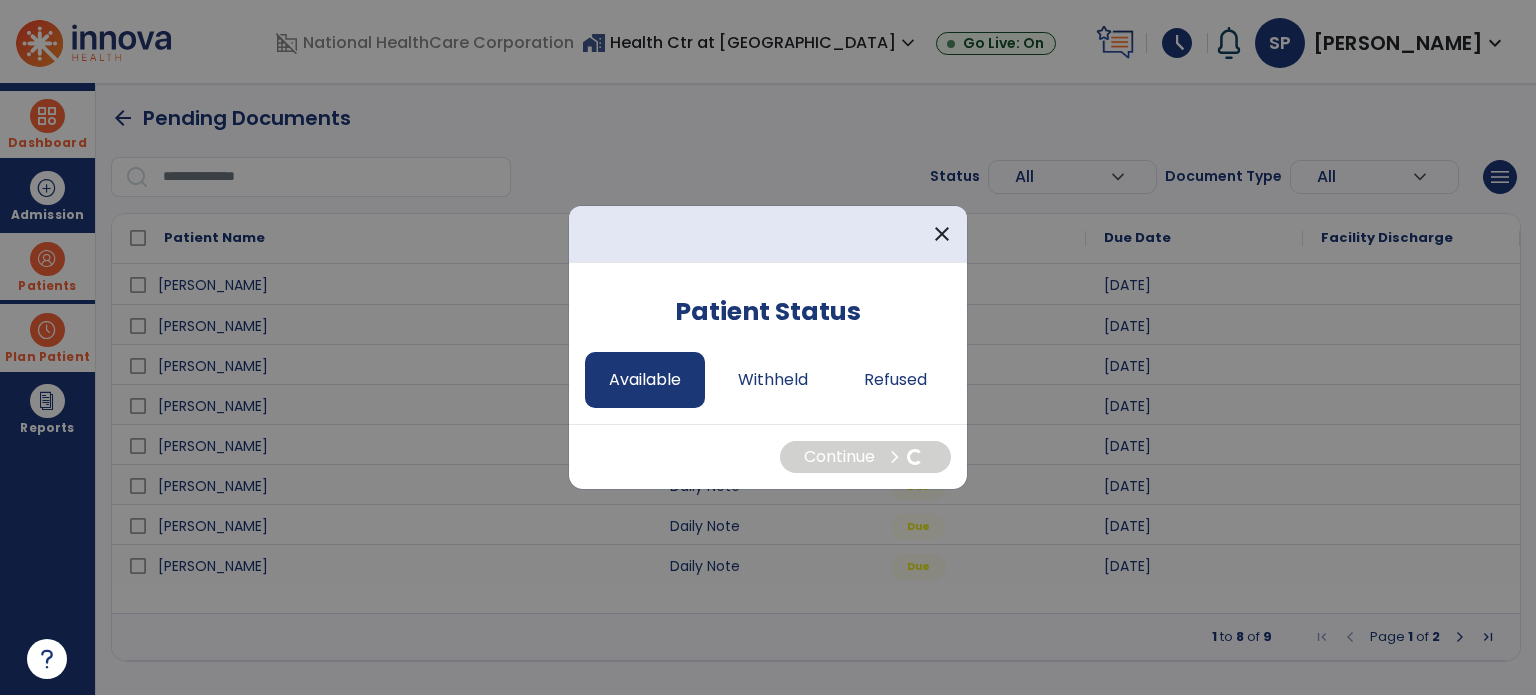 select on "*" 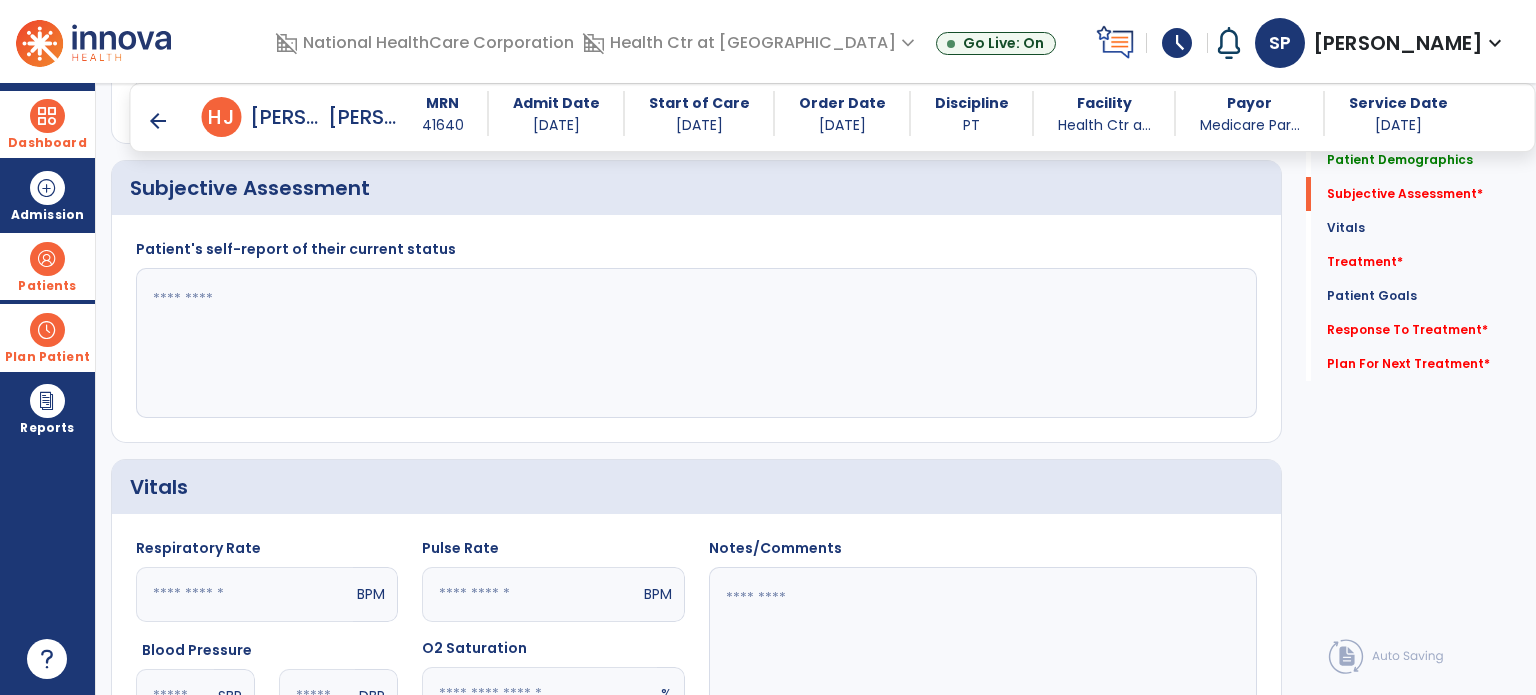 scroll, scrollTop: 374, scrollLeft: 0, axis: vertical 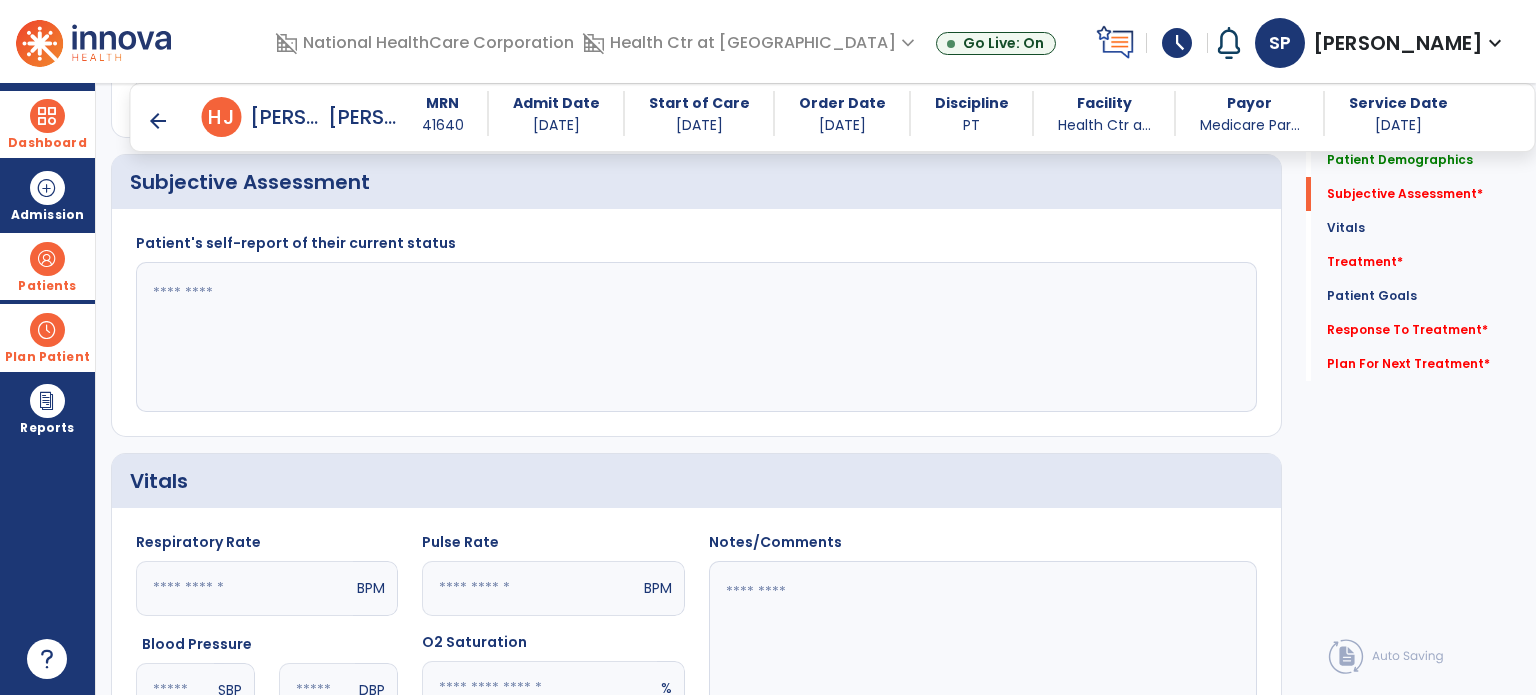 click 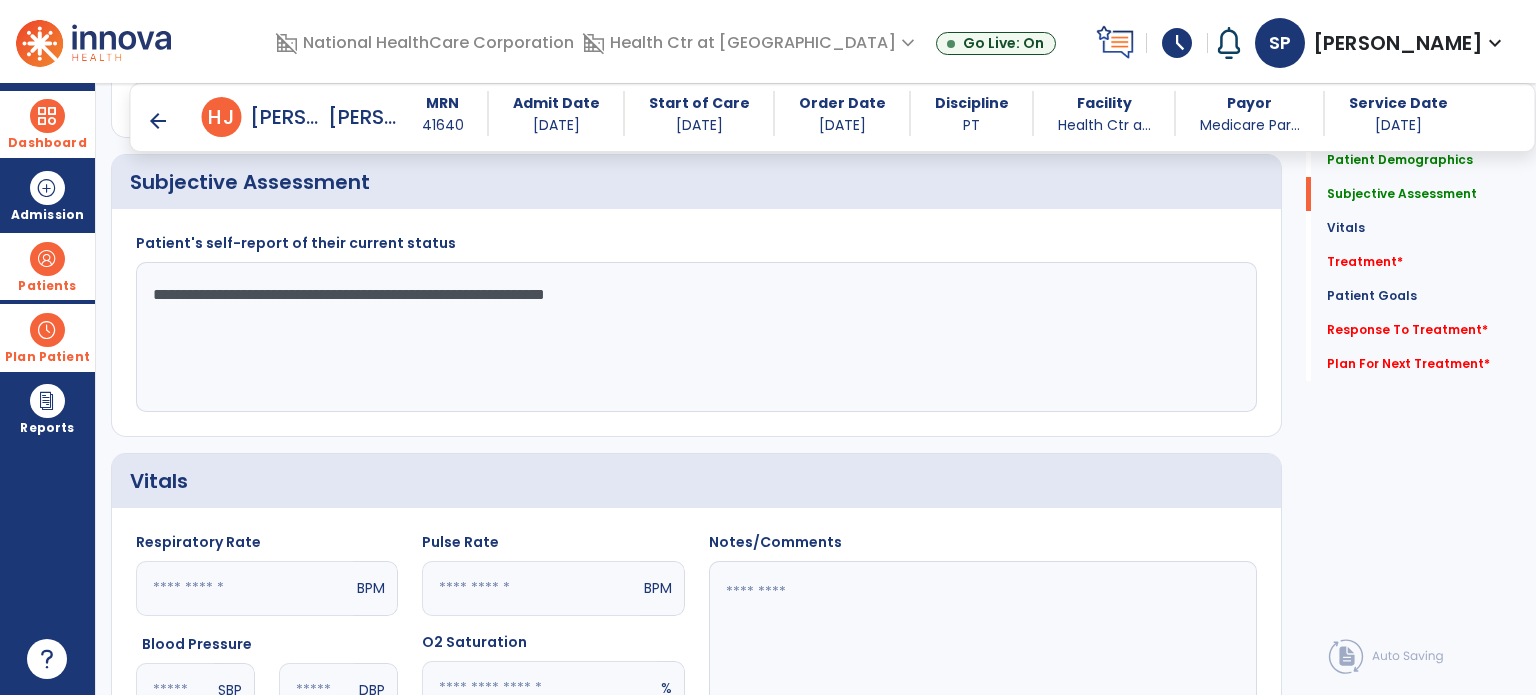 click on "**********" 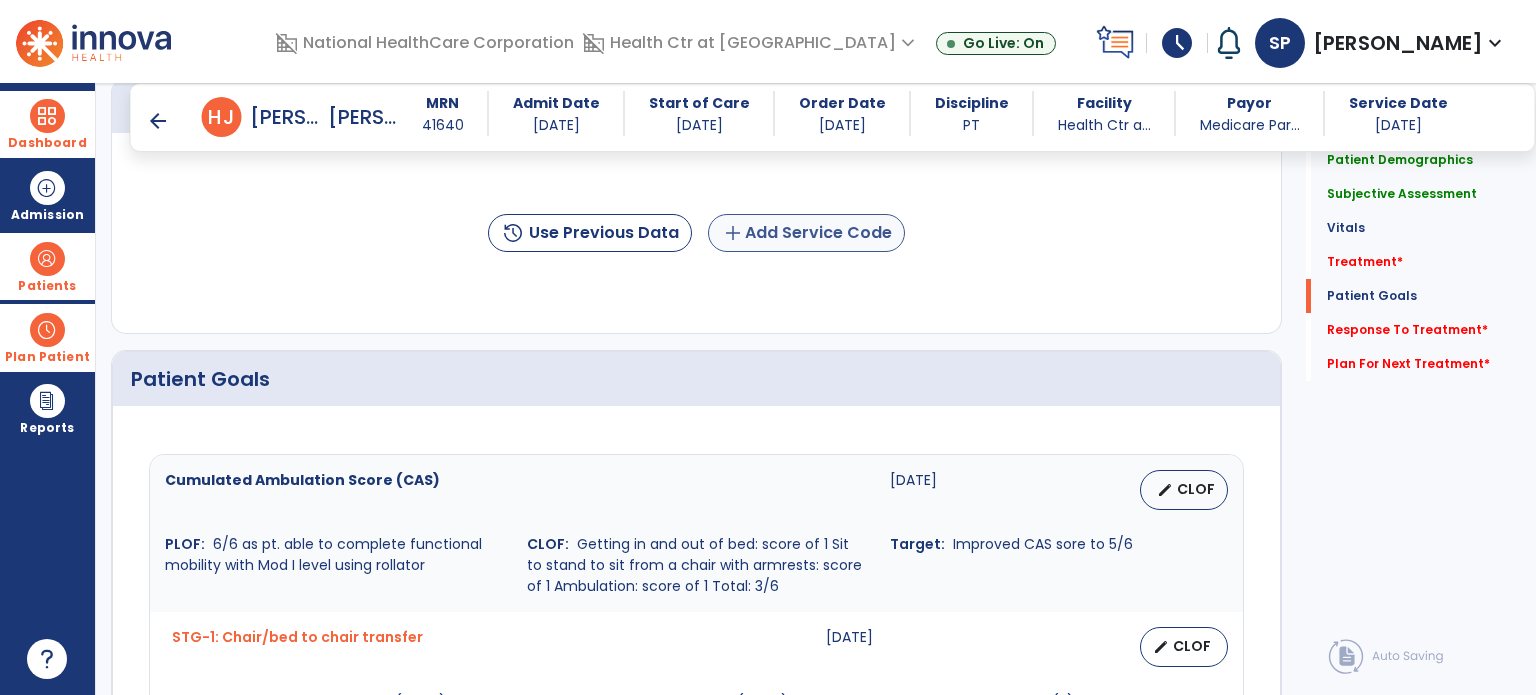 scroll, scrollTop: 1180, scrollLeft: 0, axis: vertical 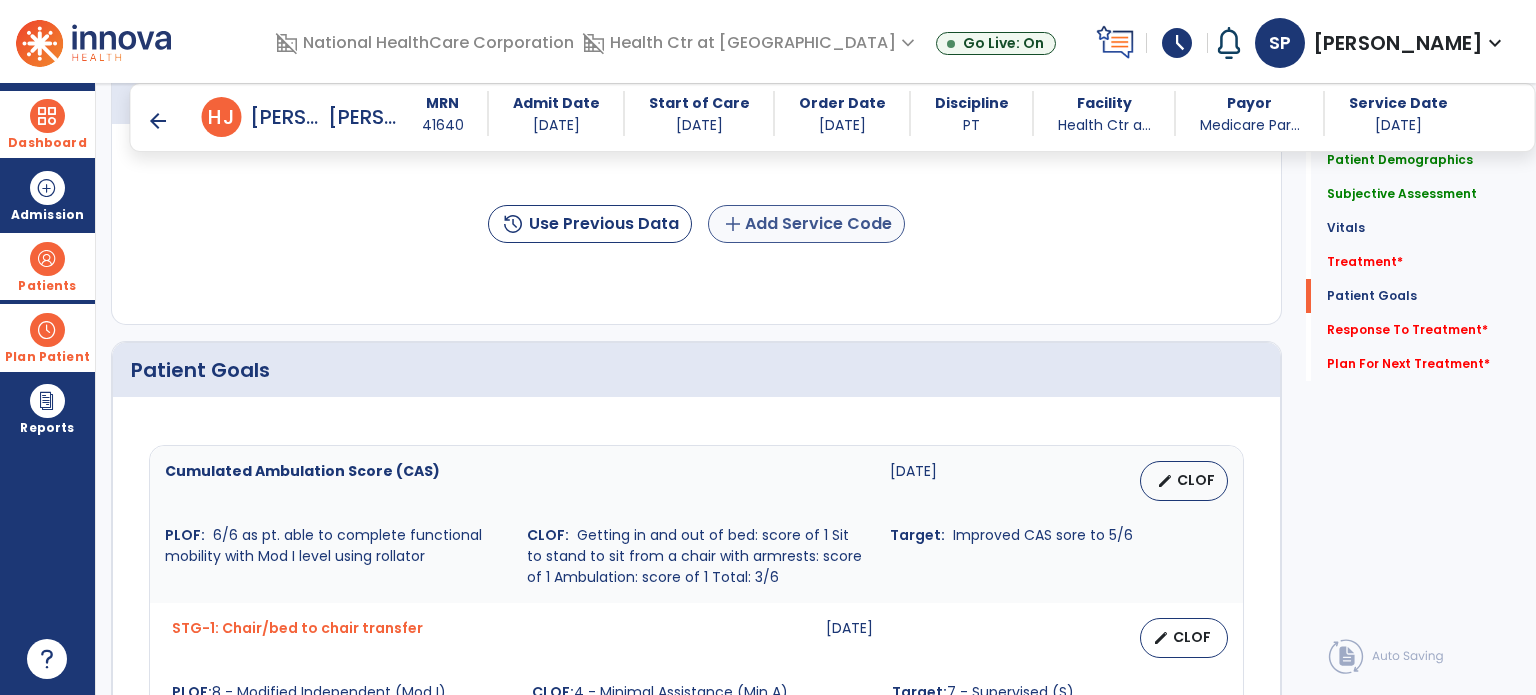 type on "**********" 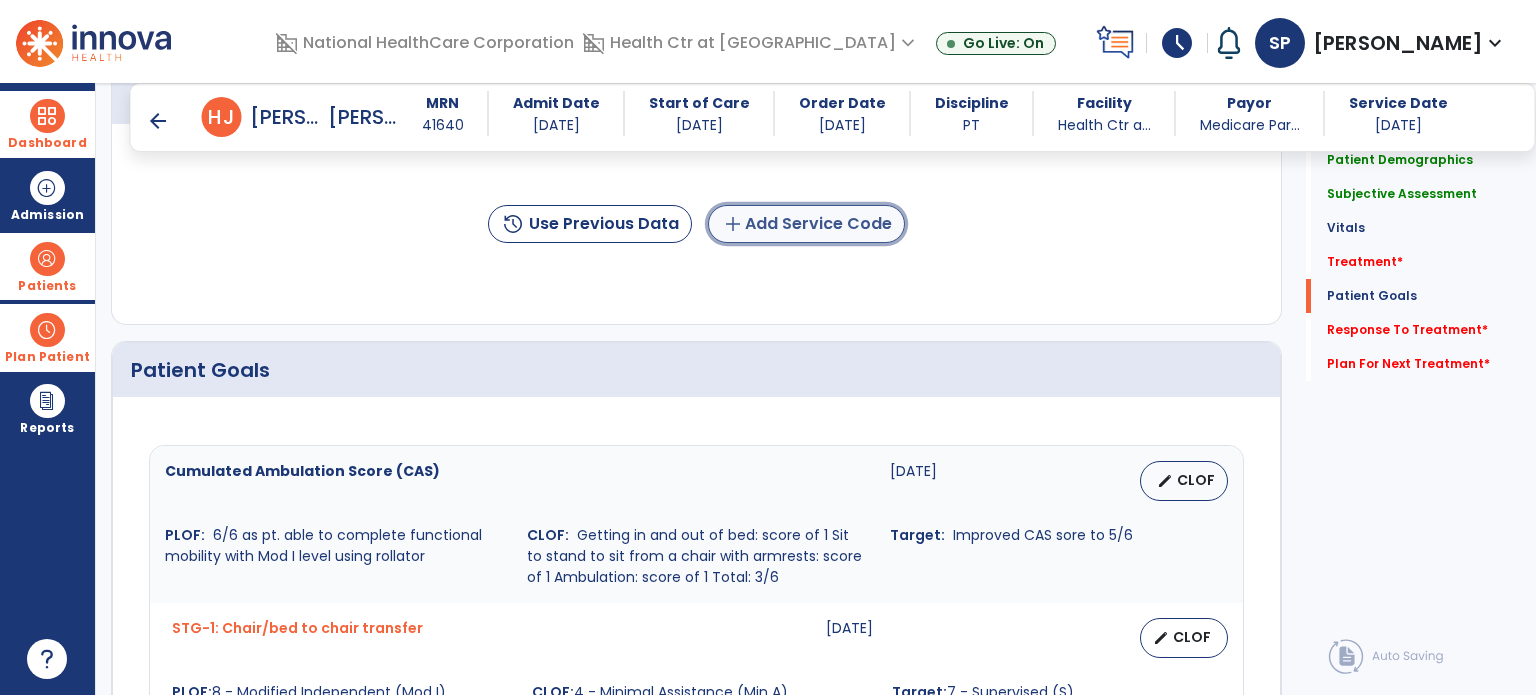 click on "add  Add Service Code" 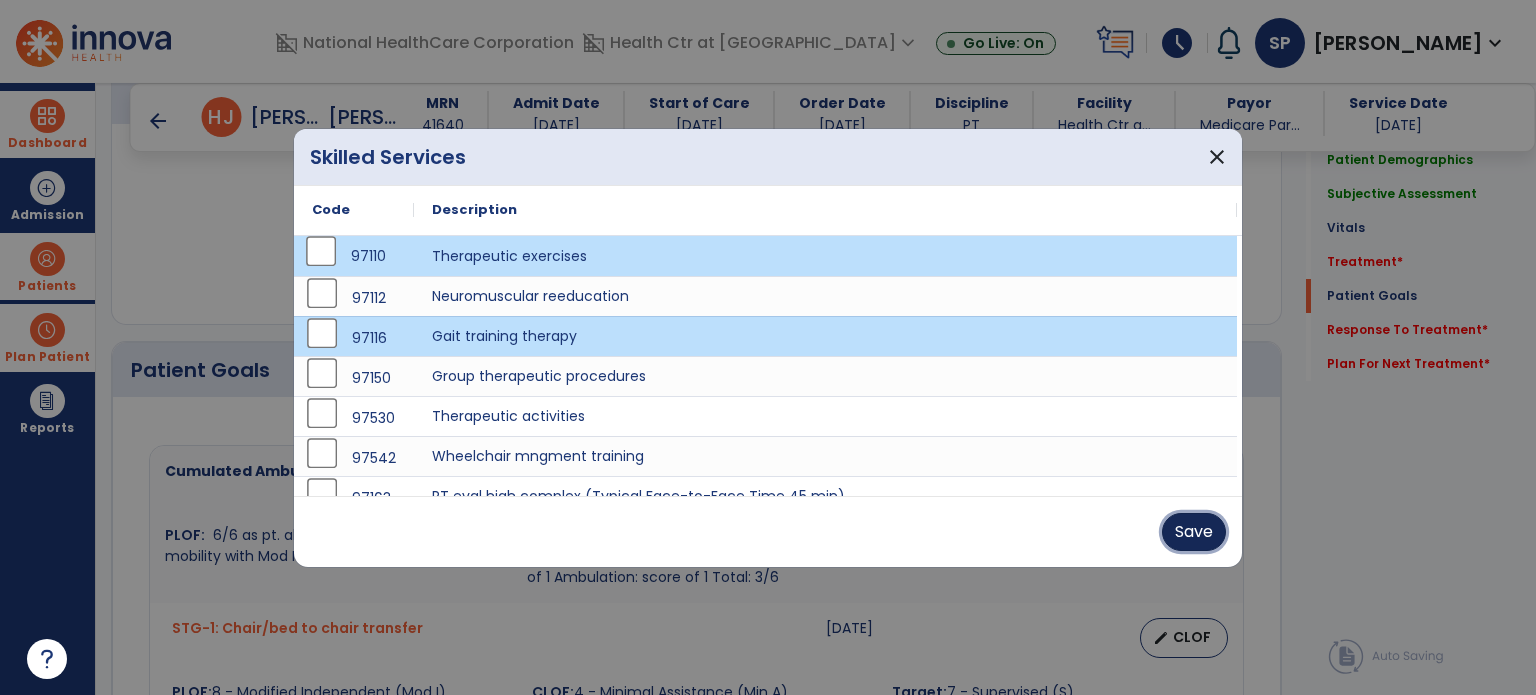click on "Save" at bounding box center [1194, 532] 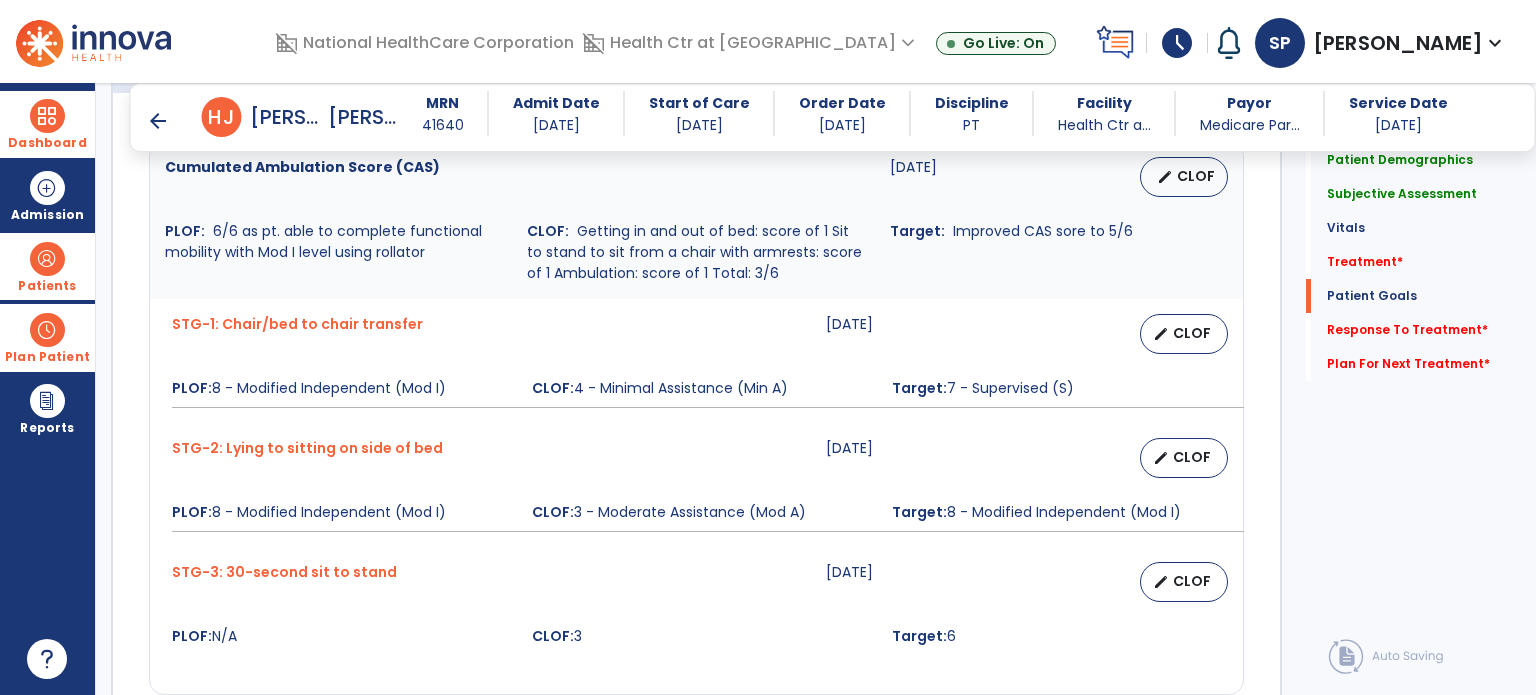 scroll, scrollTop: 1544, scrollLeft: 0, axis: vertical 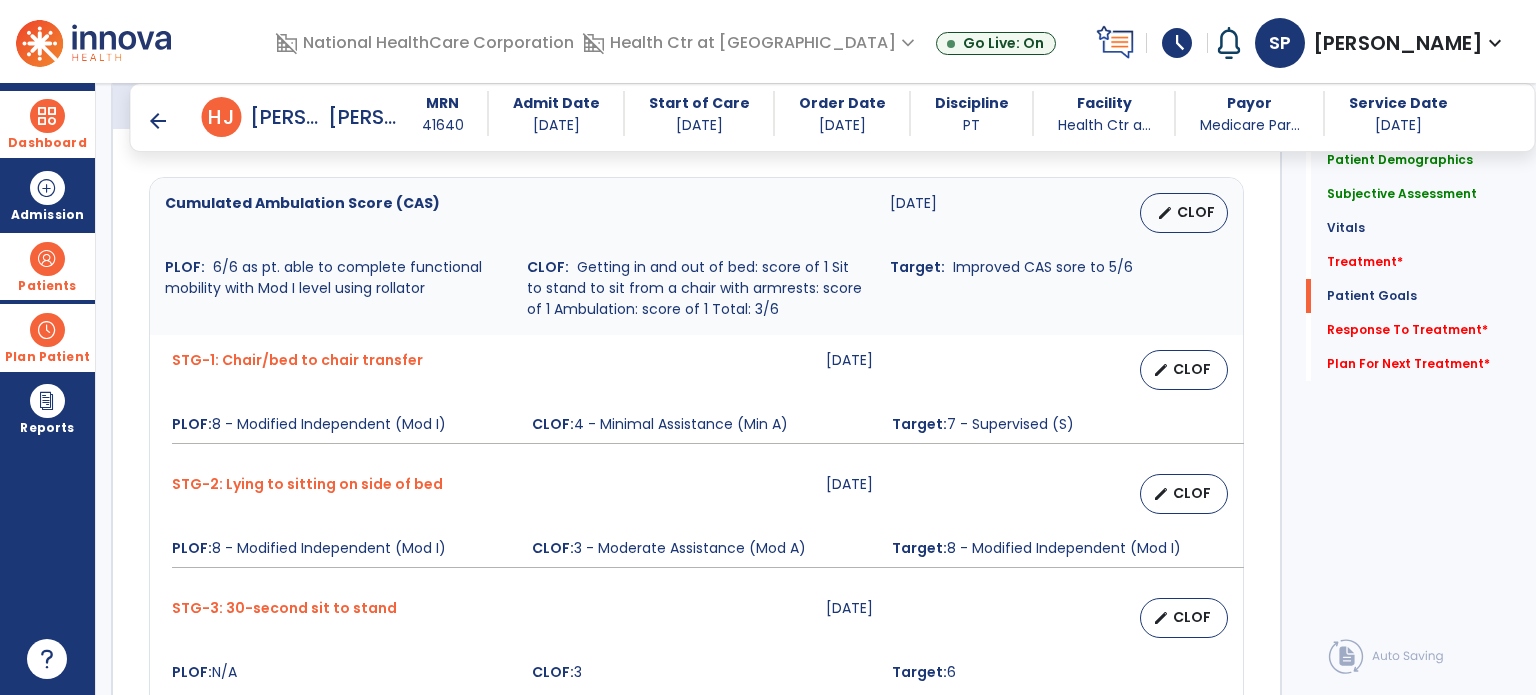 click on "STG-1: Chair/bed to chair transfer" at bounding box center (487, 370) 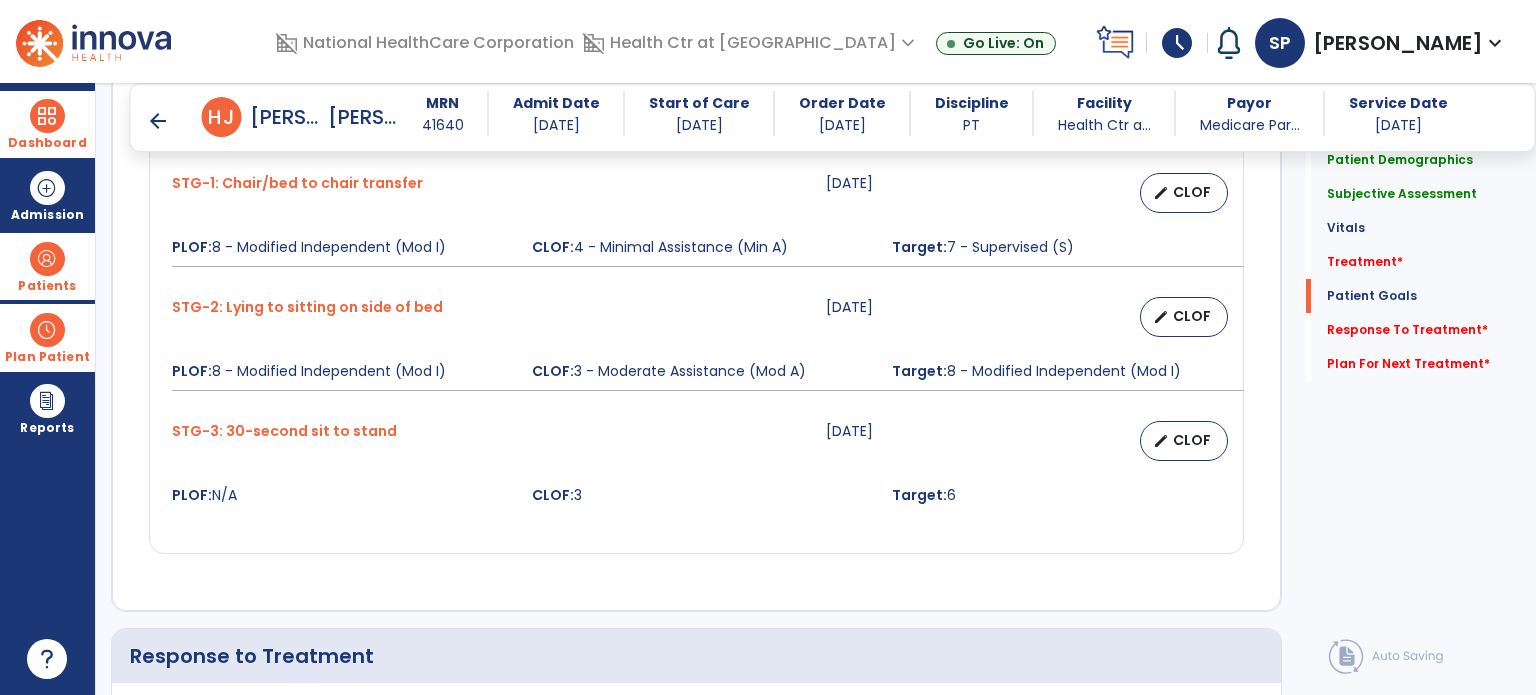 scroll, scrollTop: 2237, scrollLeft: 0, axis: vertical 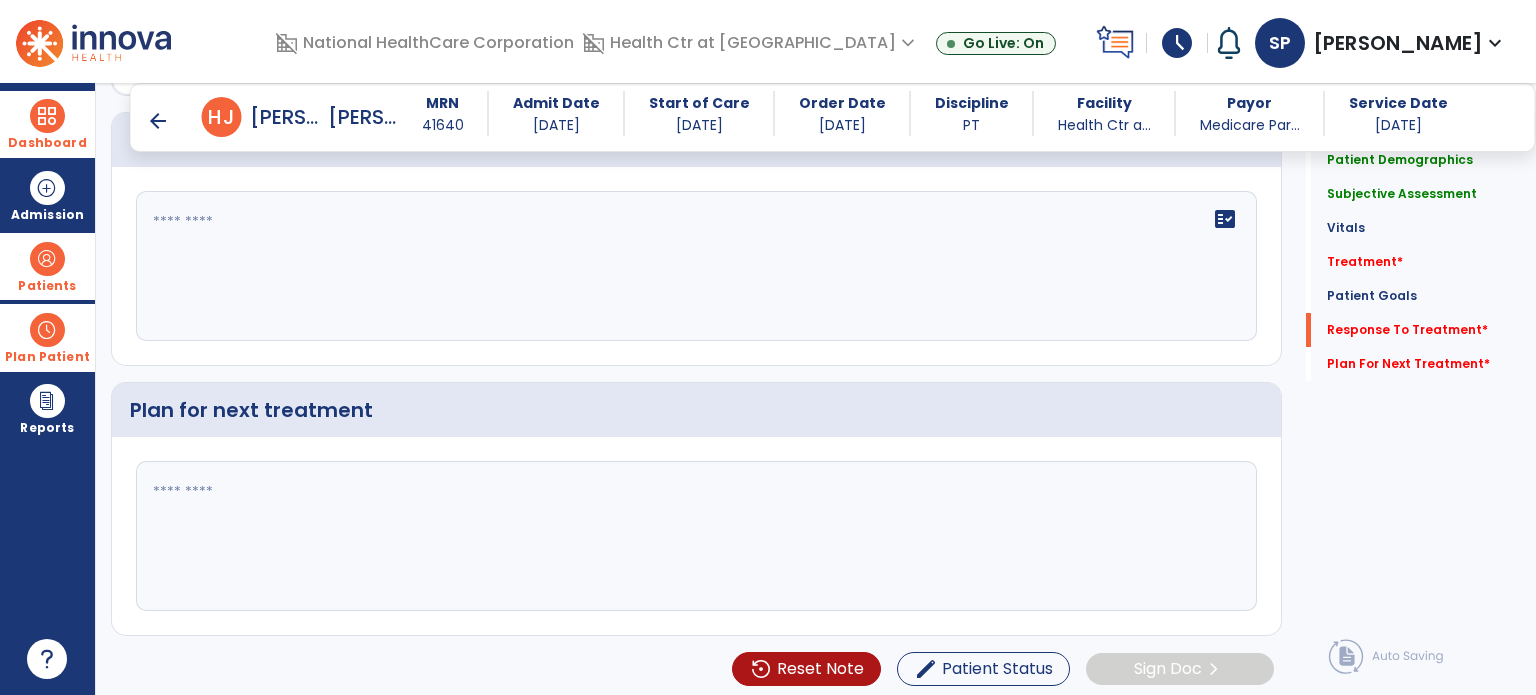 click 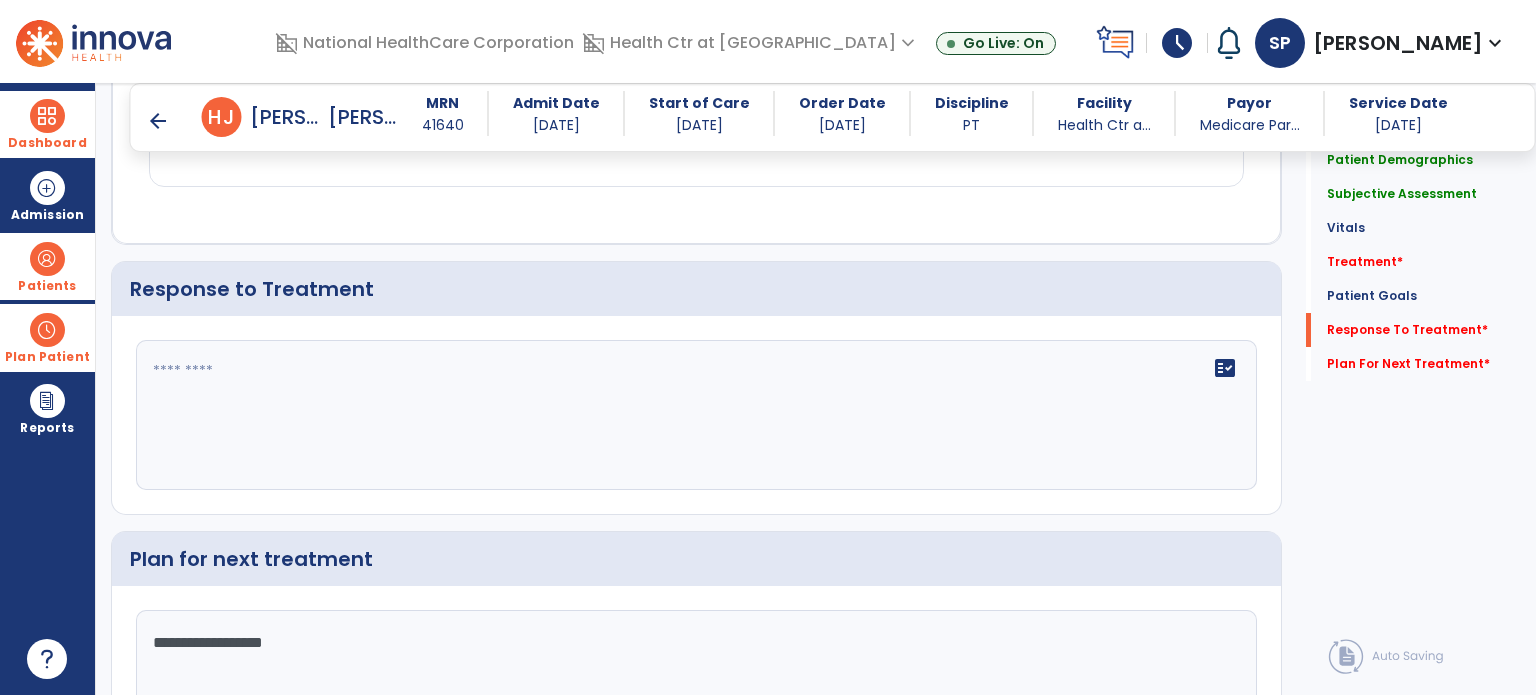 scroll, scrollTop: 2089, scrollLeft: 0, axis: vertical 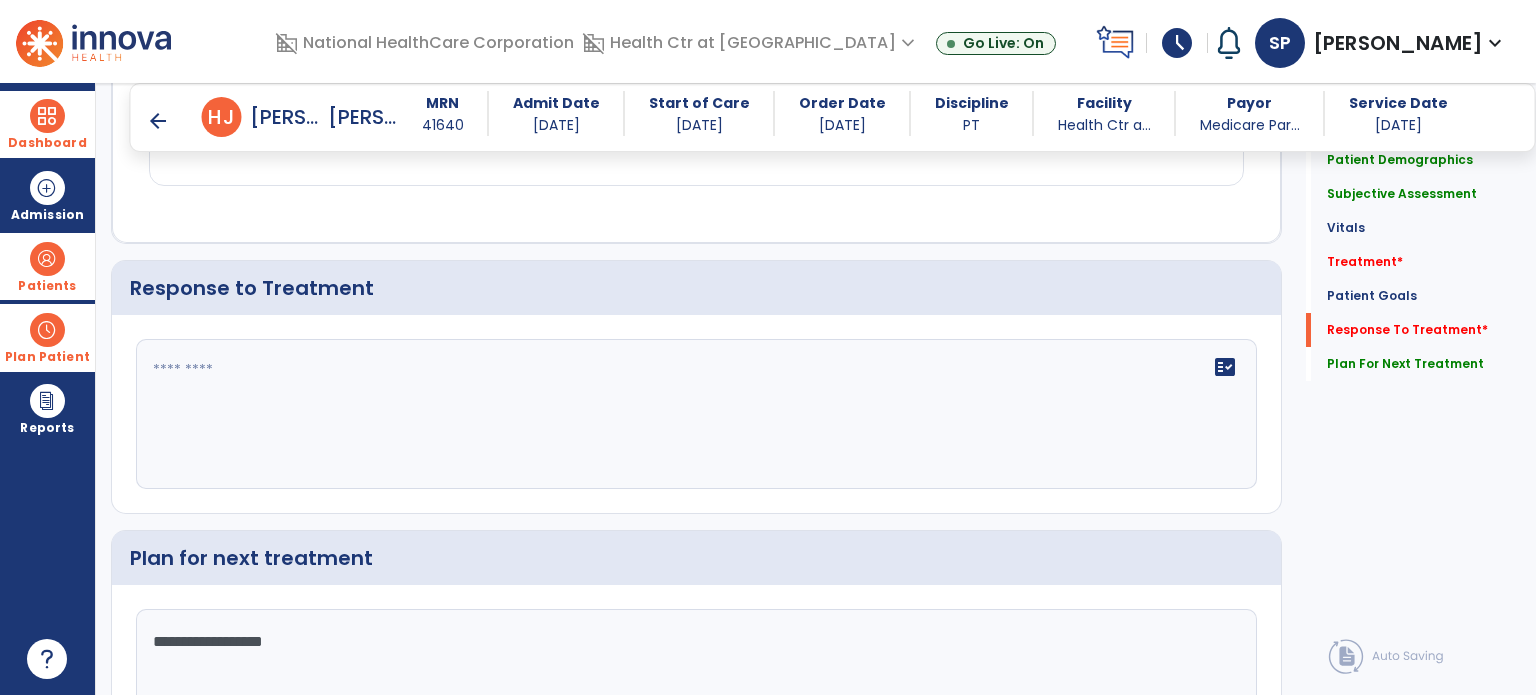 type on "**********" 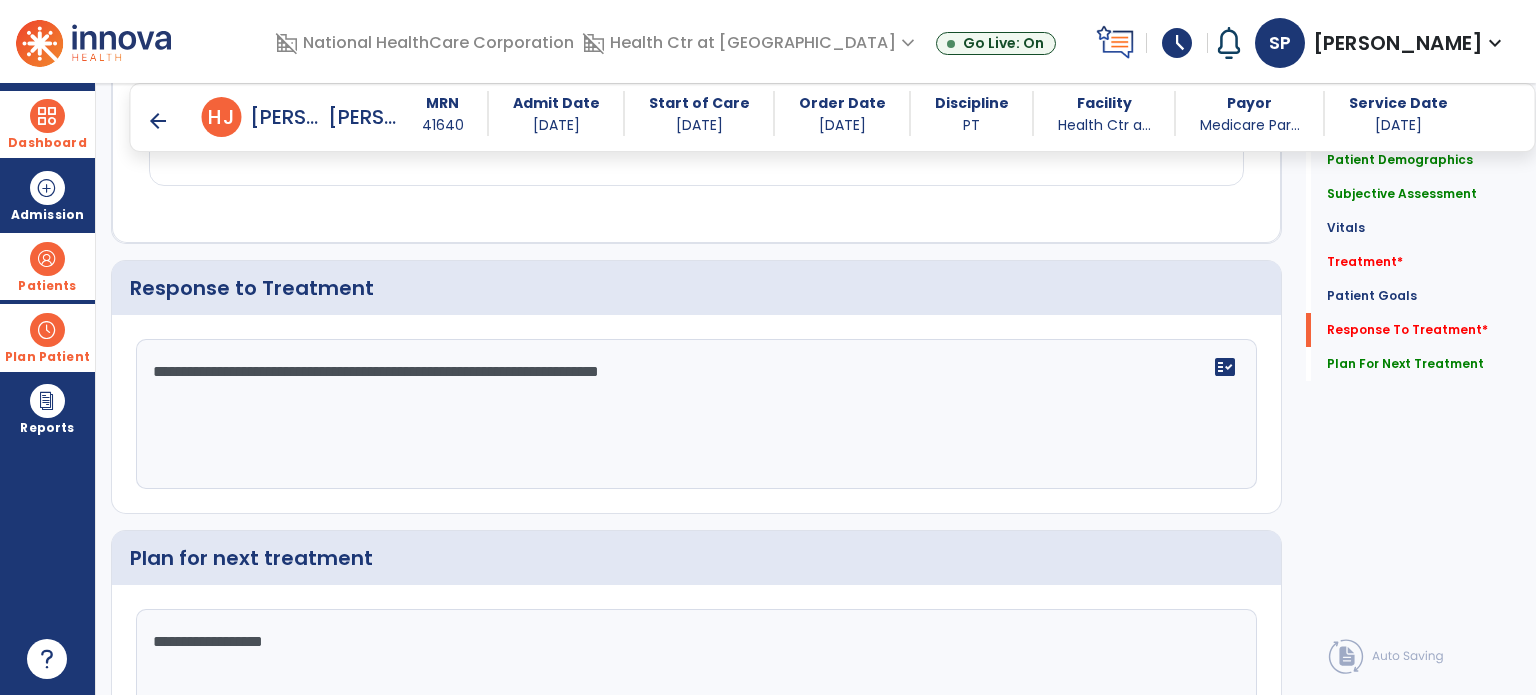 click on "**********" 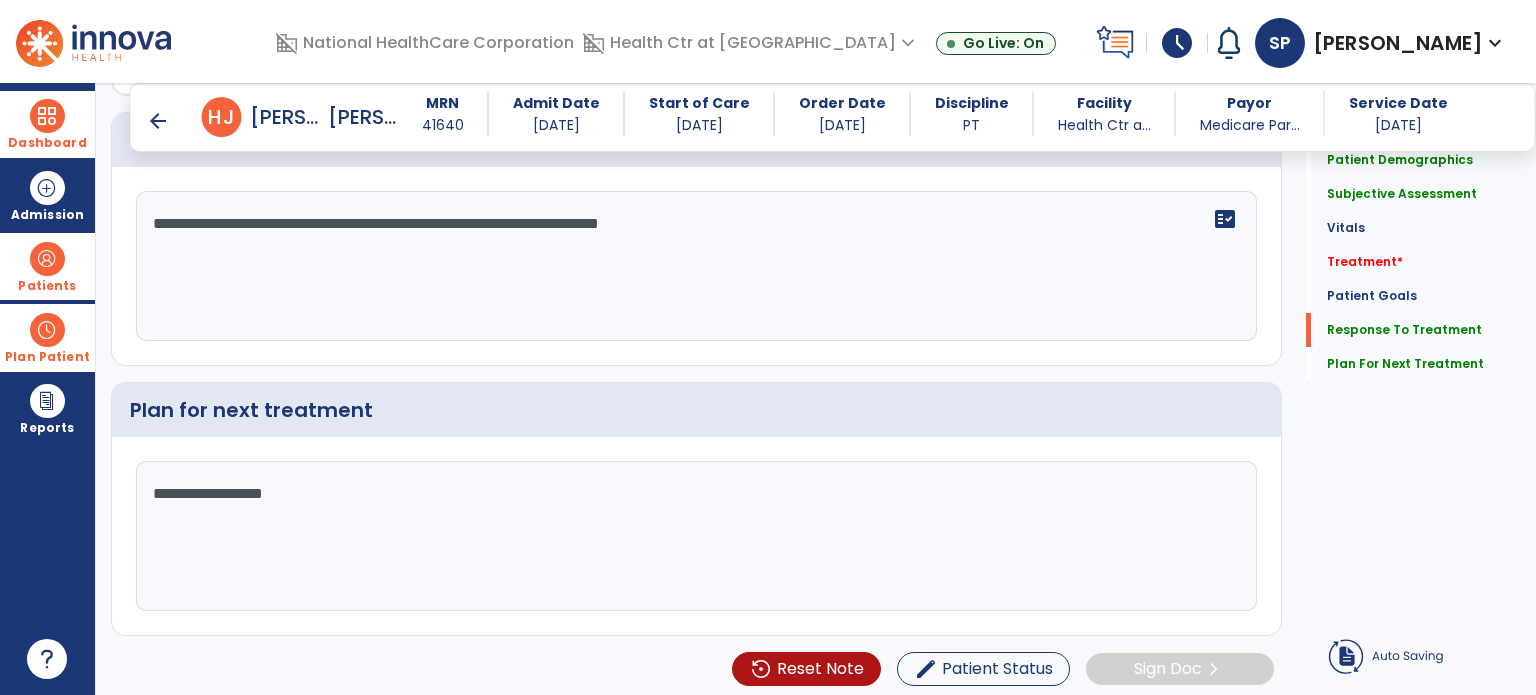 type on "**********" 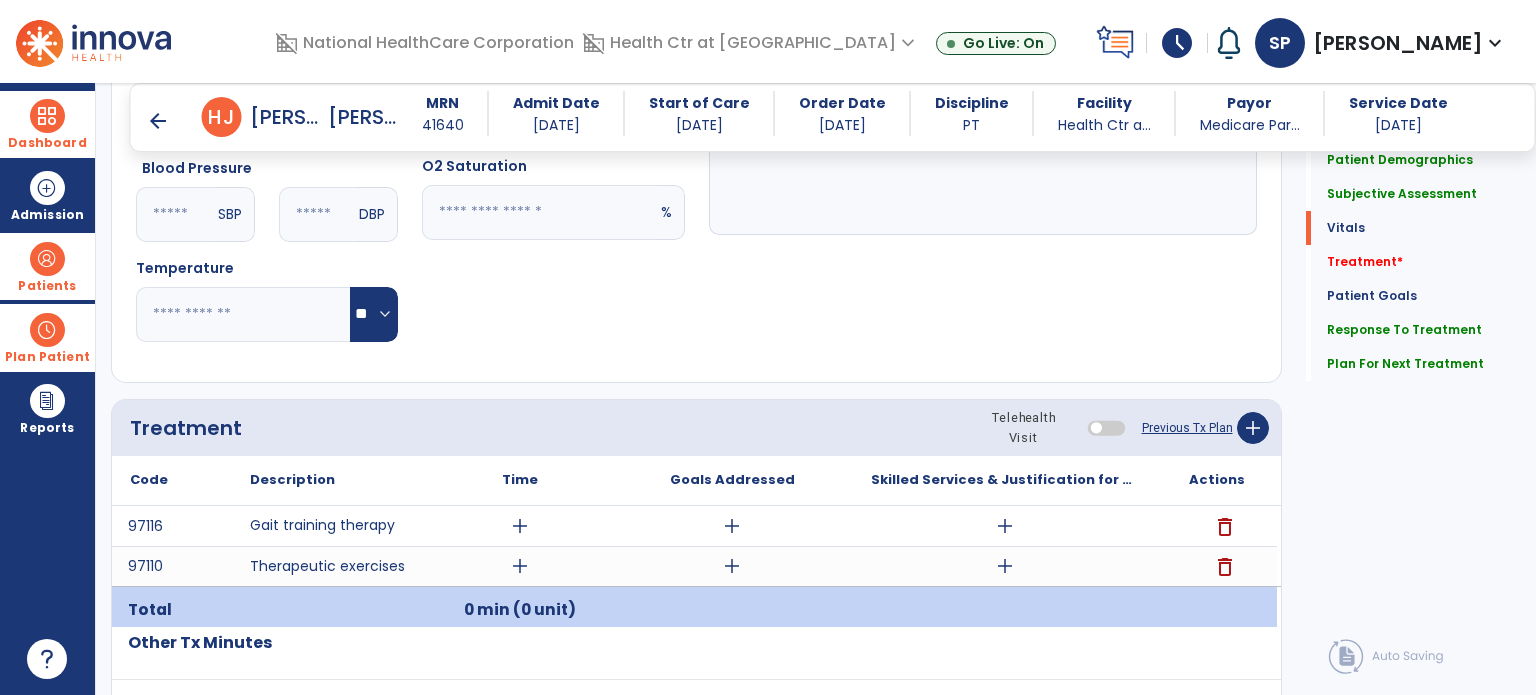 scroll, scrollTop: 852, scrollLeft: 0, axis: vertical 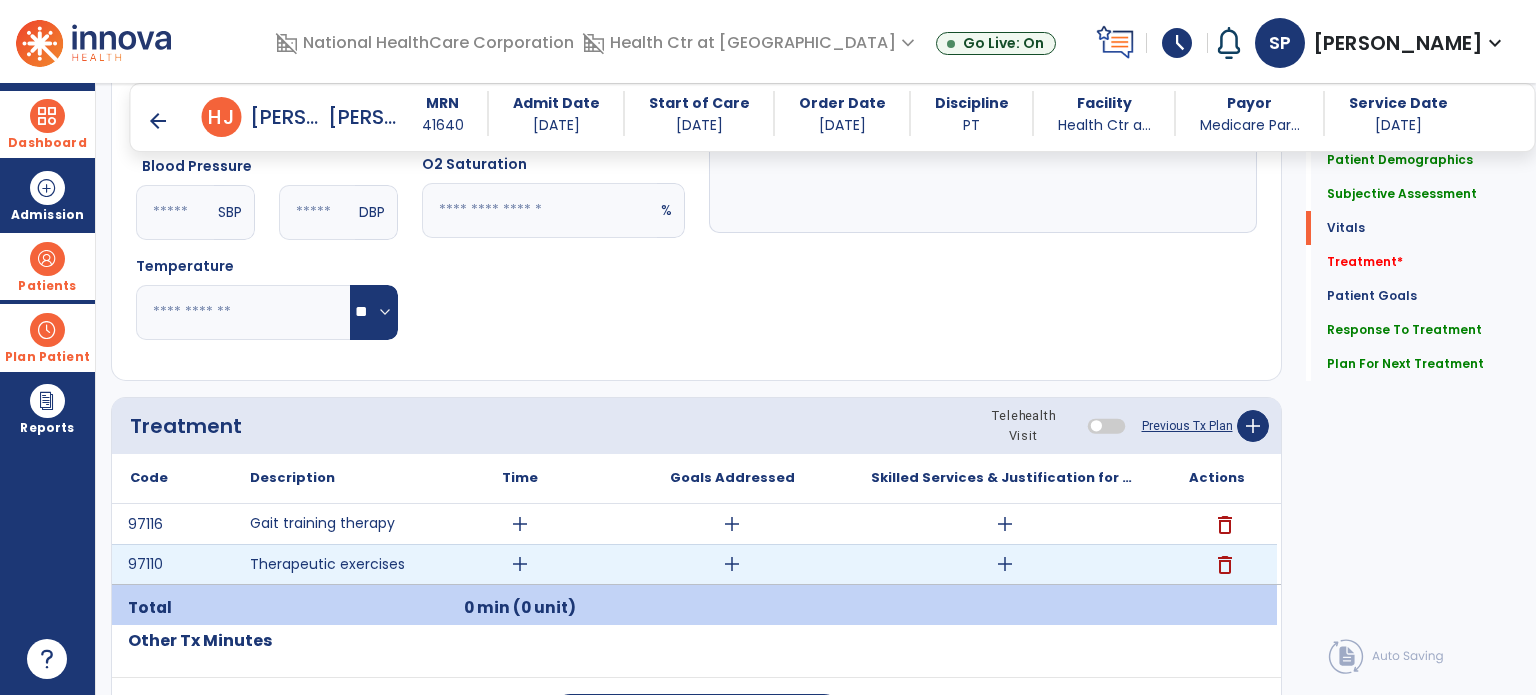 click on "add" at bounding box center [520, 564] 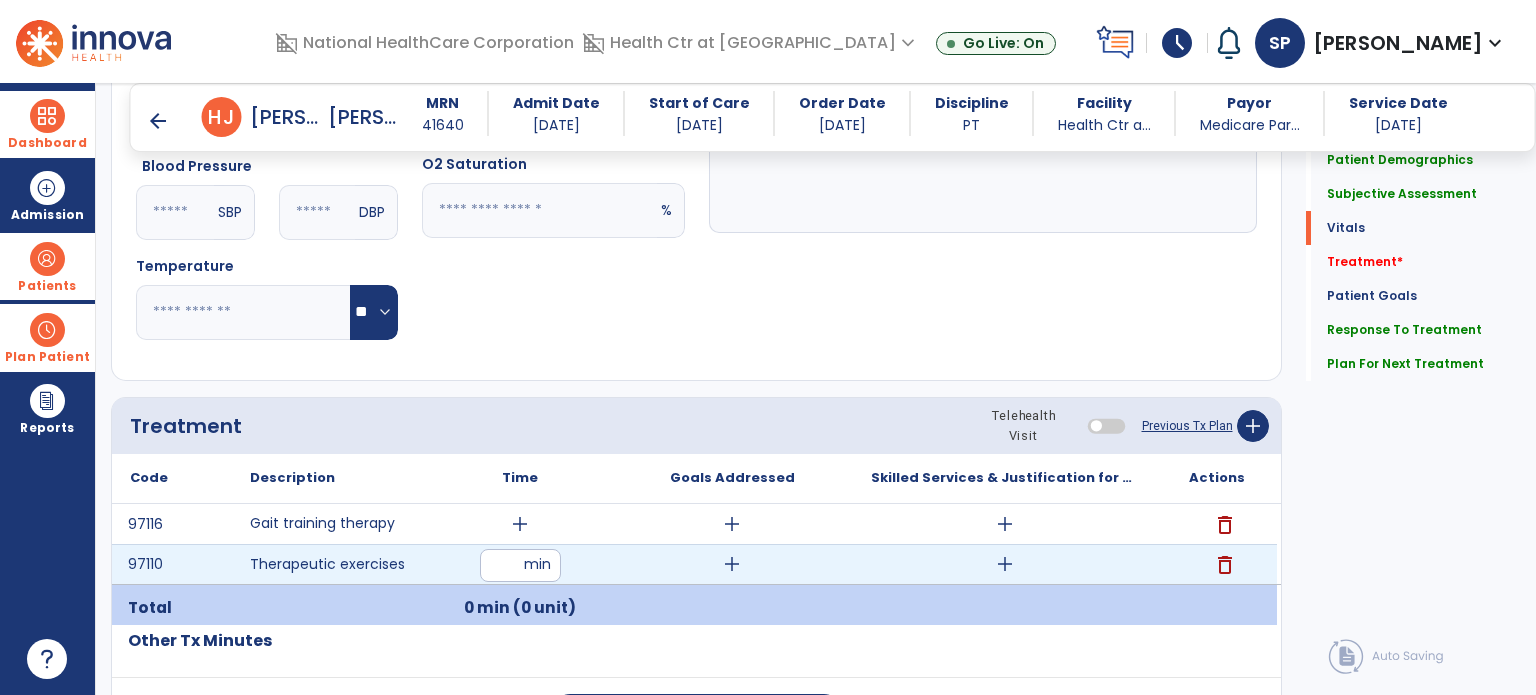 type on "**" 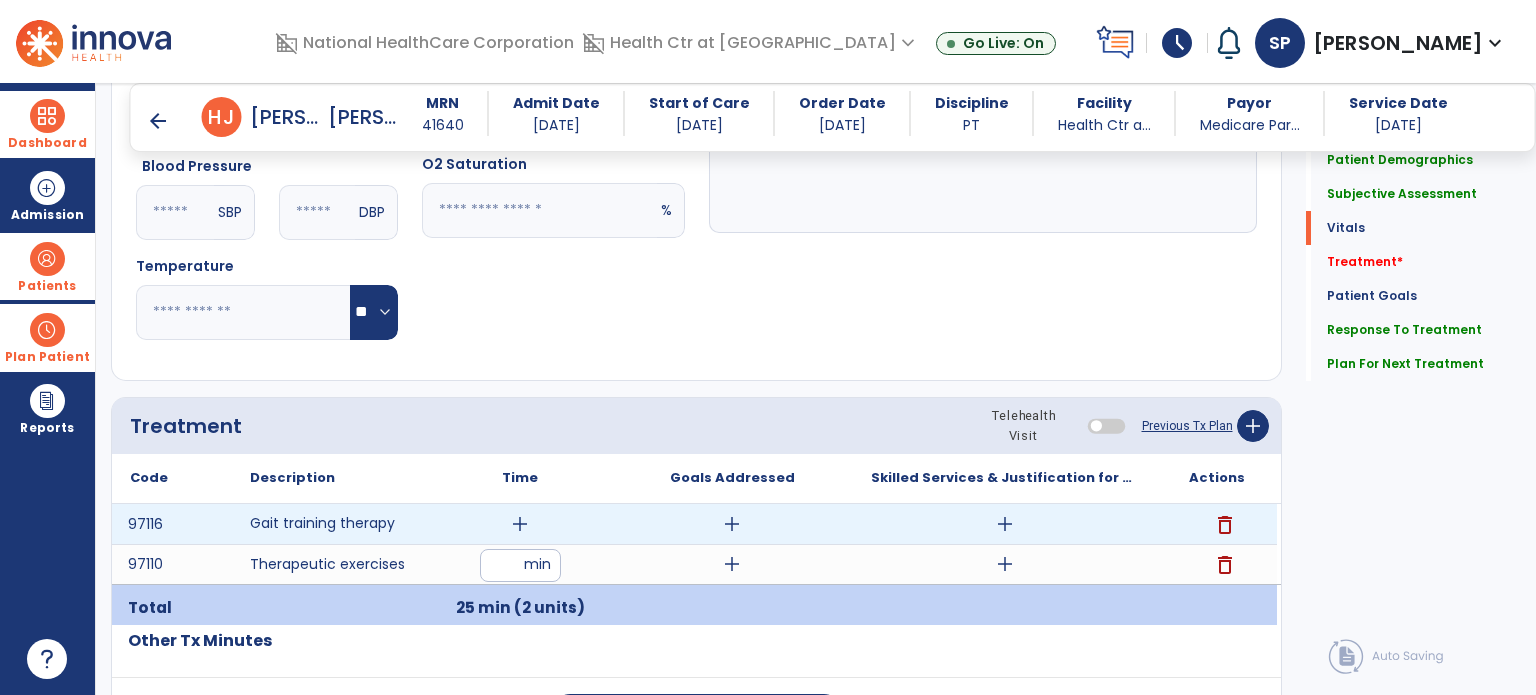 click on "add" at bounding box center (520, 524) 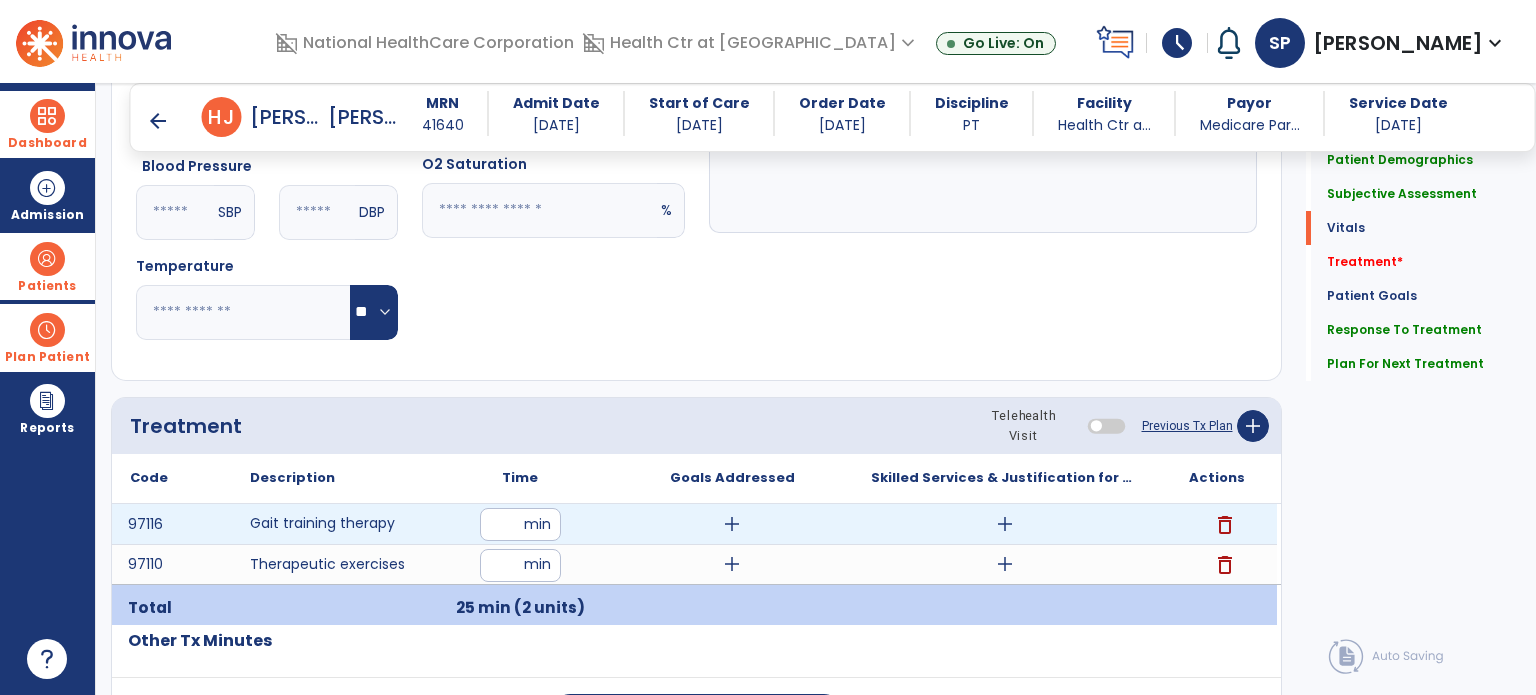 type on "**" 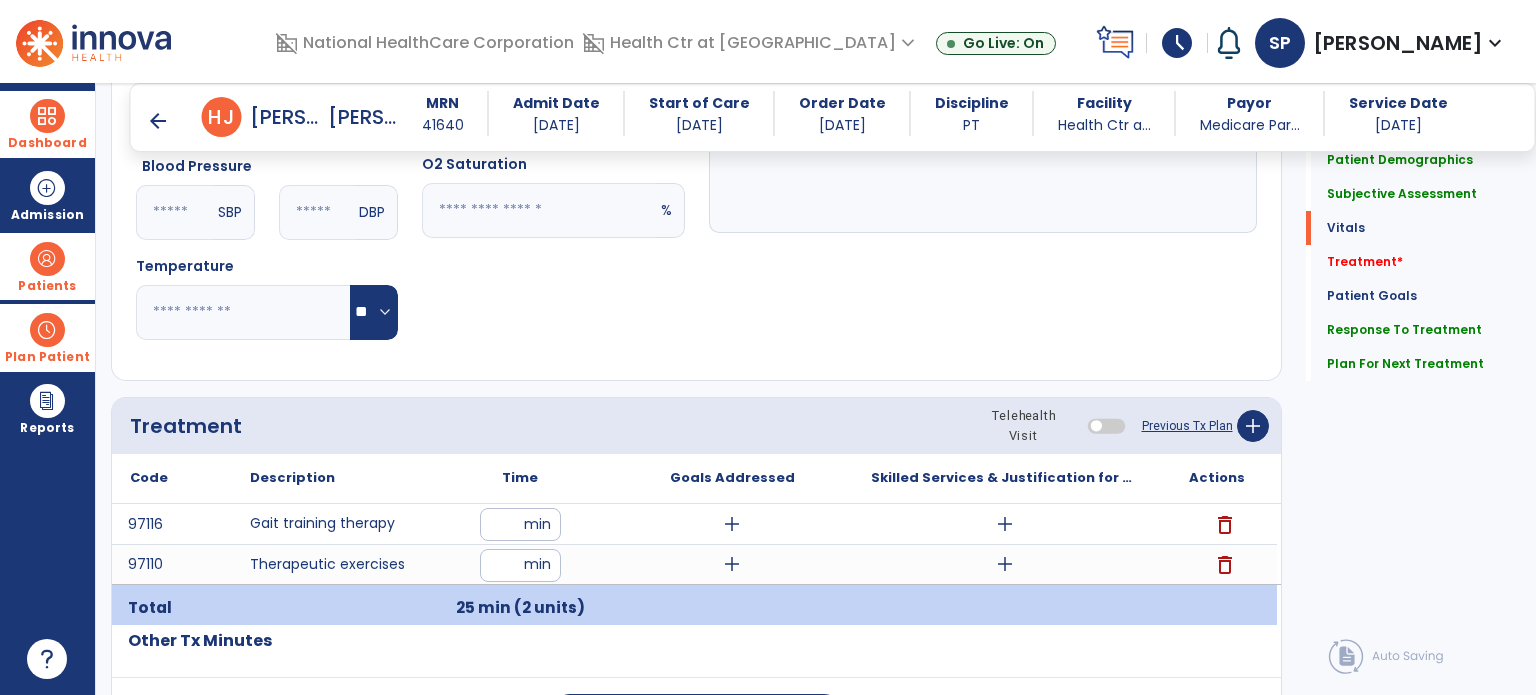 click on "Respiratory Rate  BPM Blood Pressure   SBP   DBP Temperature  ** ** Pulse Rate  BPM O2 Saturation  % Notes/Comments" 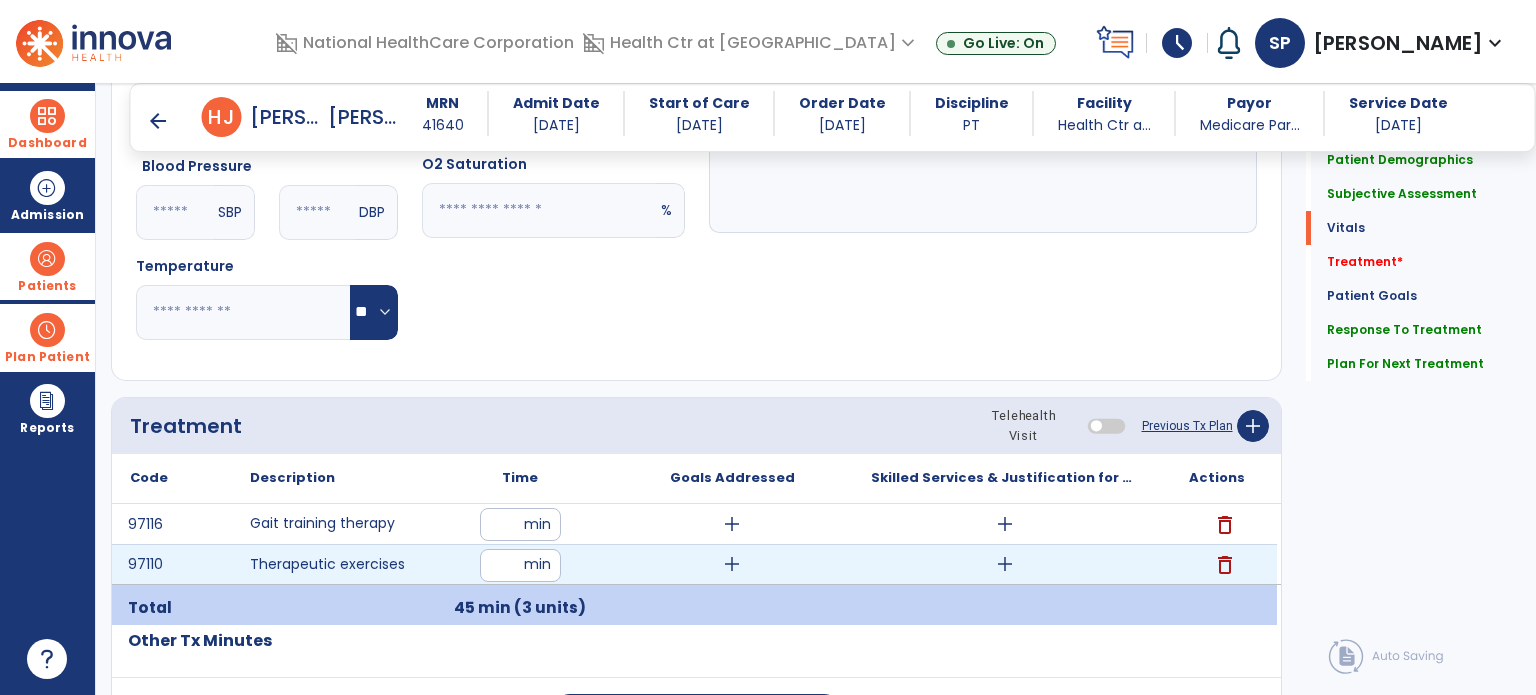 click on "add" at bounding box center [1005, 564] 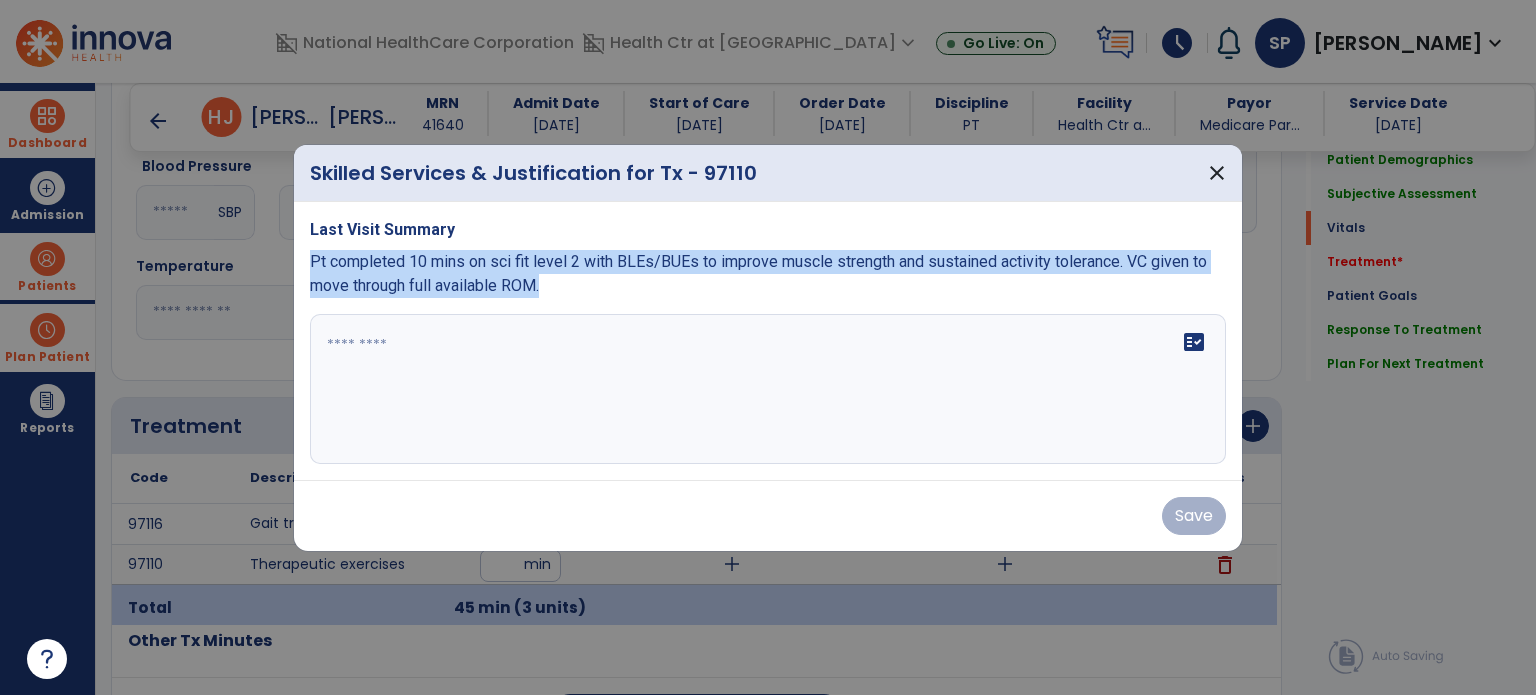 drag, startPoint x: 300, startPoint y: 264, endPoint x: 708, endPoint y: 289, distance: 408.76523 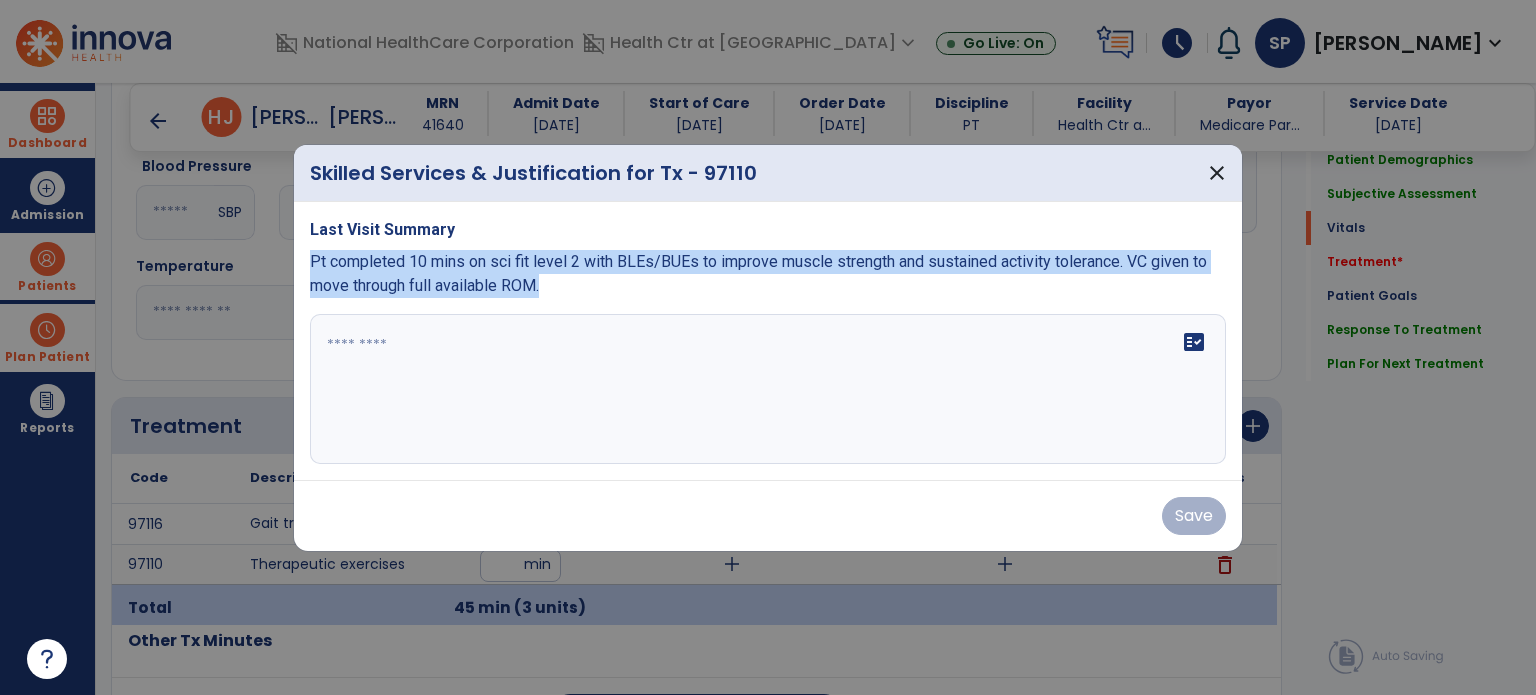 click on "Last Visit Summary Pt completed 10 mins on sci fit level 2 with BLEs/BUEs to improve muscle strength and sustained activity tolerance. VC given to move through full available ROM.    fact_check" at bounding box center (768, 341) 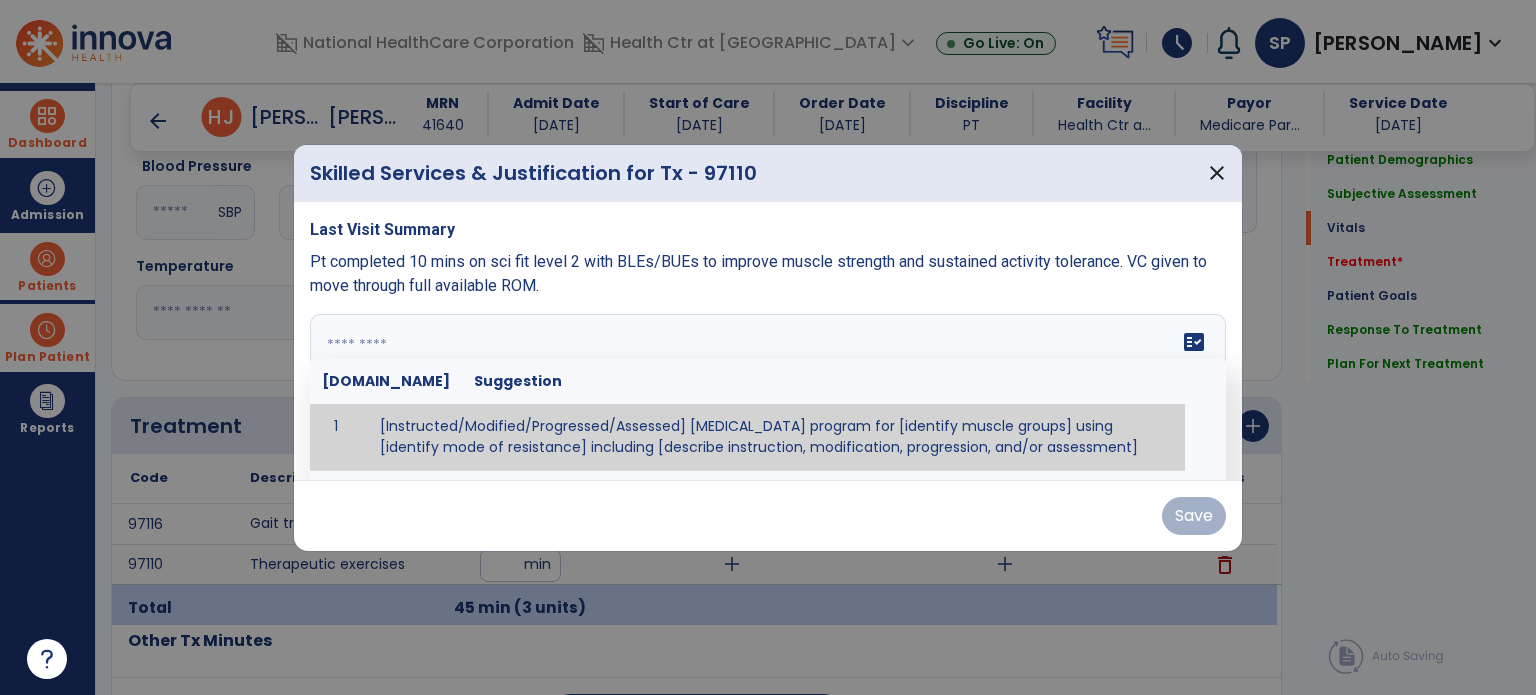 click at bounding box center (766, 389) 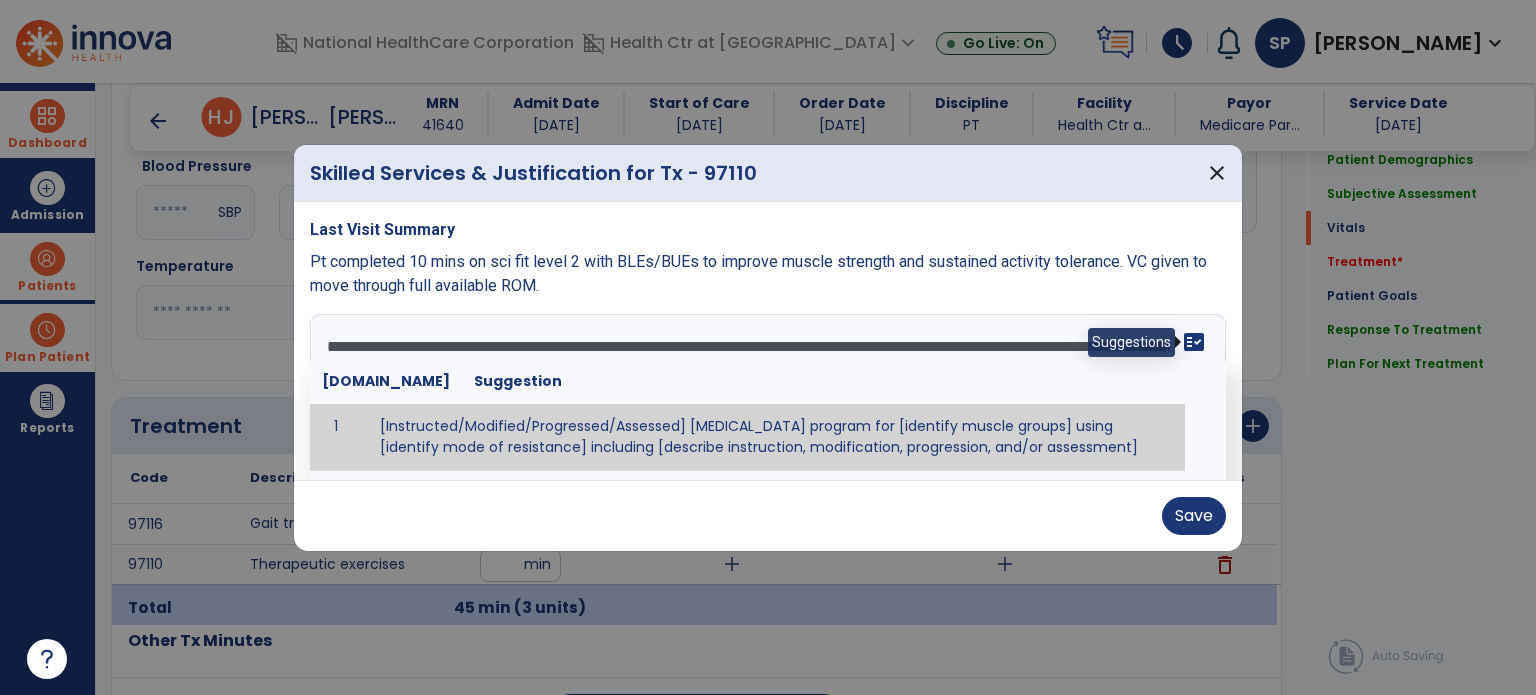 click on "fact_check" at bounding box center [1194, 342] 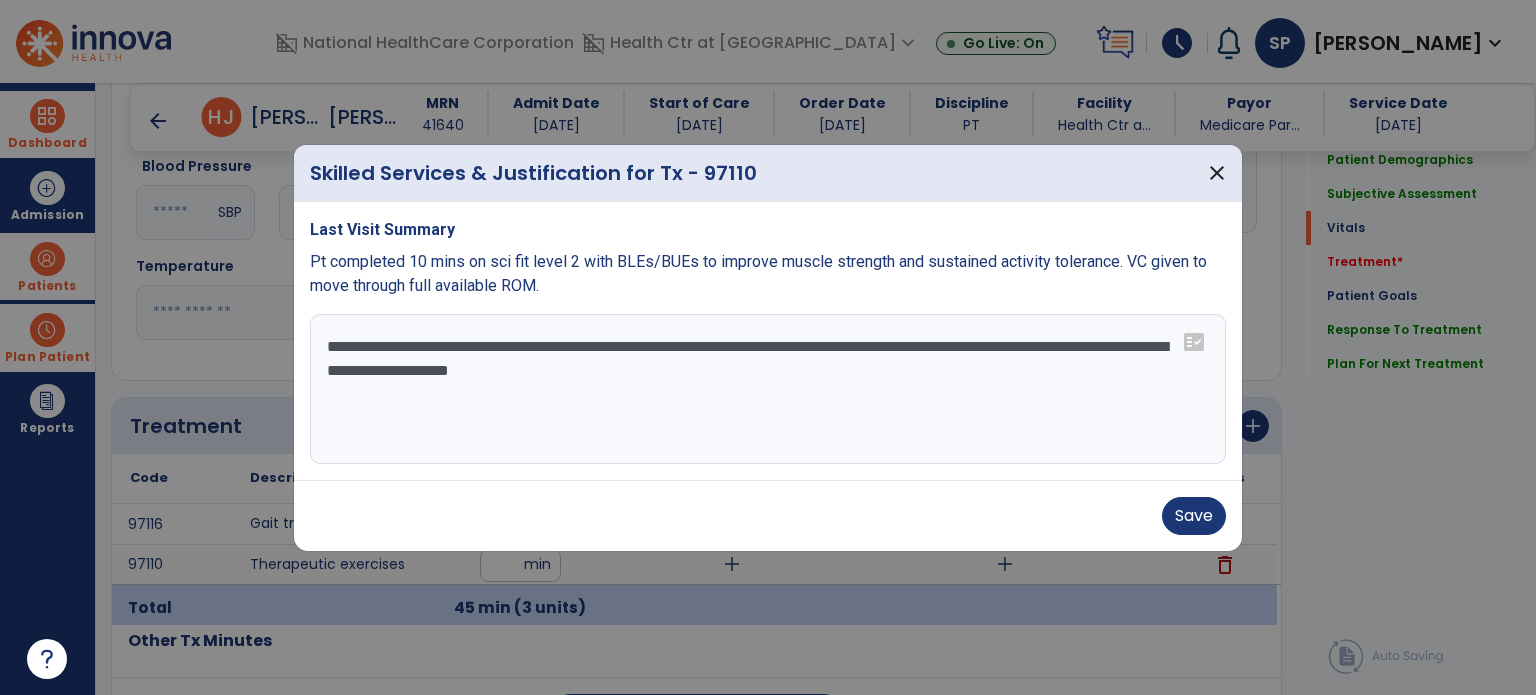 click on "**********" at bounding box center (768, 389) 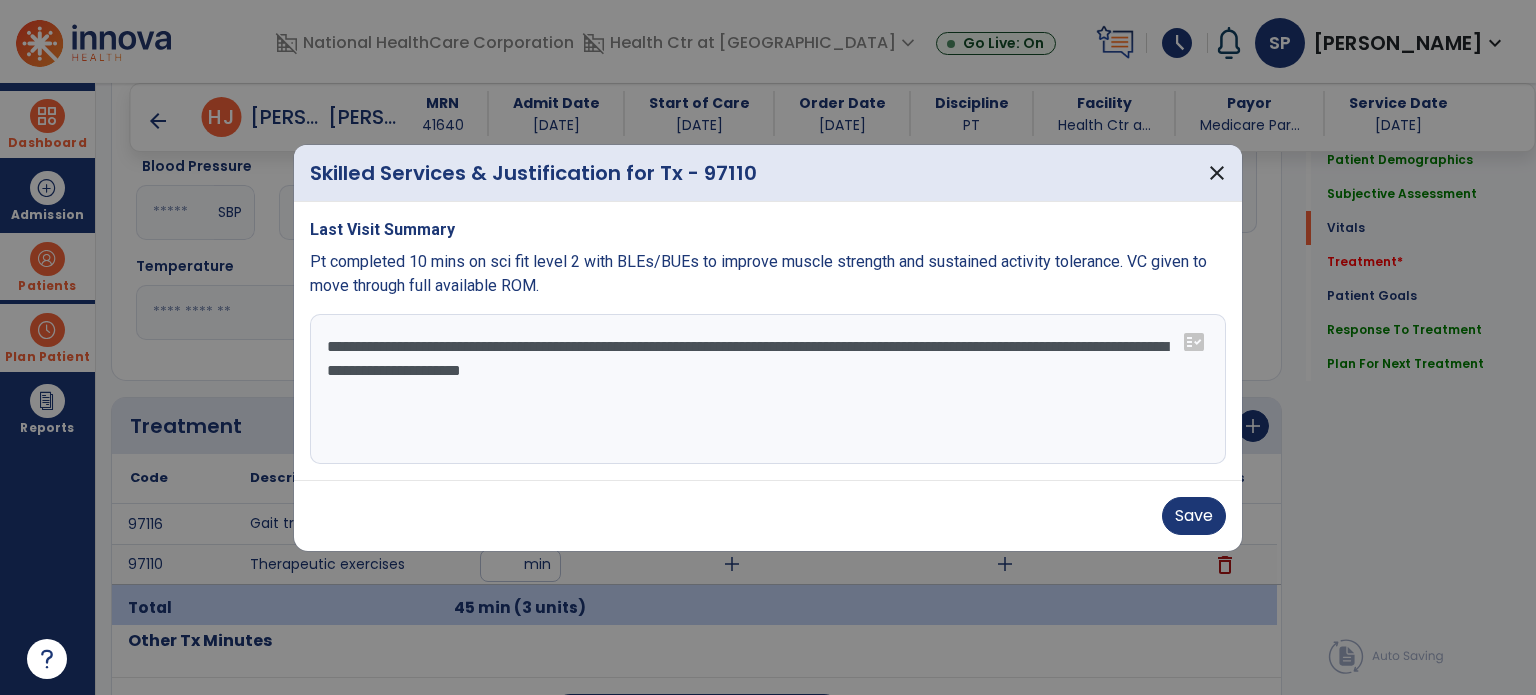 click on "**********" at bounding box center [768, 389] 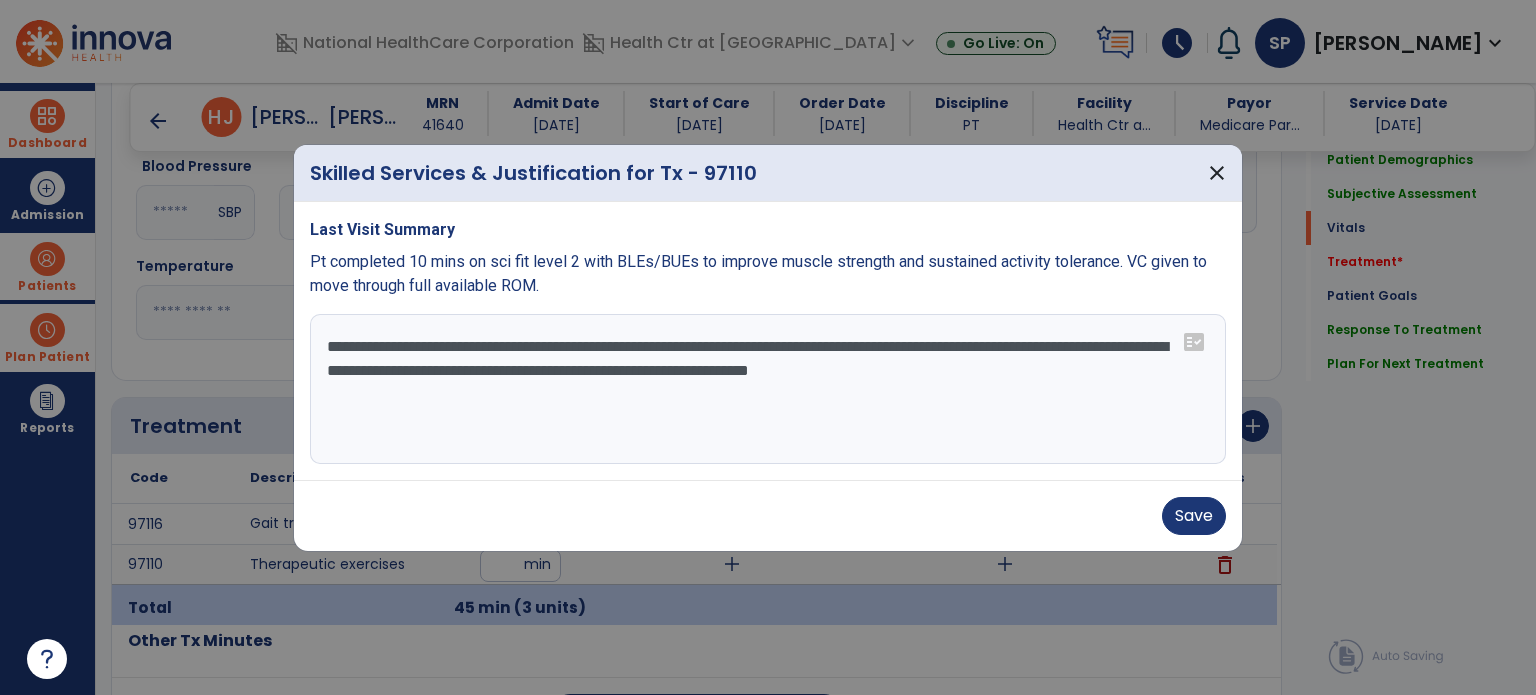 click on "**********" at bounding box center [768, 389] 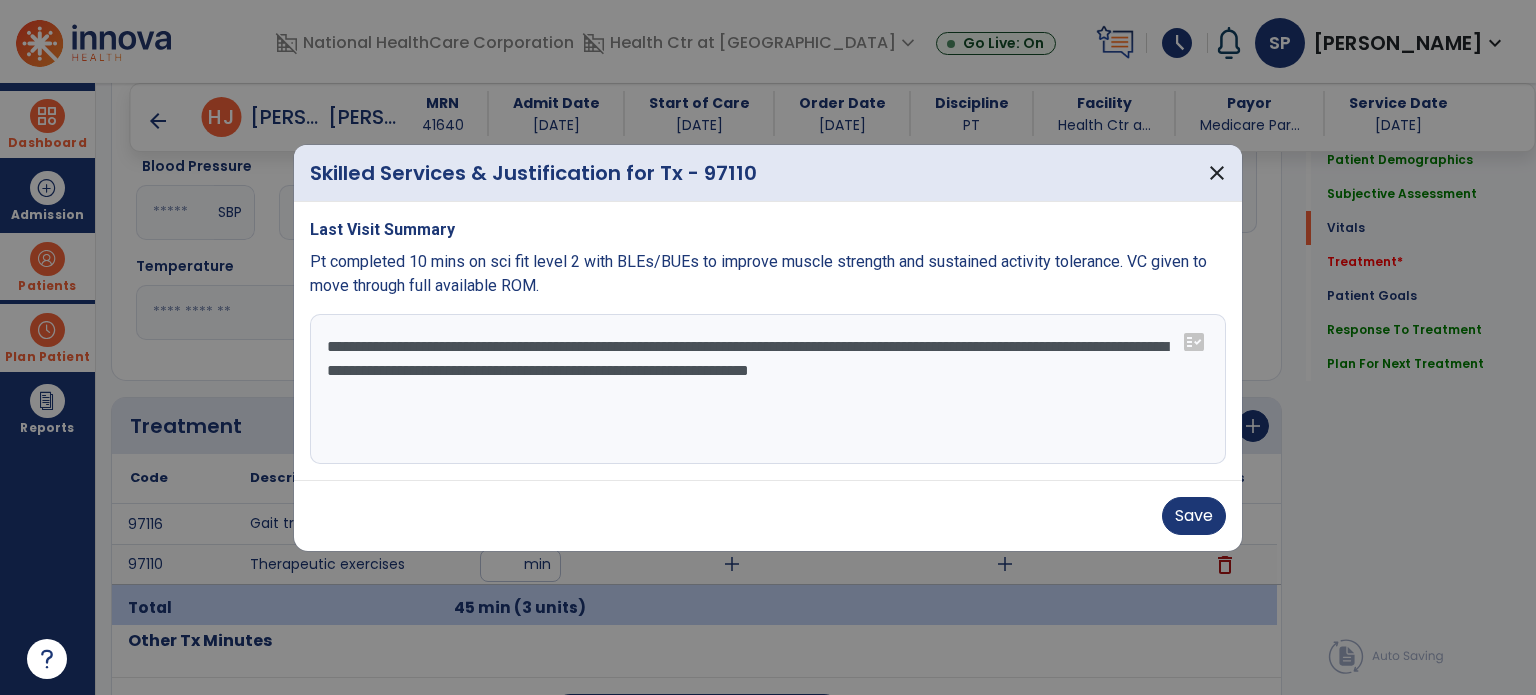 click on "**********" at bounding box center (768, 389) 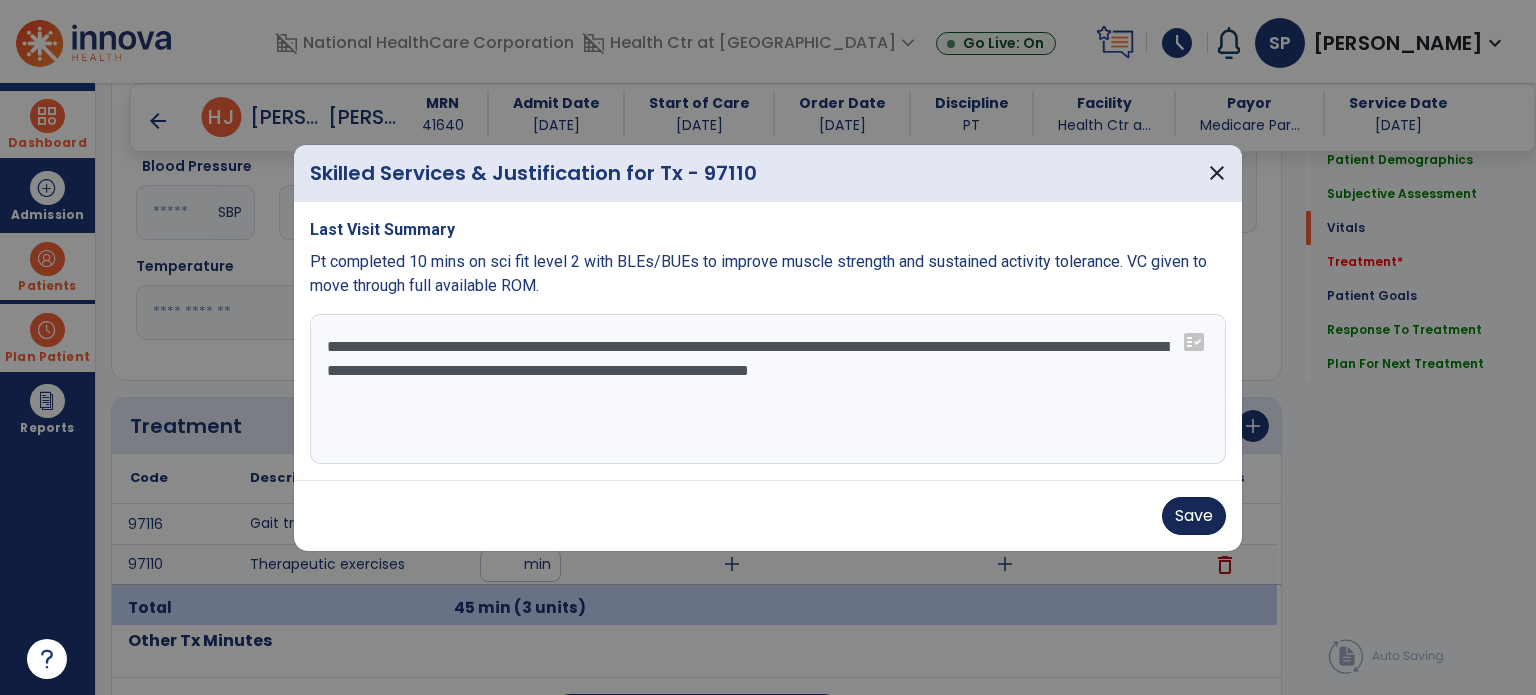 type on "**********" 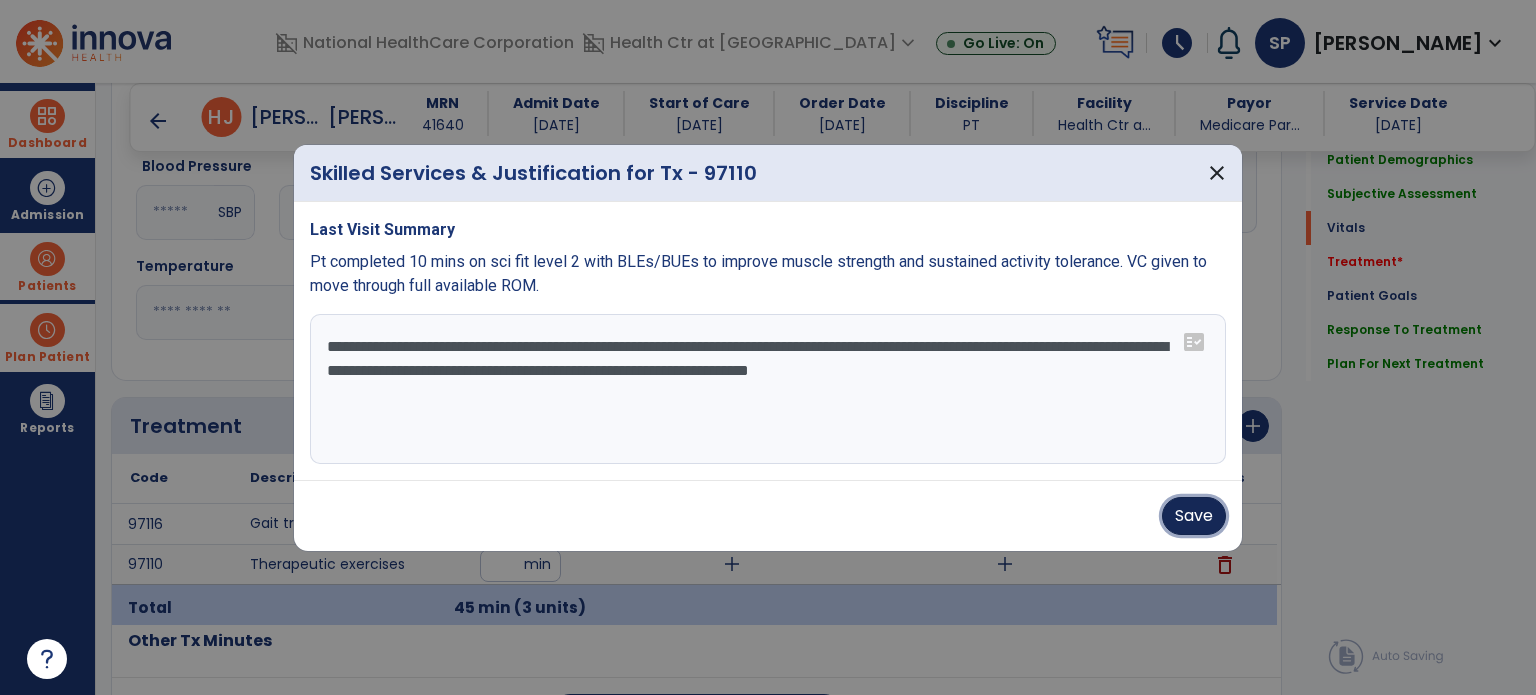 click on "Save" at bounding box center (1194, 516) 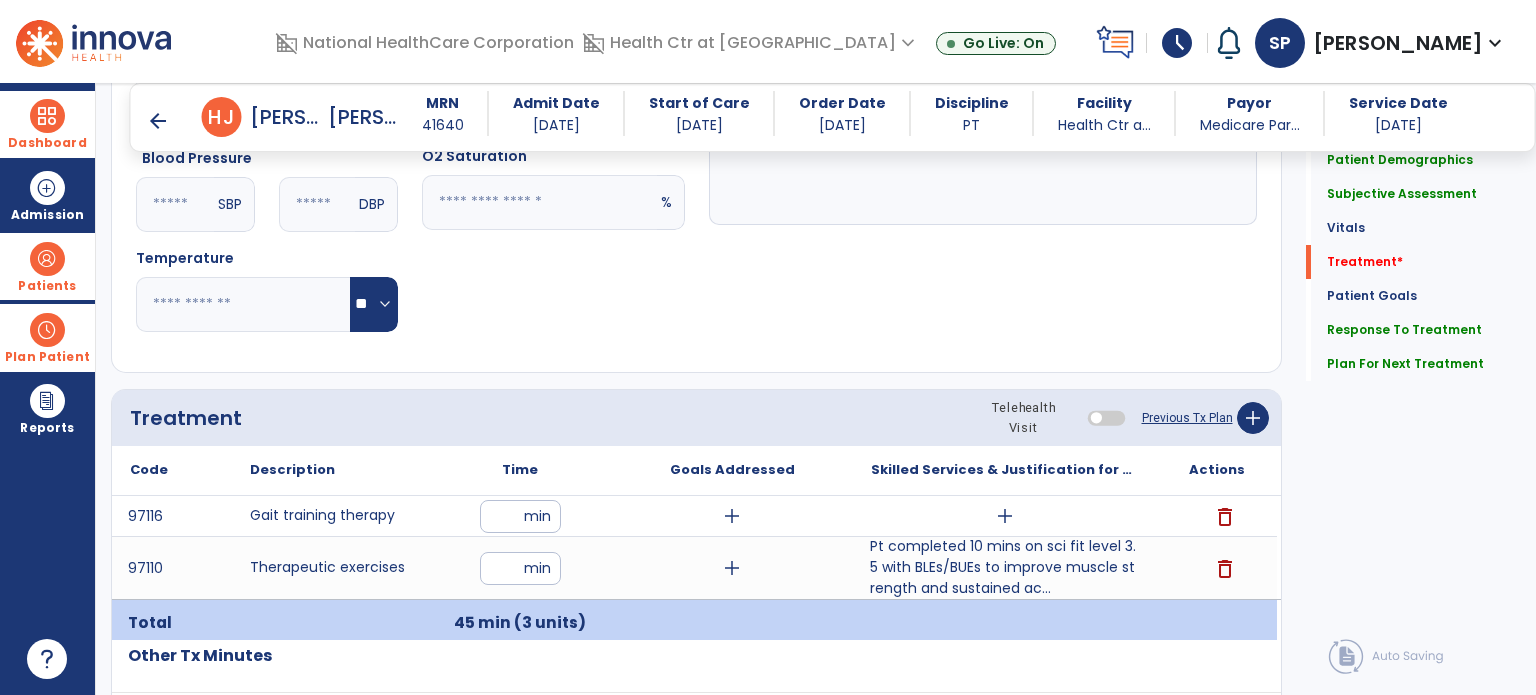 scroll, scrollTop: 1064, scrollLeft: 0, axis: vertical 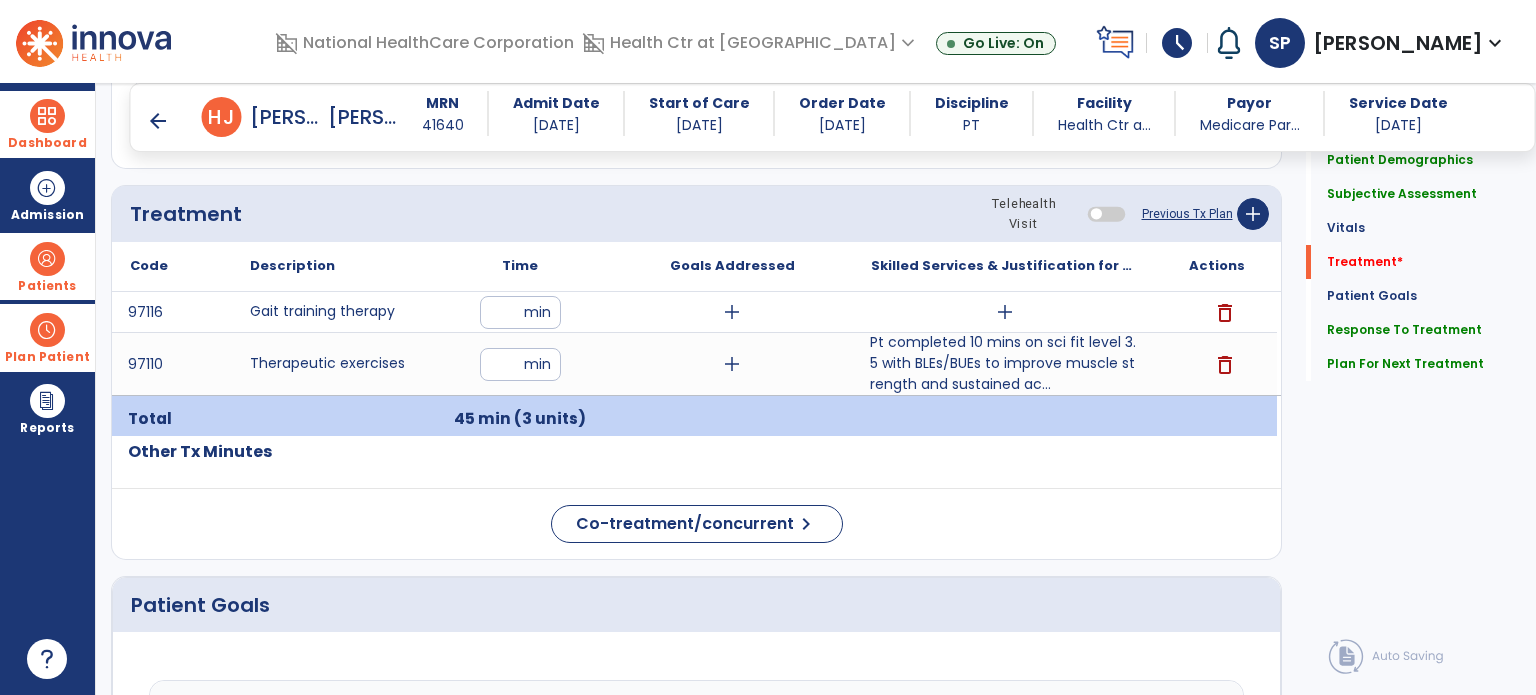 click on "Treatment Telehealth Visit  Previous Tx Plan   add" 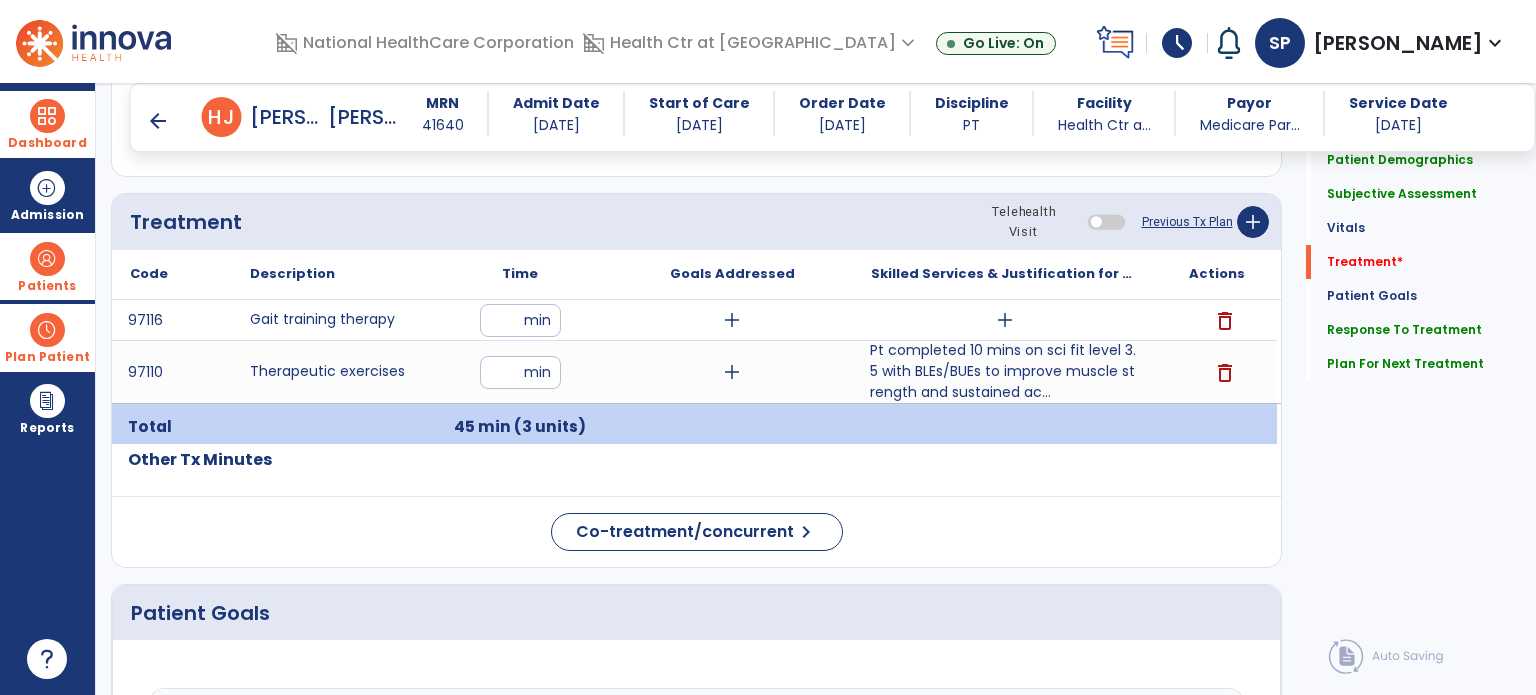 scroll, scrollTop: 1058, scrollLeft: 0, axis: vertical 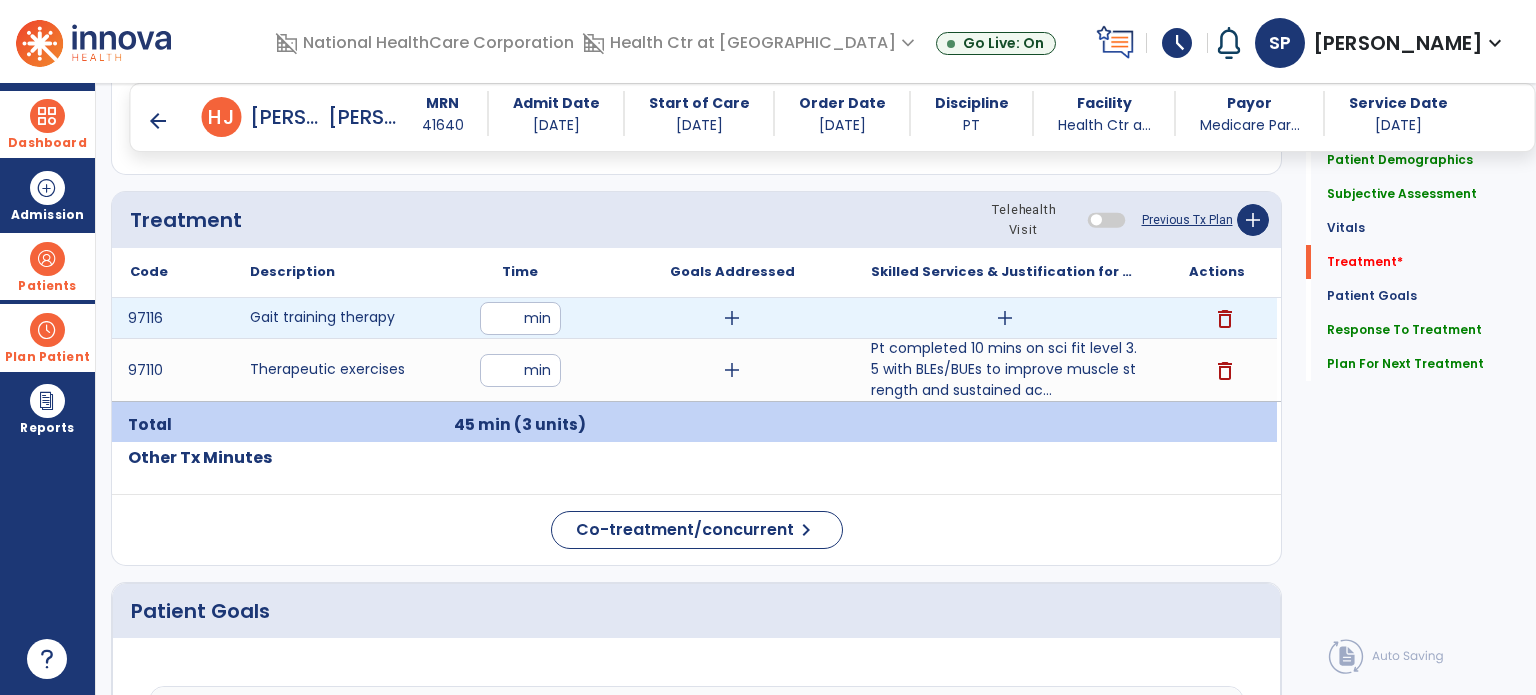 click on "add" at bounding box center (1005, 318) 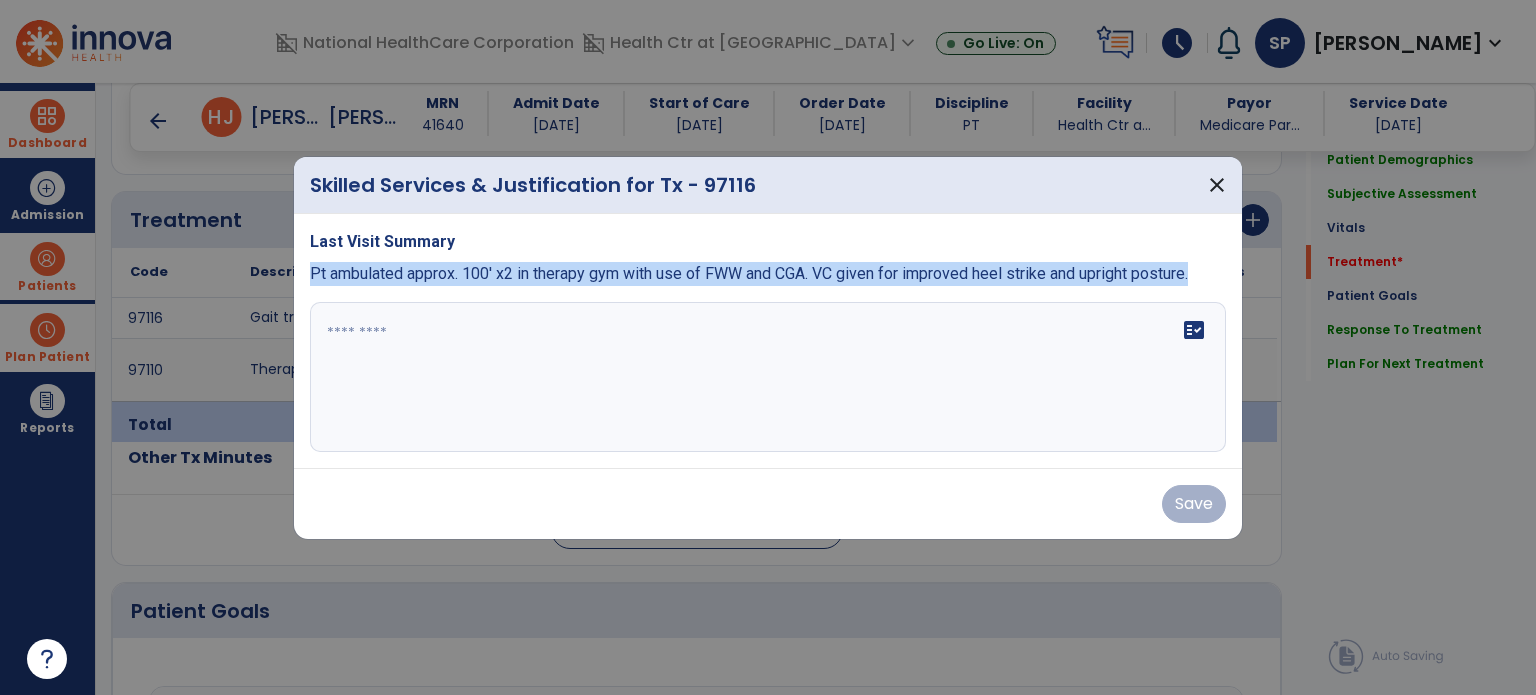 drag, startPoint x: 303, startPoint y: 278, endPoint x: 1188, endPoint y: 287, distance: 885.0458 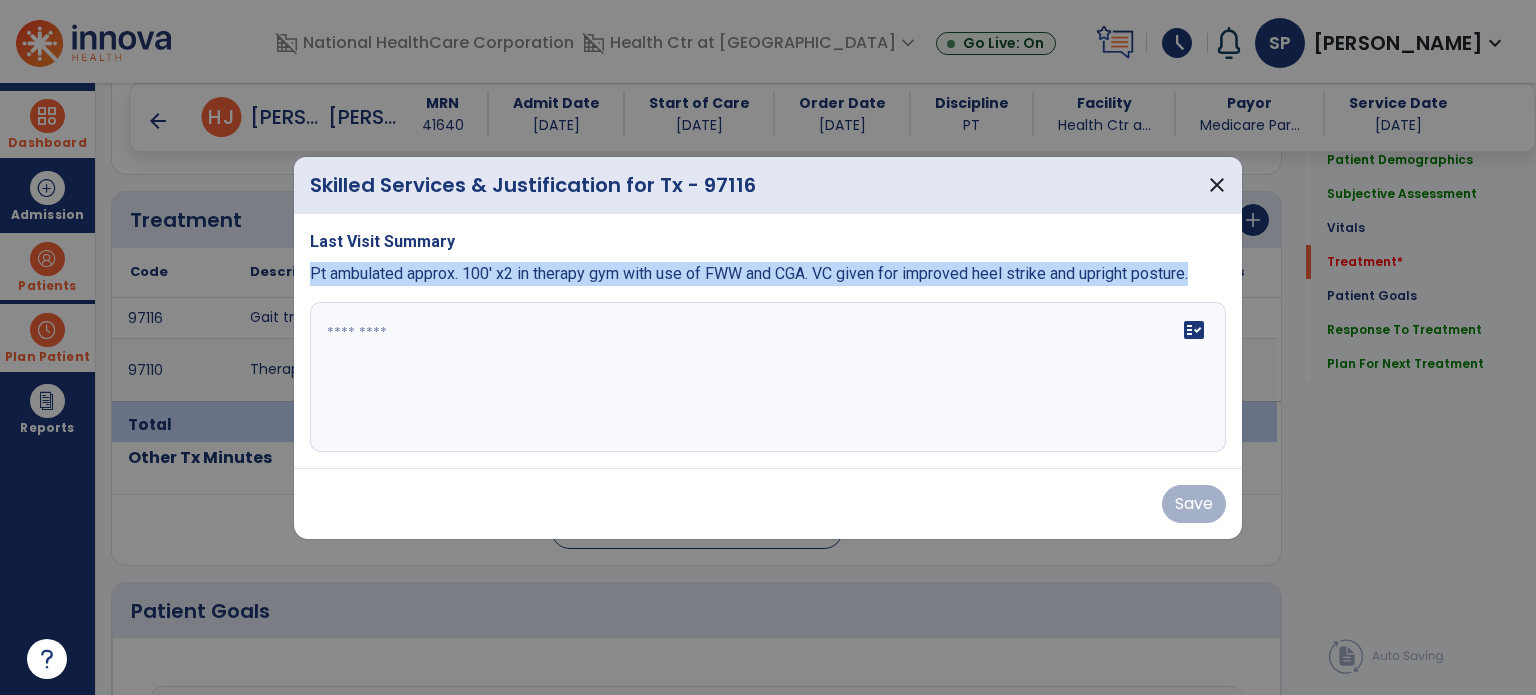 click on "Last Visit Summary Pt ambulated approx. 100' x2 in therapy gym with use of FWW and CGA. VC given for improved heel strike and upright posture.    fact_check" at bounding box center [768, 341] 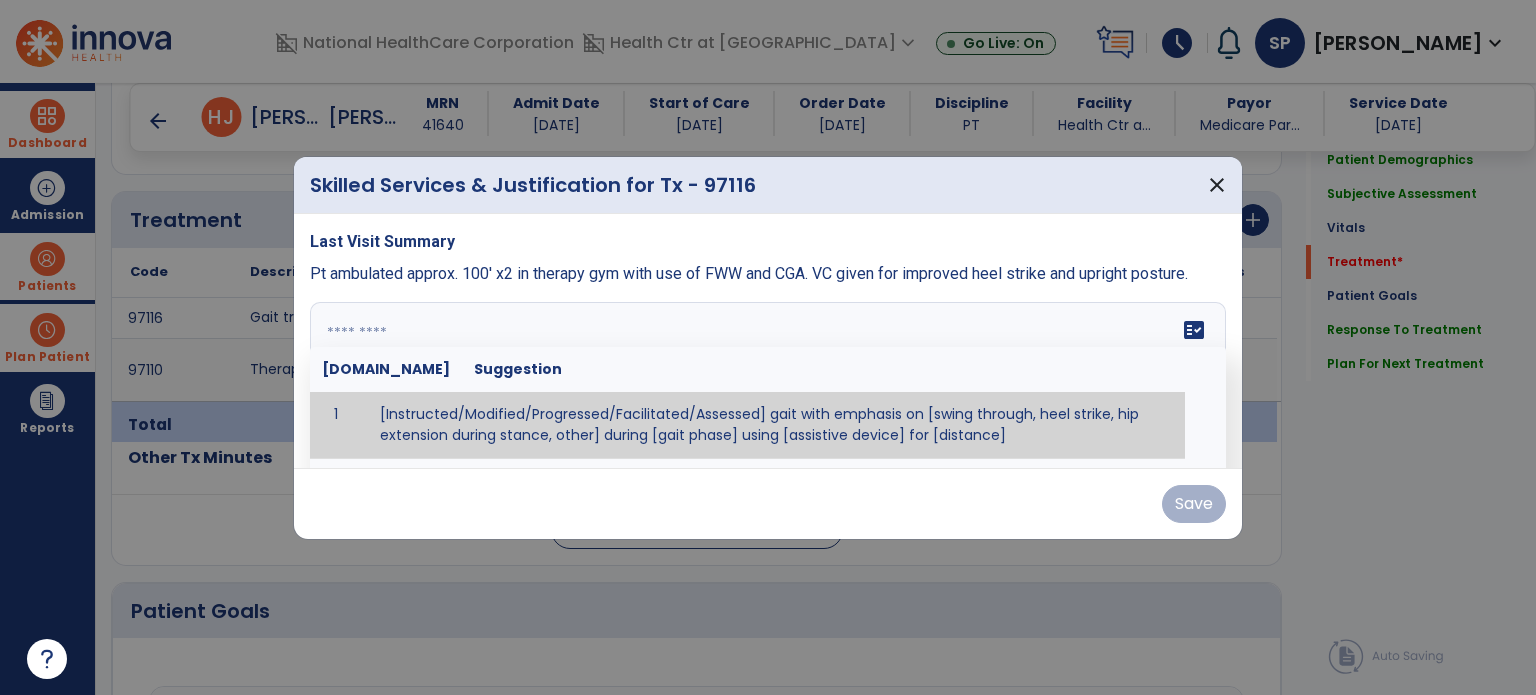 click at bounding box center [766, 377] 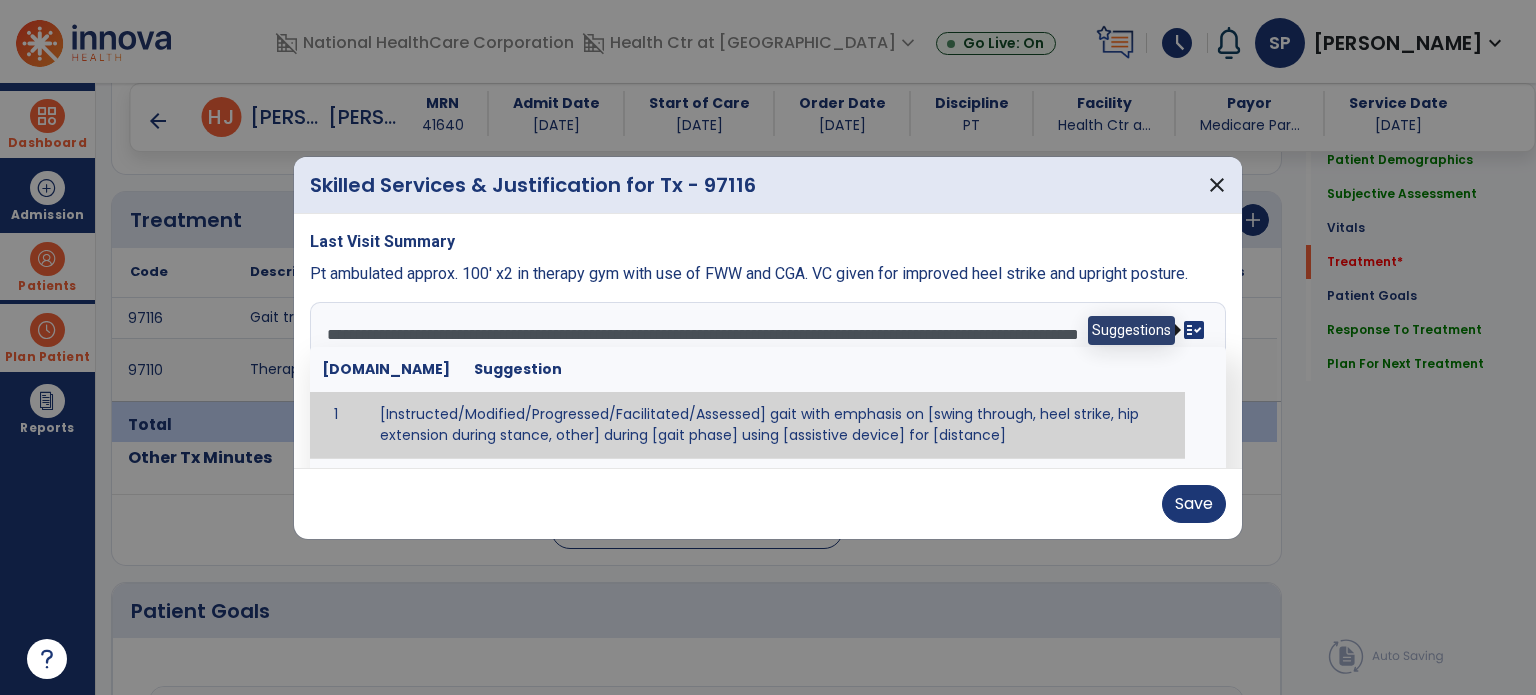 click on "fact_check" at bounding box center (1194, 330) 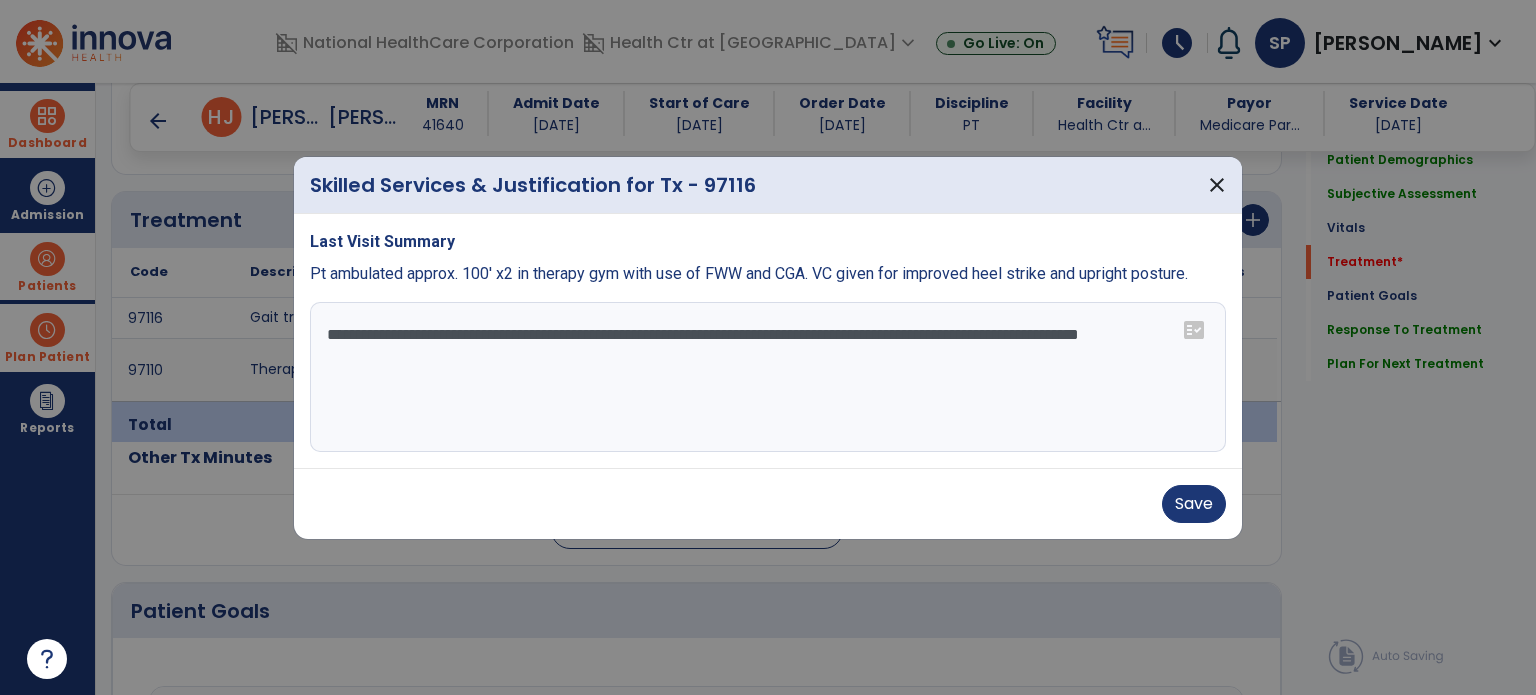 click on "**********" at bounding box center [768, 377] 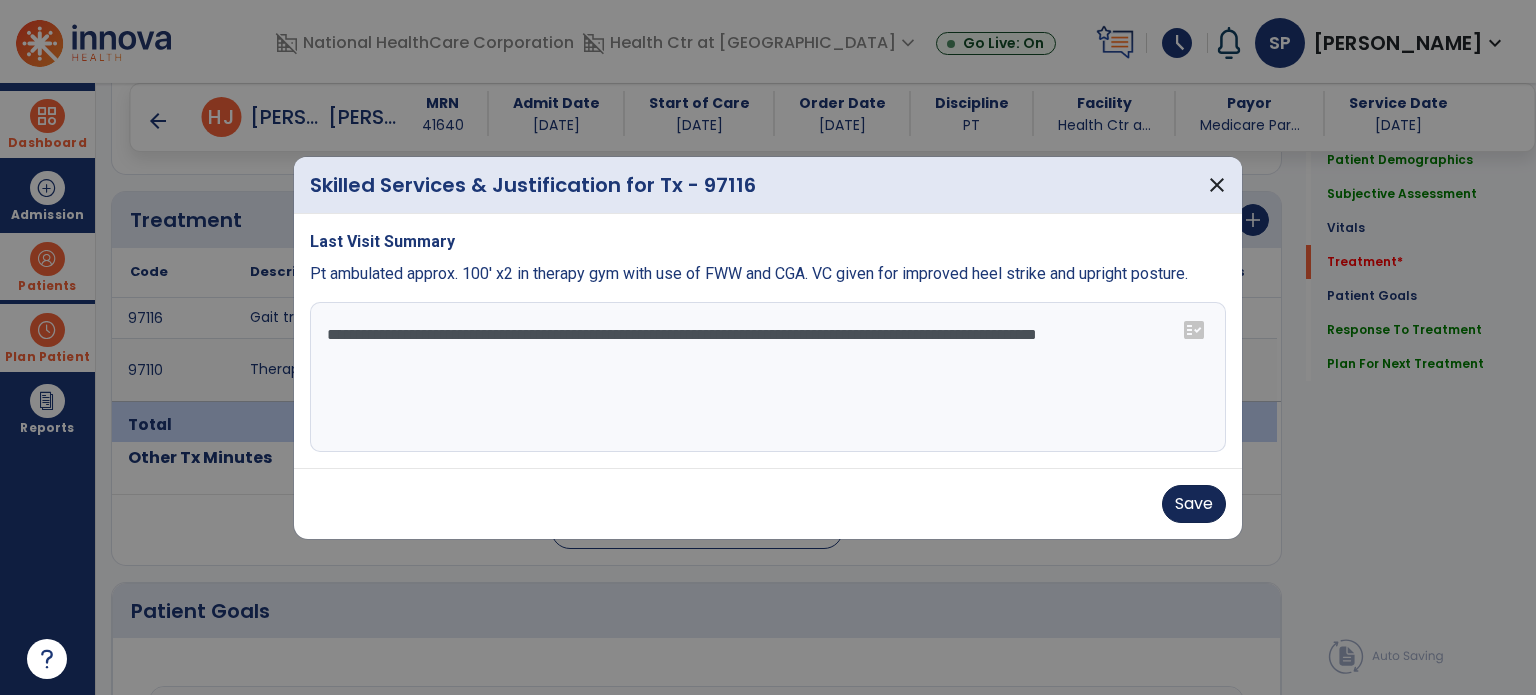 type on "**********" 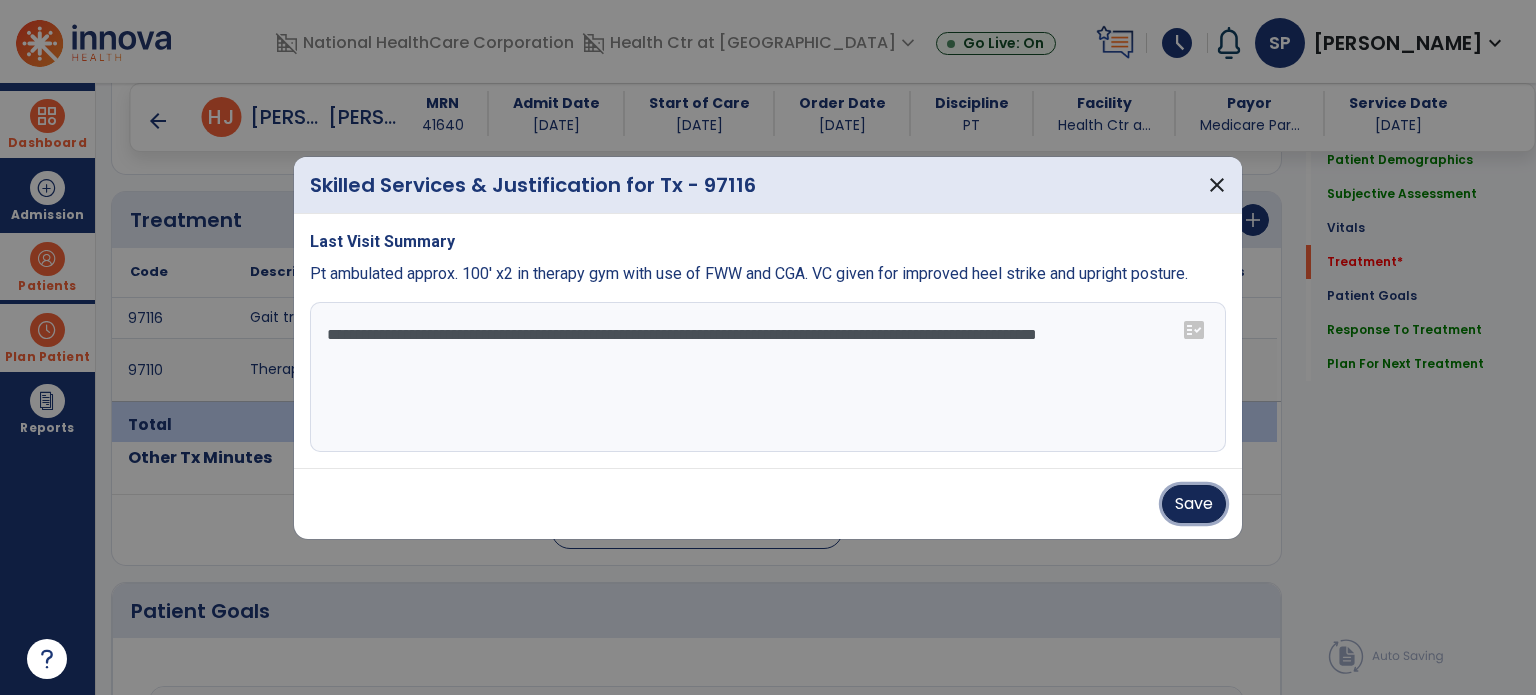 click on "Save" at bounding box center (1194, 504) 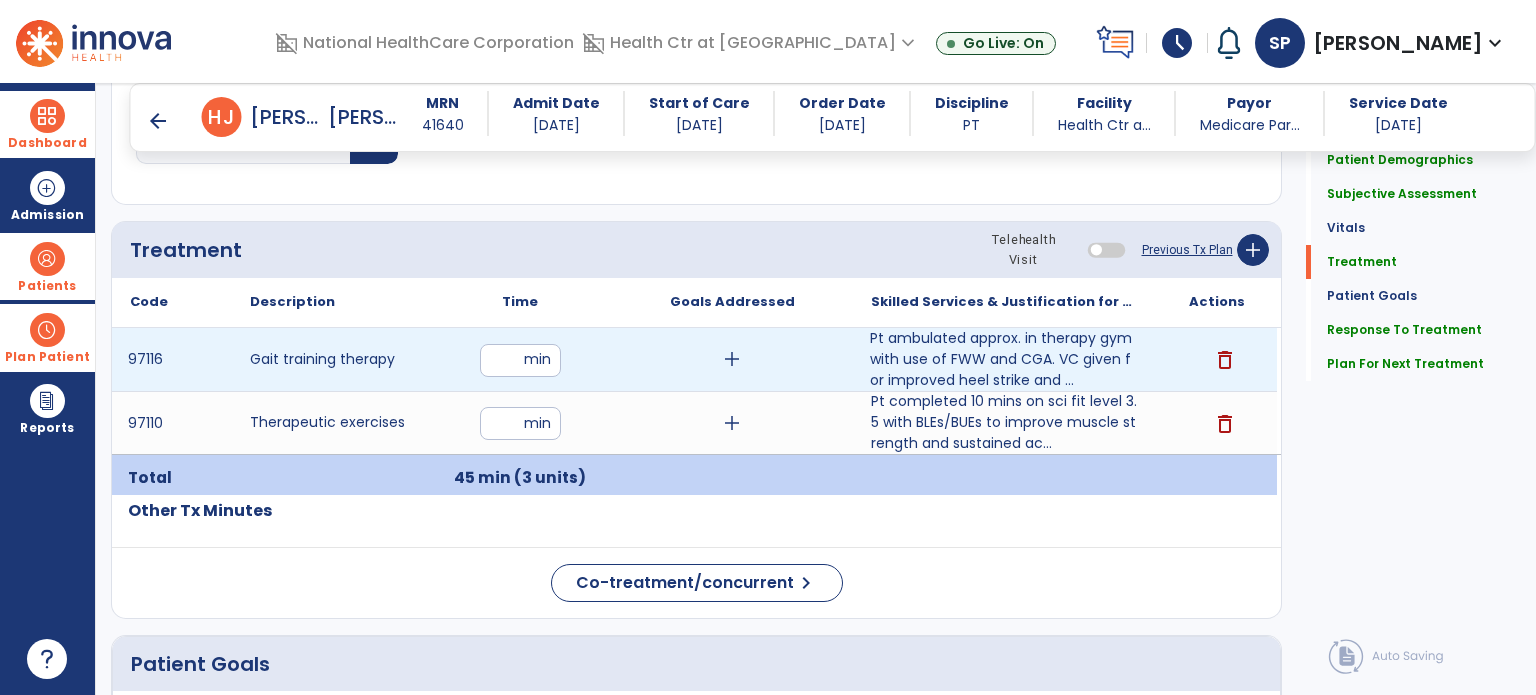 scroll, scrollTop: 1028, scrollLeft: 0, axis: vertical 